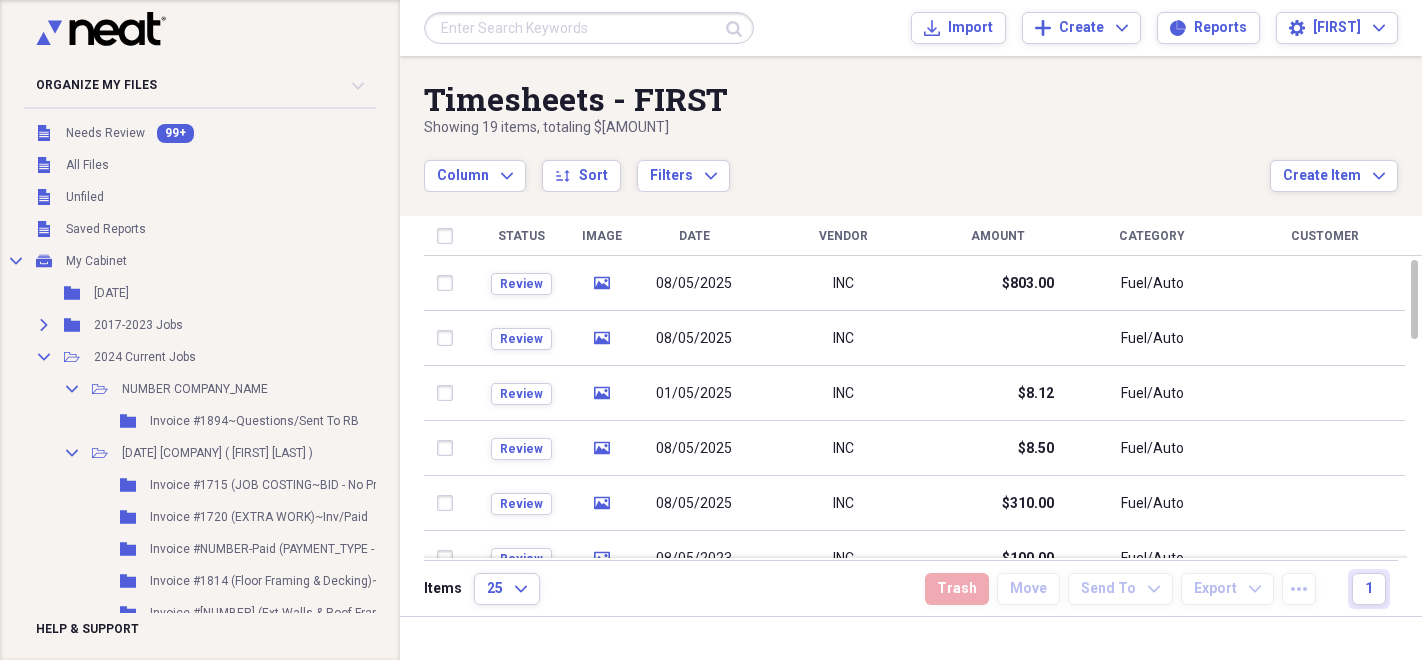 scroll, scrollTop: 0, scrollLeft: 0, axis: both 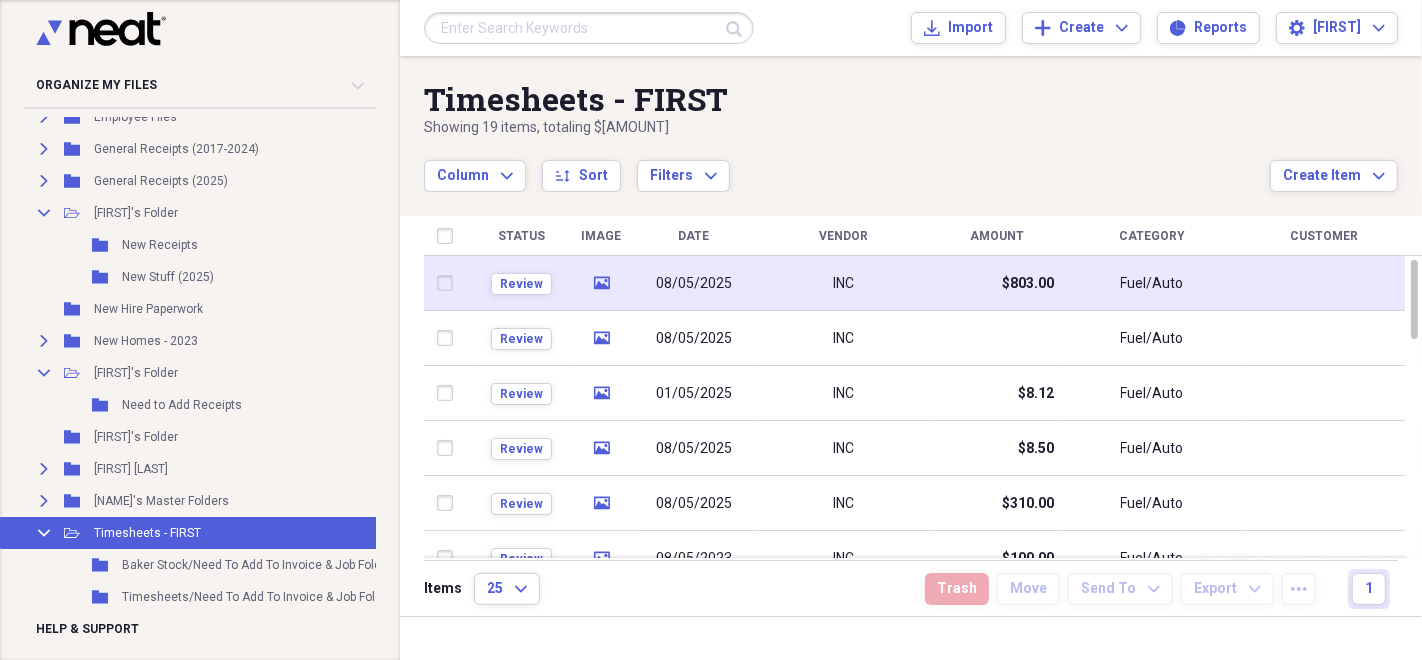 click on "08/05/2025" at bounding box center [694, 284] 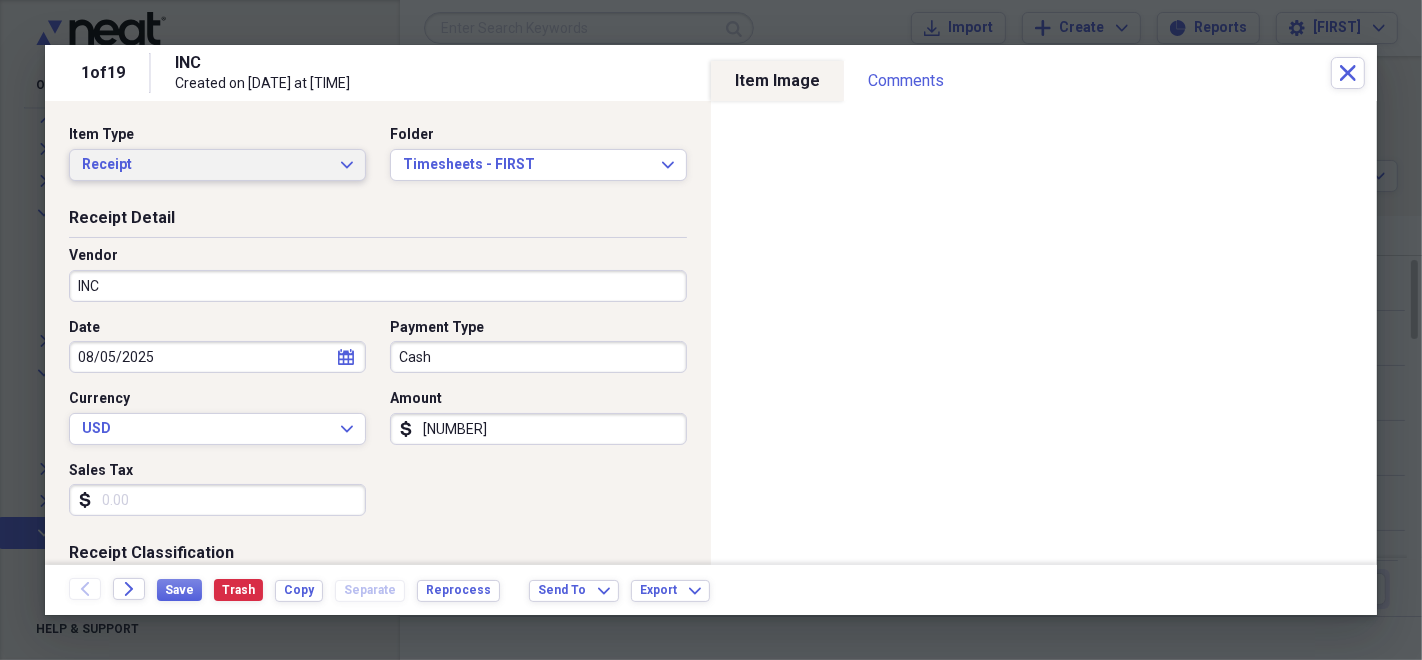 click on "Receipt" at bounding box center (205, 165) 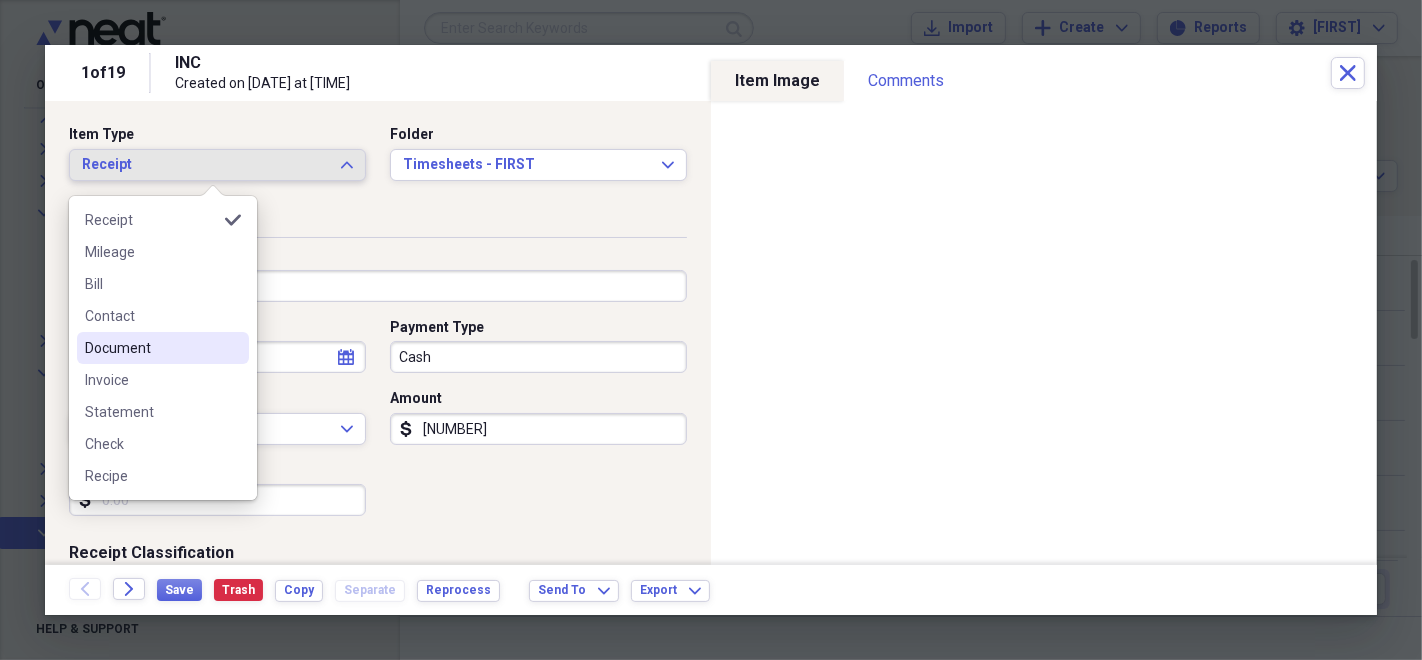 click on "Document" at bounding box center (151, 348) 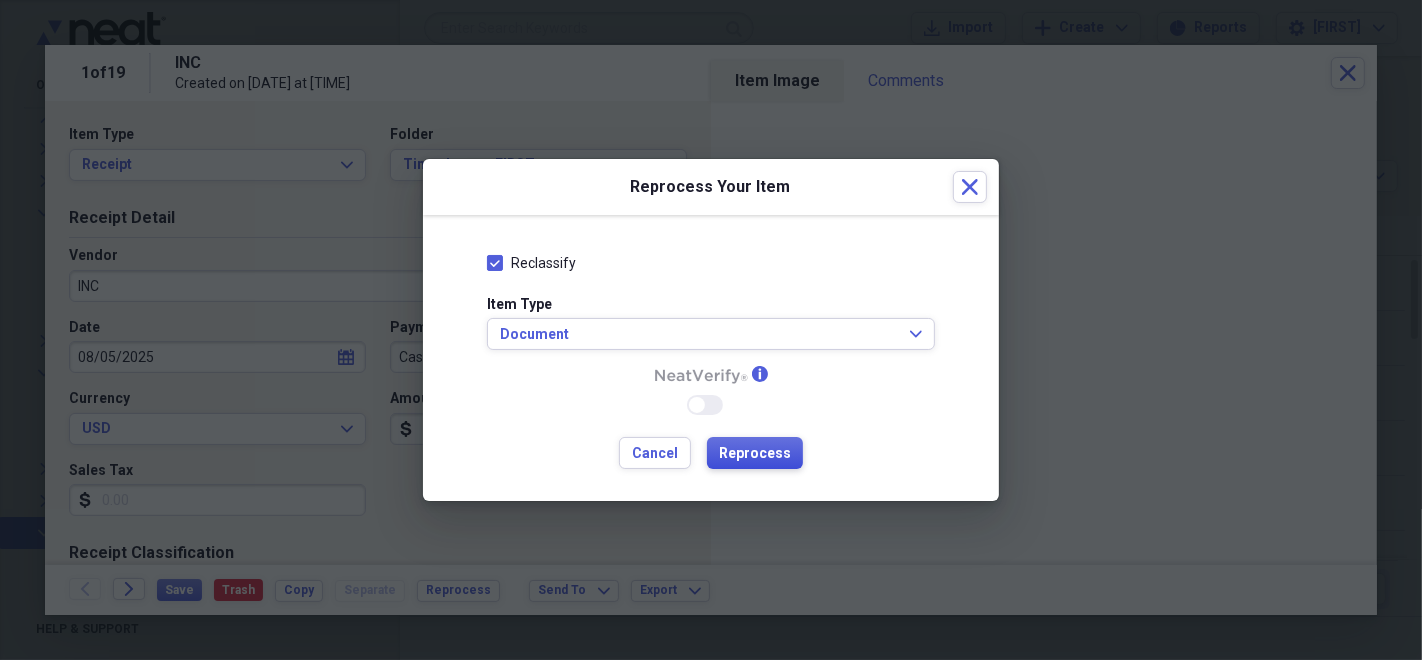 click on "Reprocess" at bounding box center (755, 454) 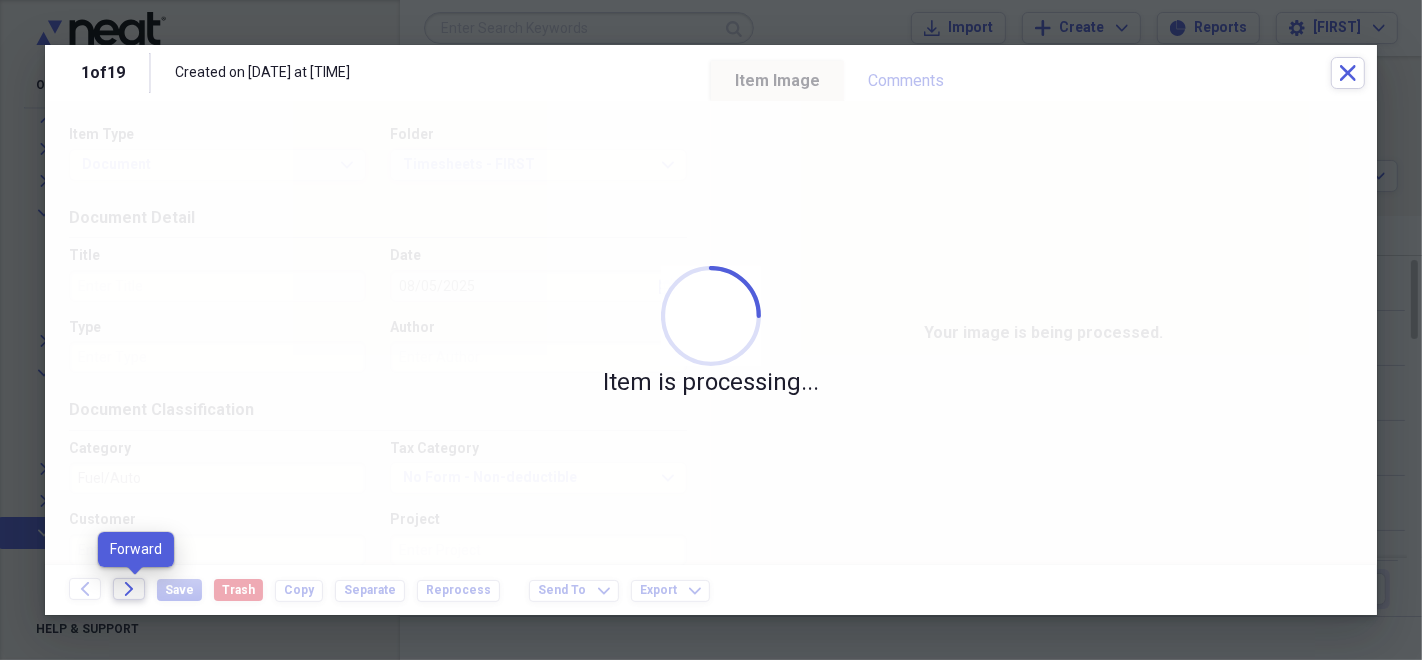 click on "Forward" 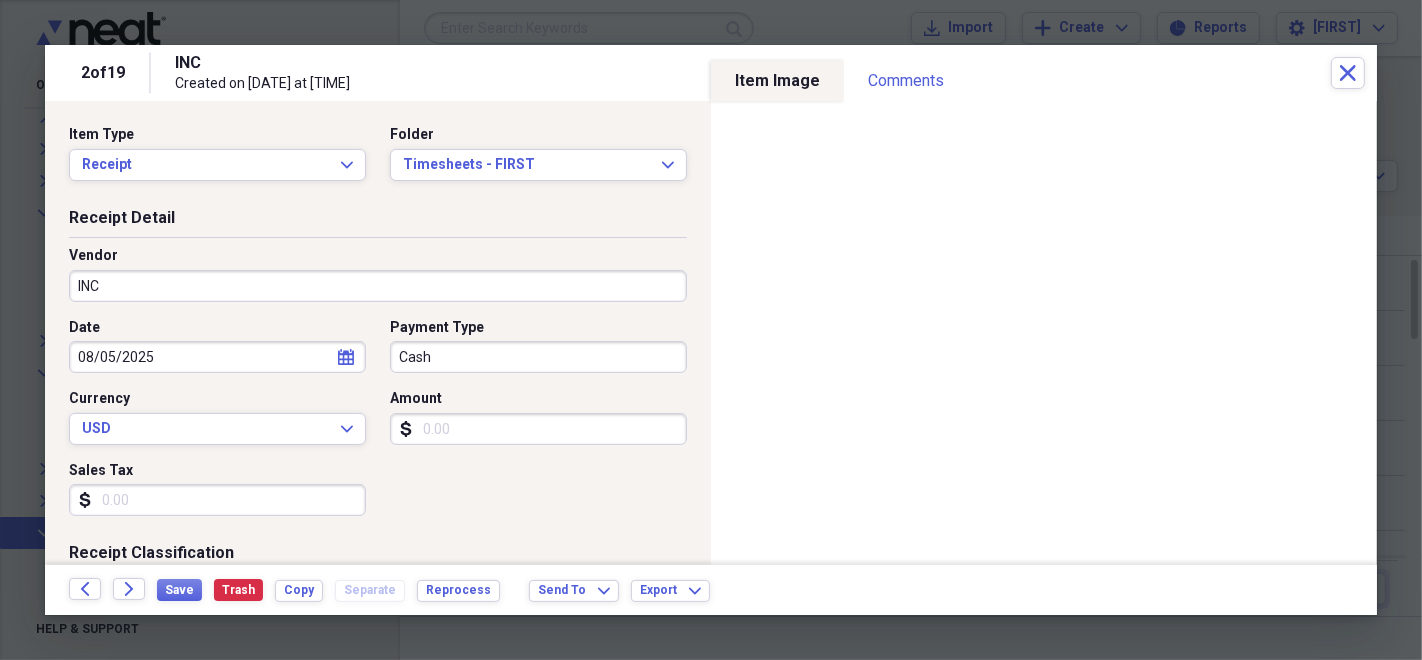 click on "Date [DATE] [GENERAL] [GENERAL] [GENERAL] [GENERAL] [GENERAL] [GENERAL] [GENERAL]" at bounding box center (378, 425) 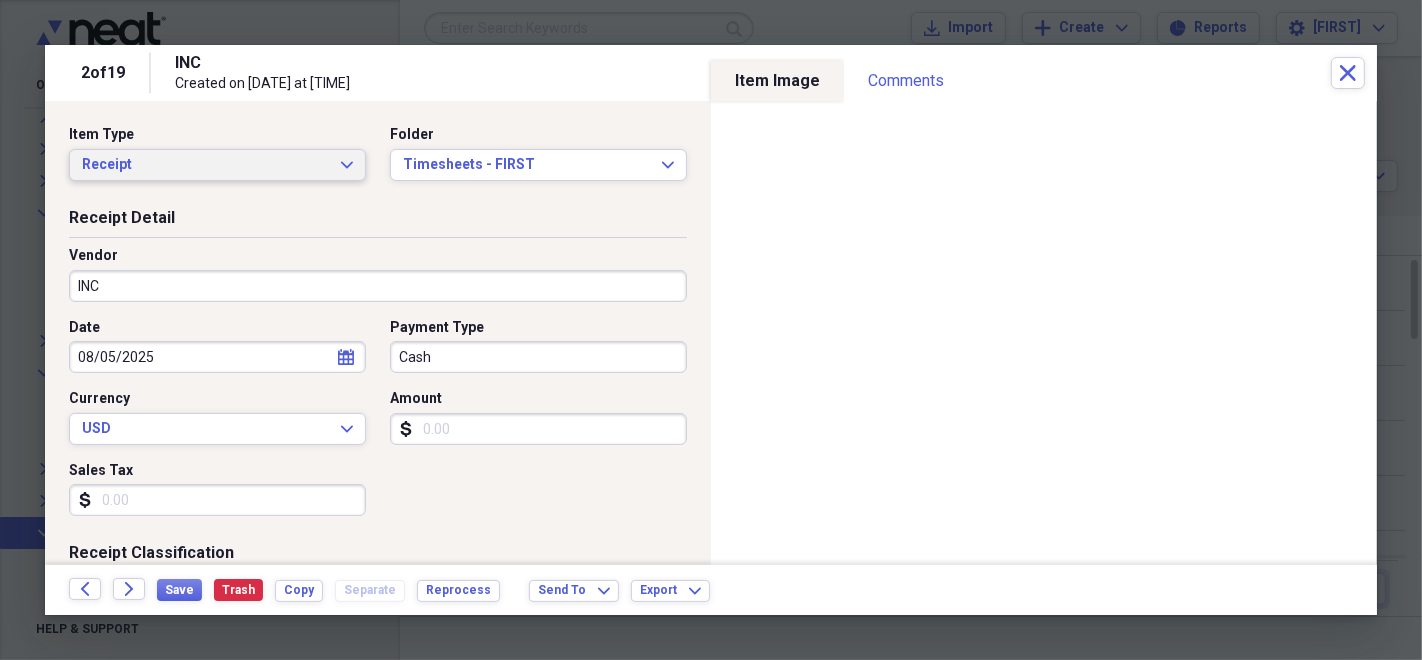 click on "Expand" 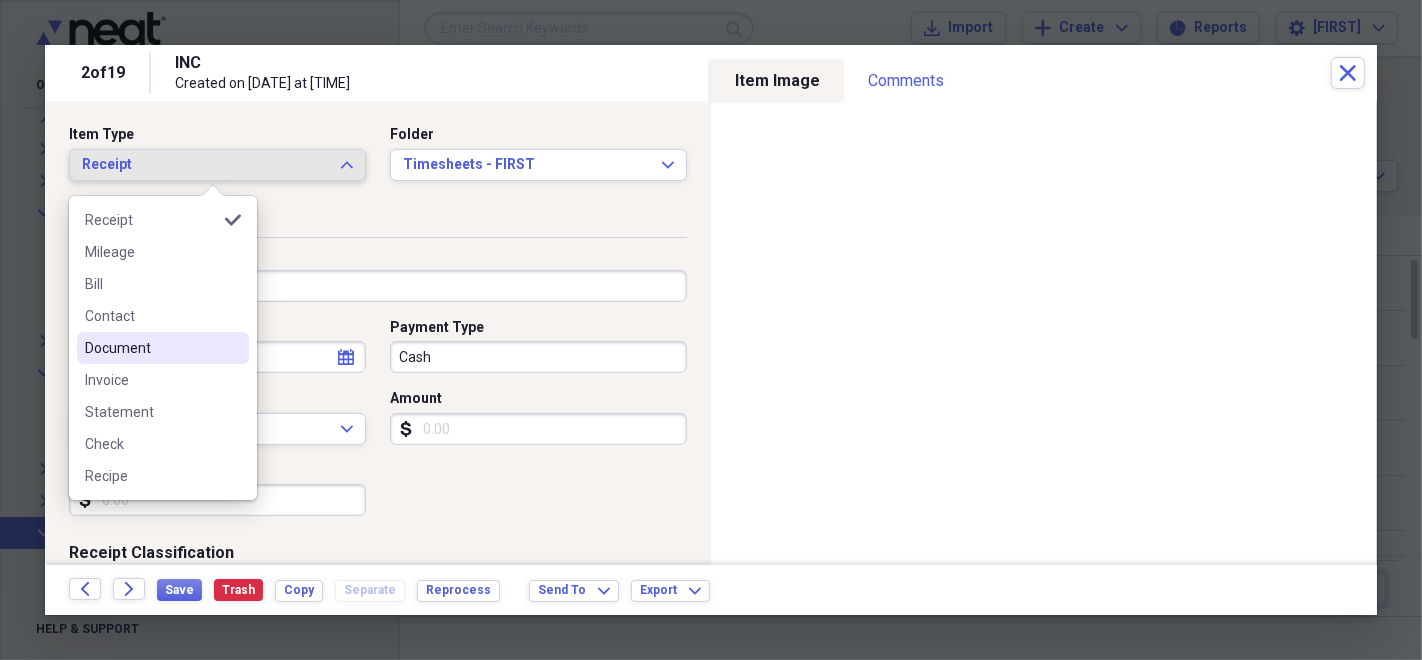 click on "Document" at bounding box center (151, 348) 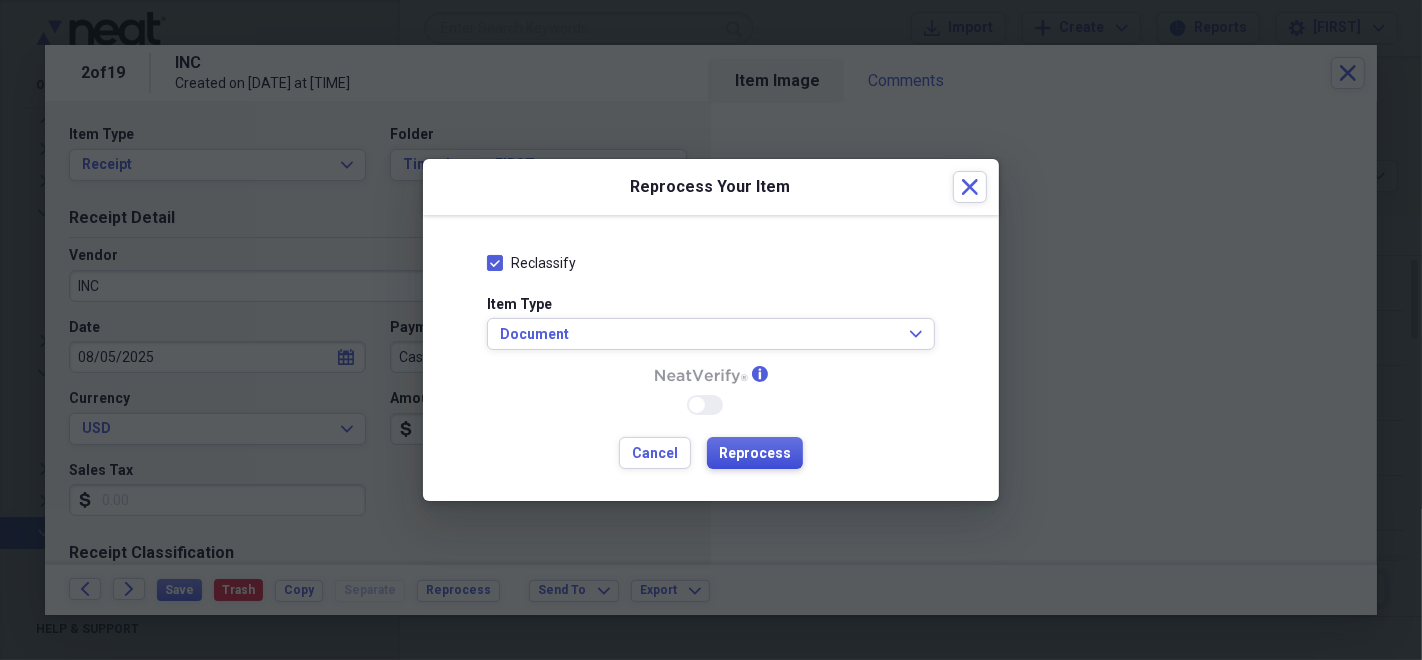click on "Reprocess" at bounding box center [755, 454] 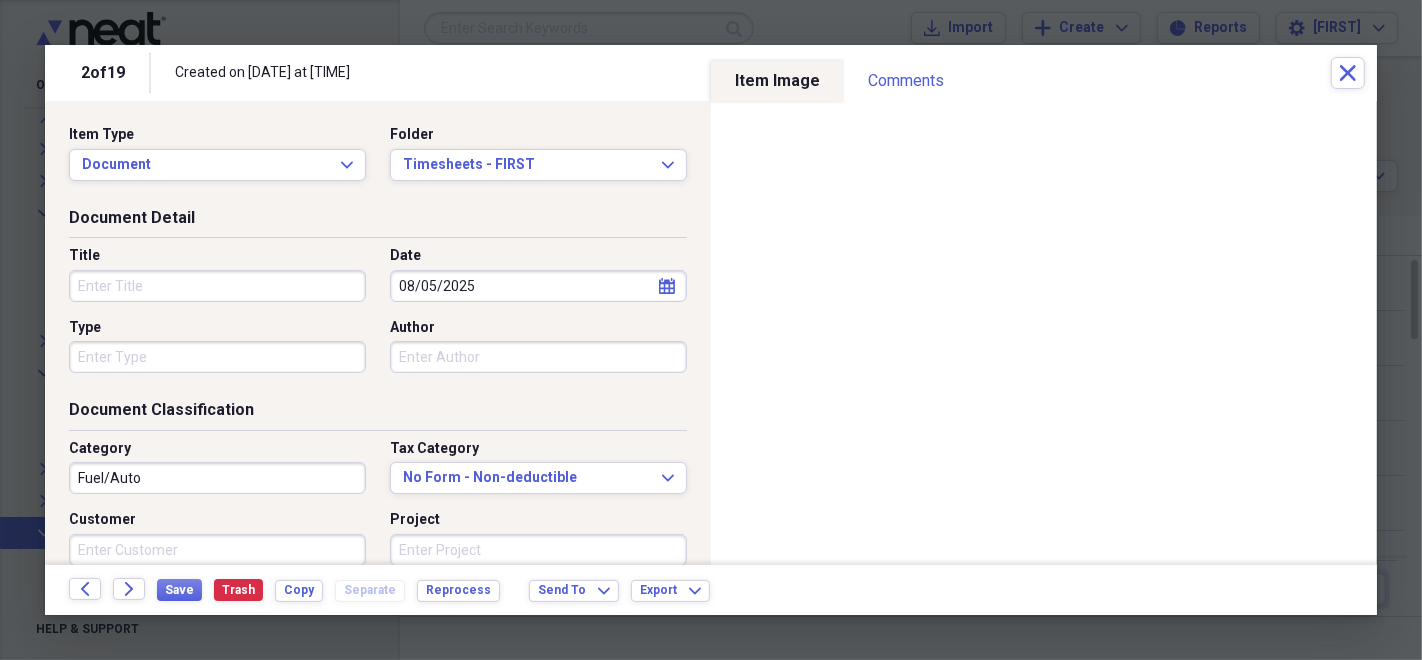 click on "Document Classification" at bounding box center [378, 414] 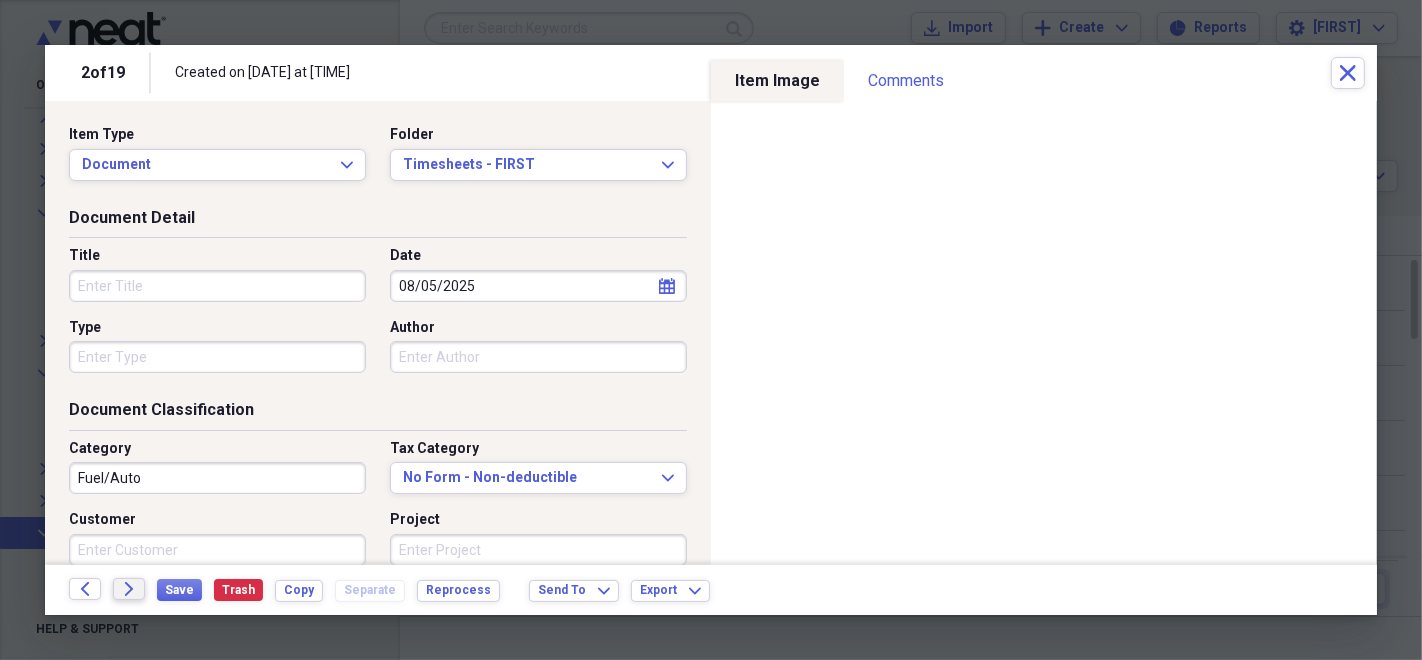 click on "Forward" 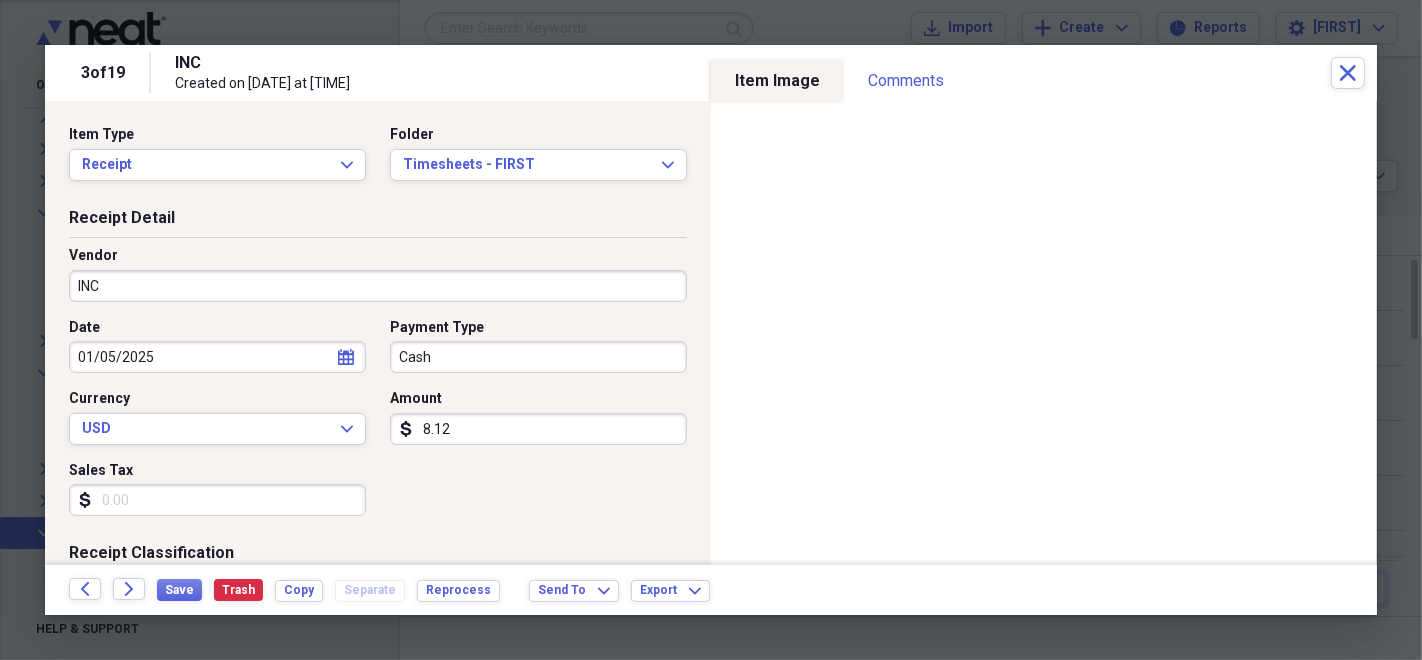 click on "Date [DATE] calendar Calendar Payment Type Cash Currency USD Expand Amount dollar-sign [AMOUNT] Sales Tax dollar-sign" at bounding box center [378, 425] 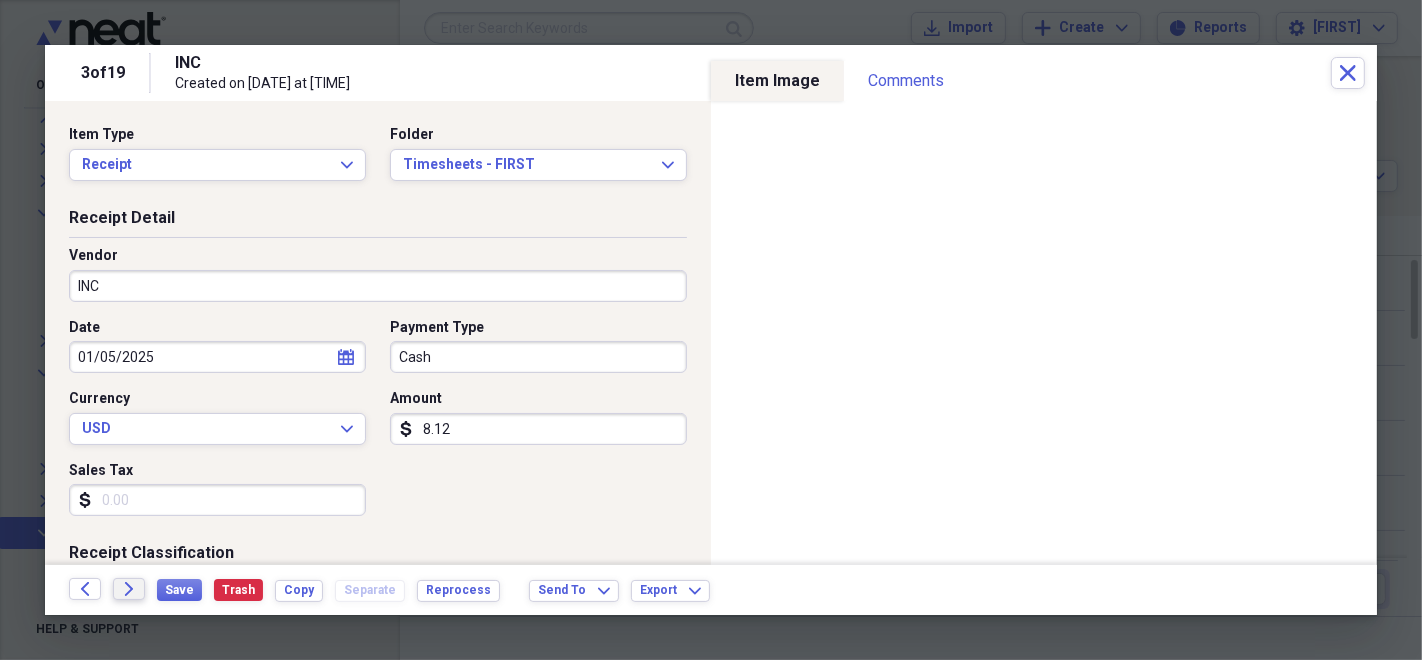 click on "Forward" 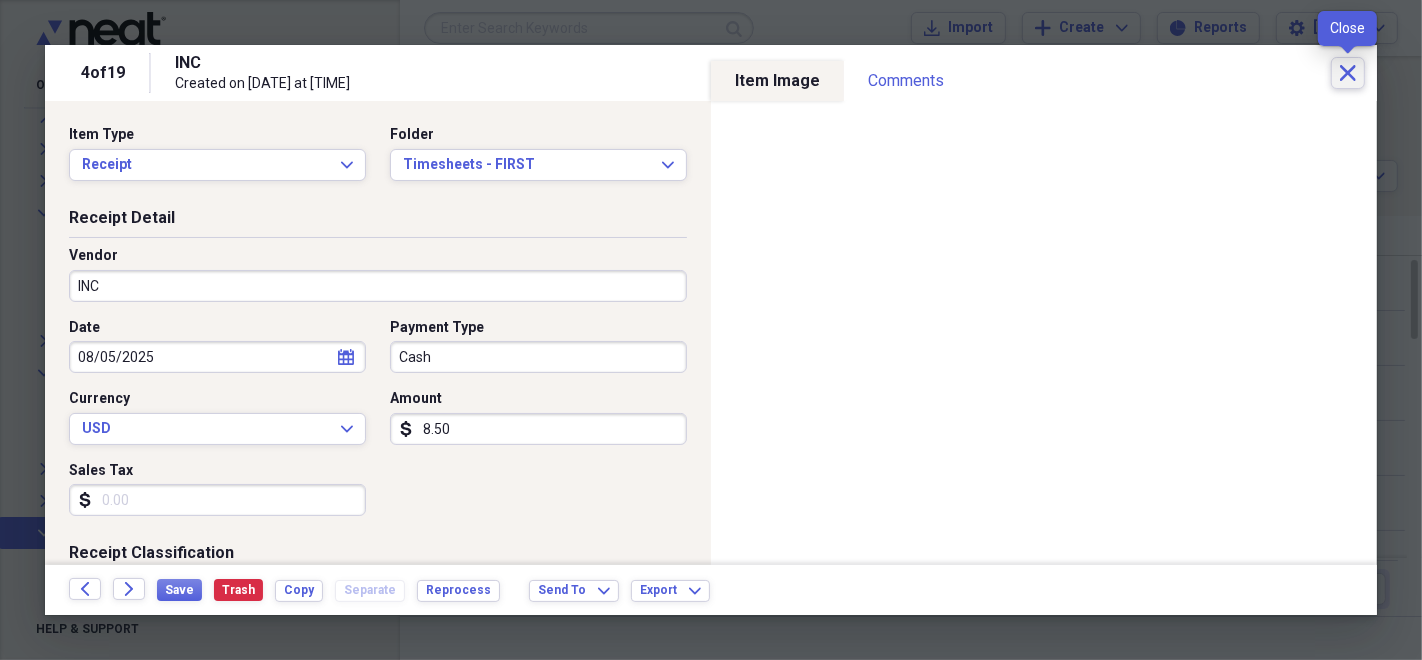 click on "Close" at bounding box center [1348, 73] 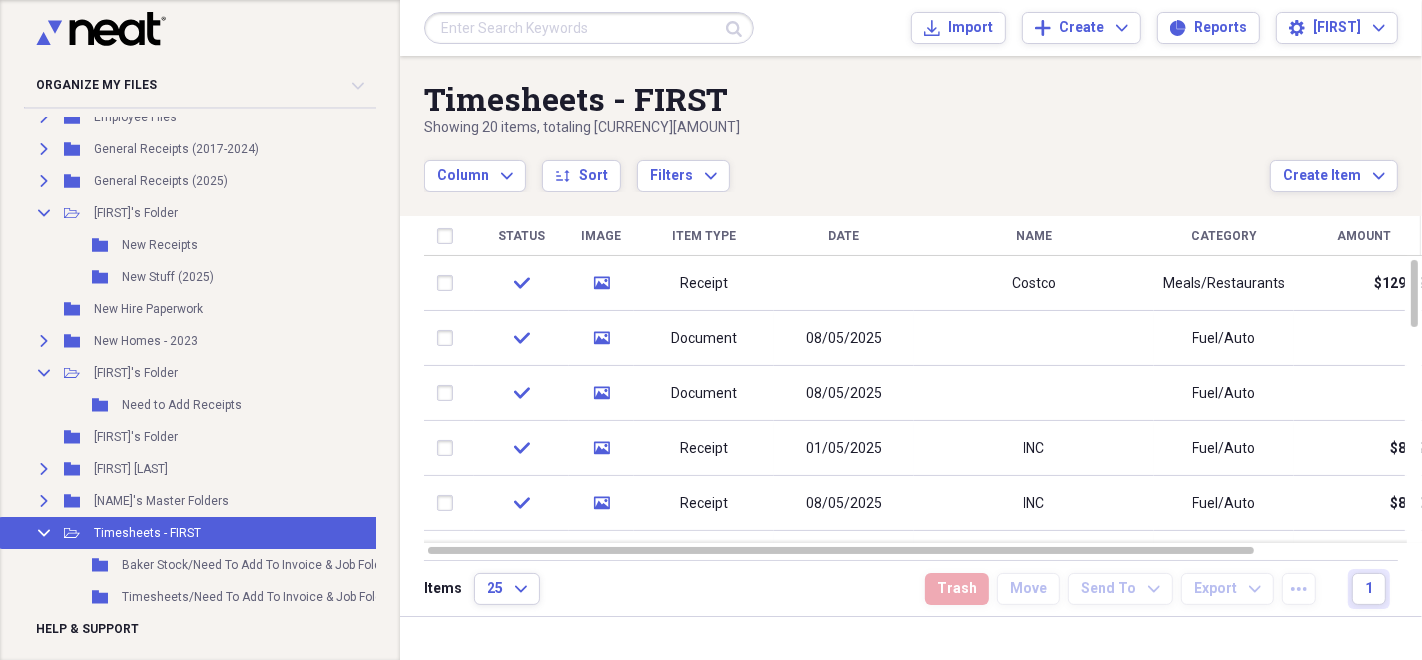 click on "Expand" 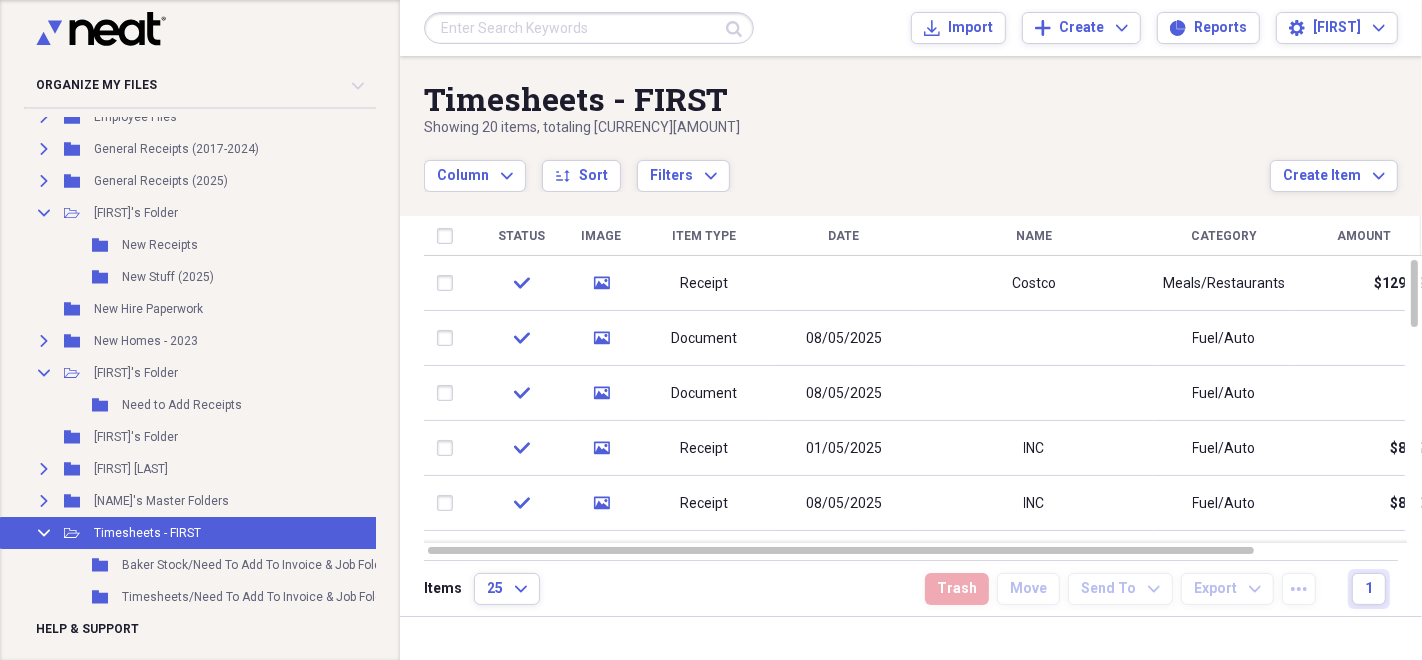 click on "w/e [DATE]" at bounding box center [179, 949] 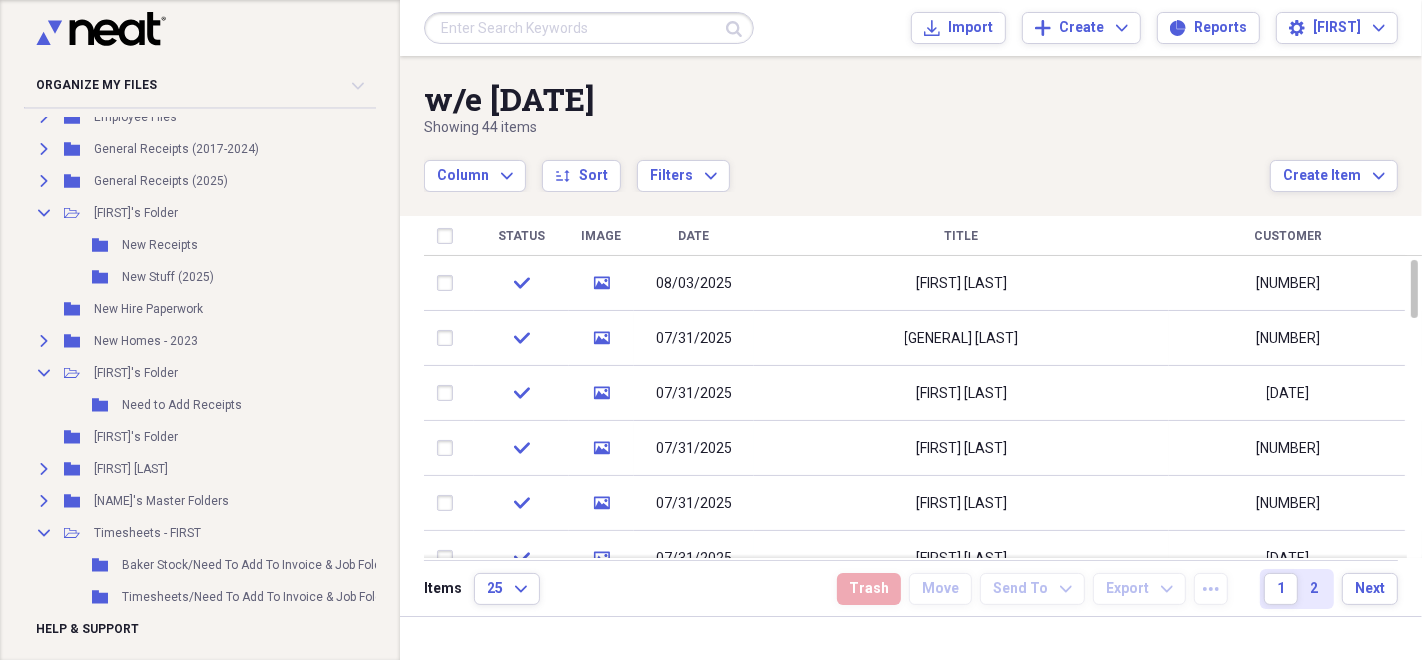 click on "Title" at bounding box center [962, 236] 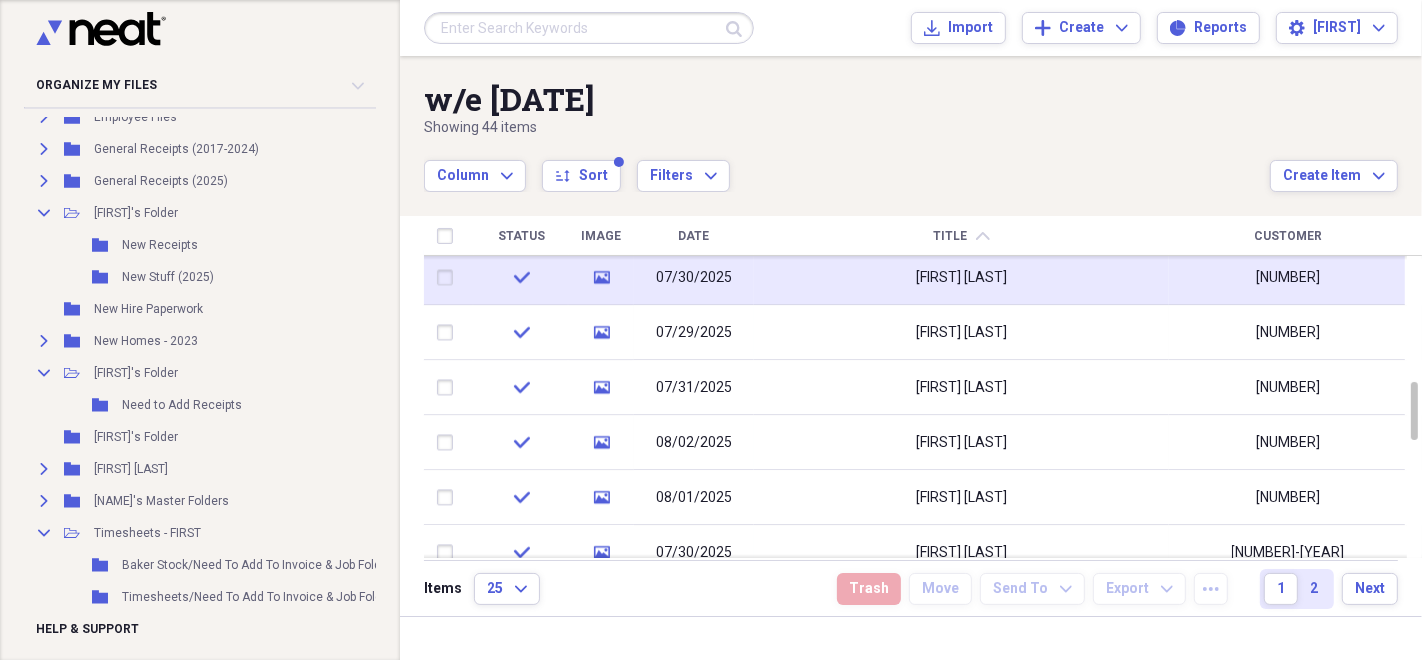 type 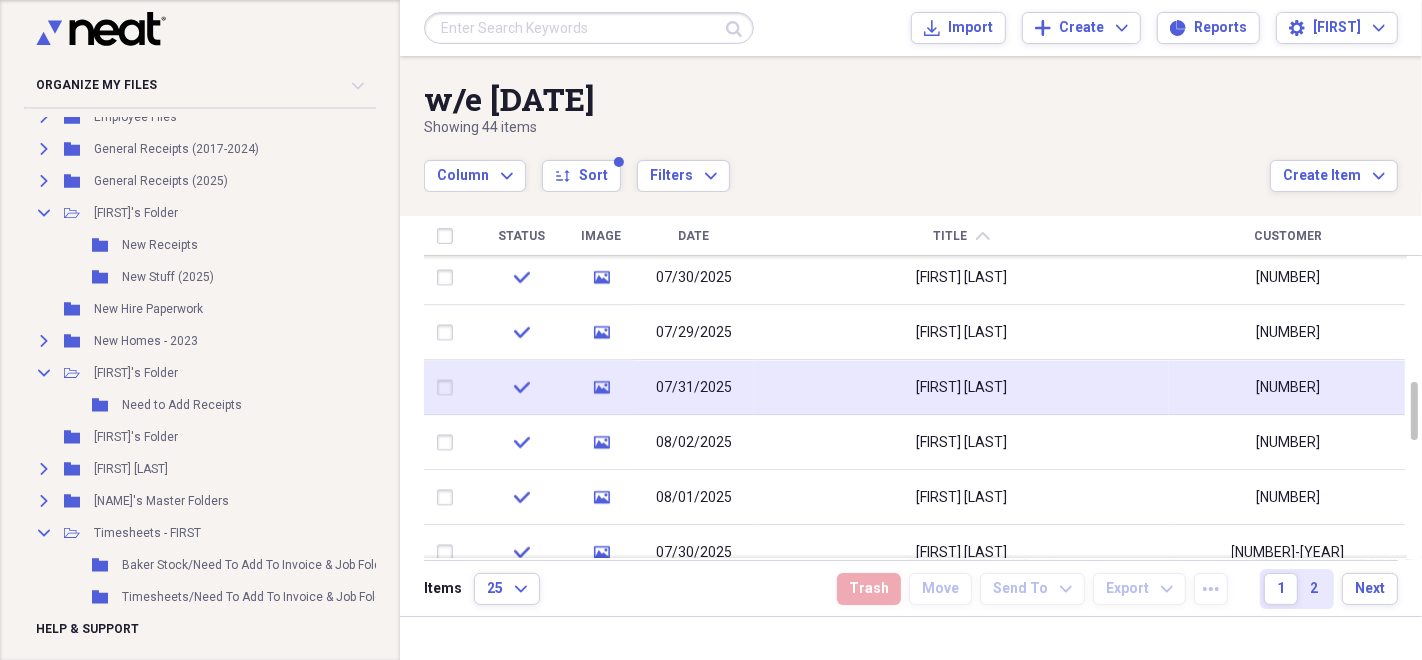 click on "07/31/2025" at bounding box center (694, 388) 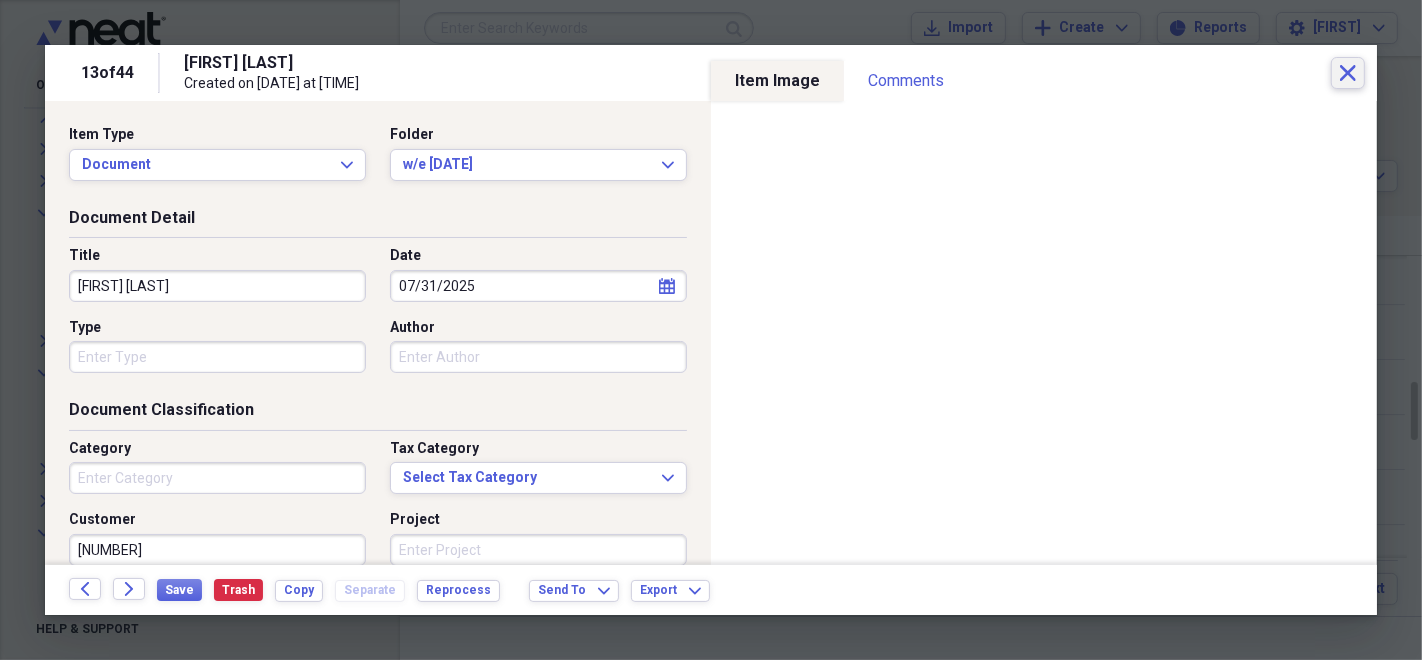 click on "Close" 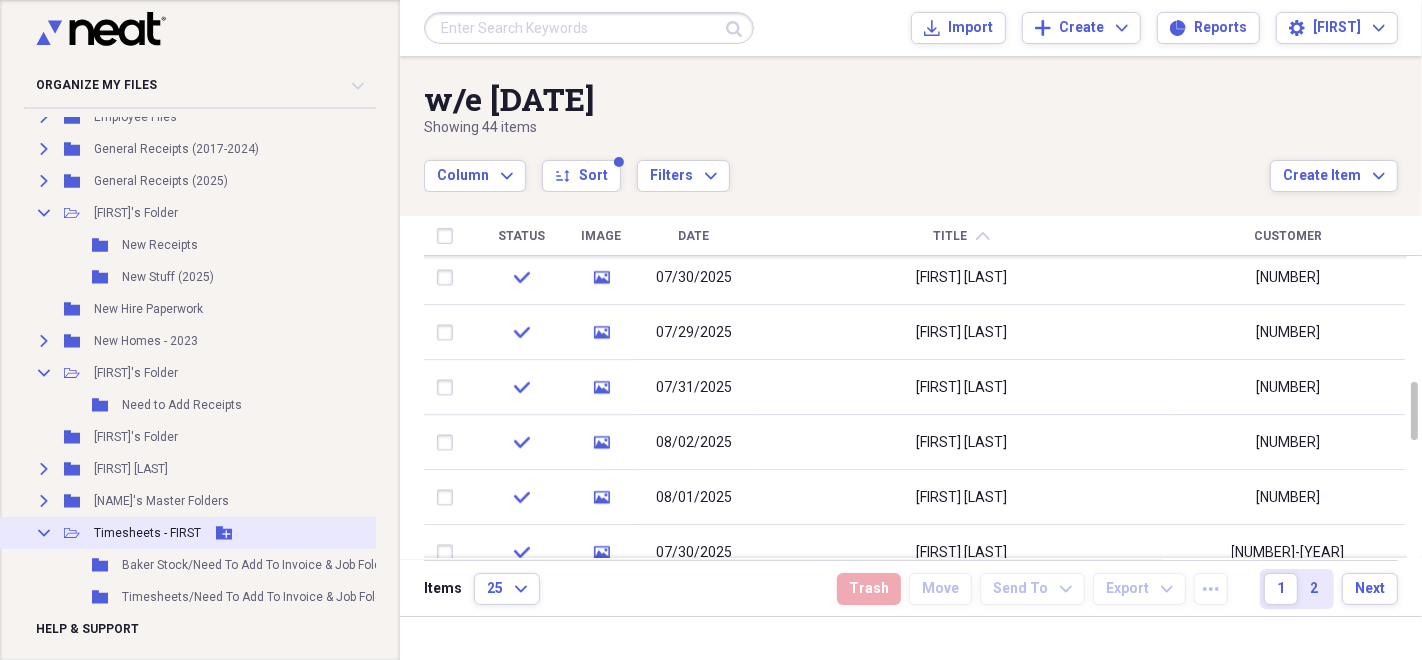 click on "[GENERAL] [GENERAL] [GENERAL] - [LAST] [GENERAL]" at bounding box center [260, 533] 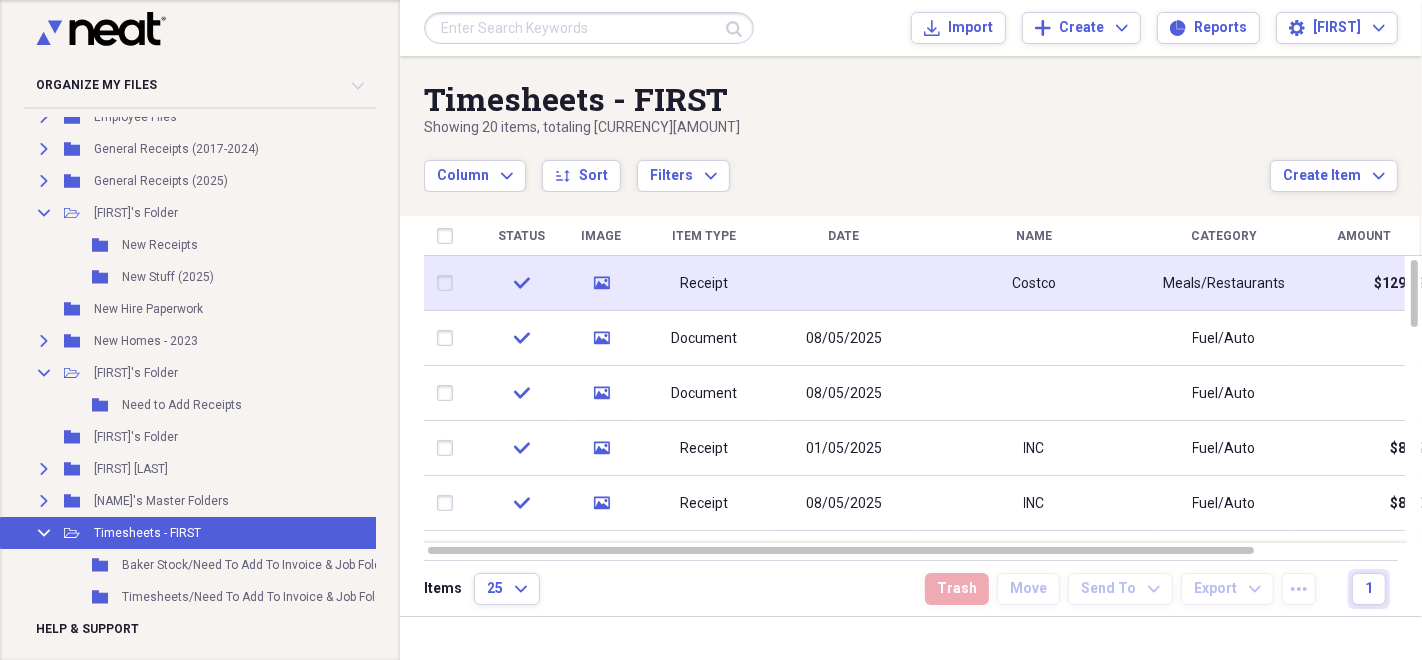 click on "Receipt" at bounding box center (704, 283) 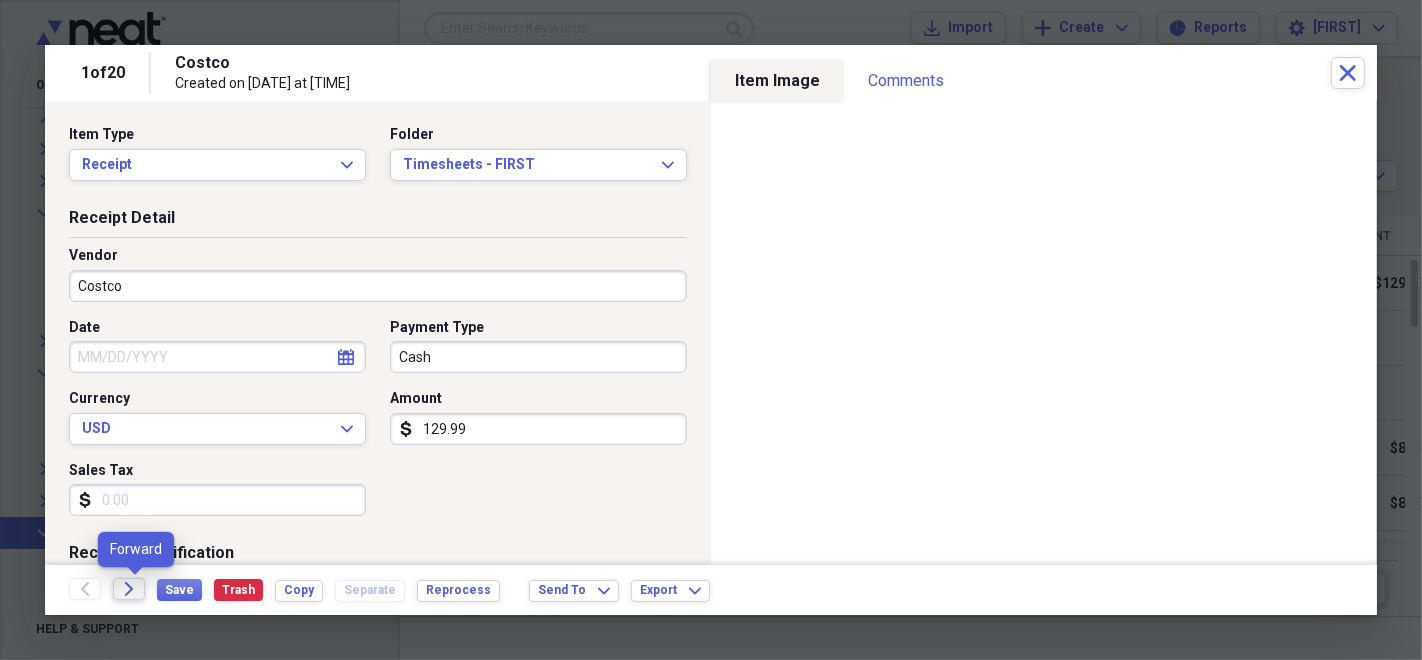 click 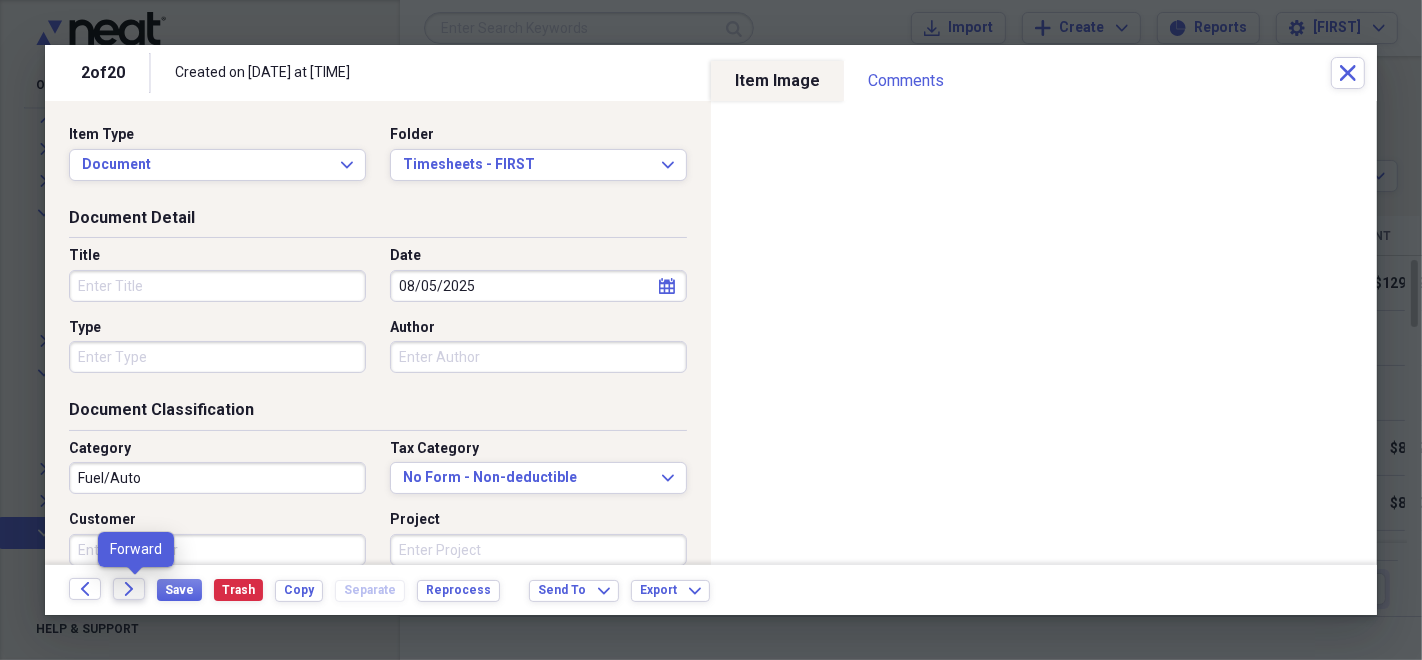 click on "Forward" at bounding box center [129, 589] 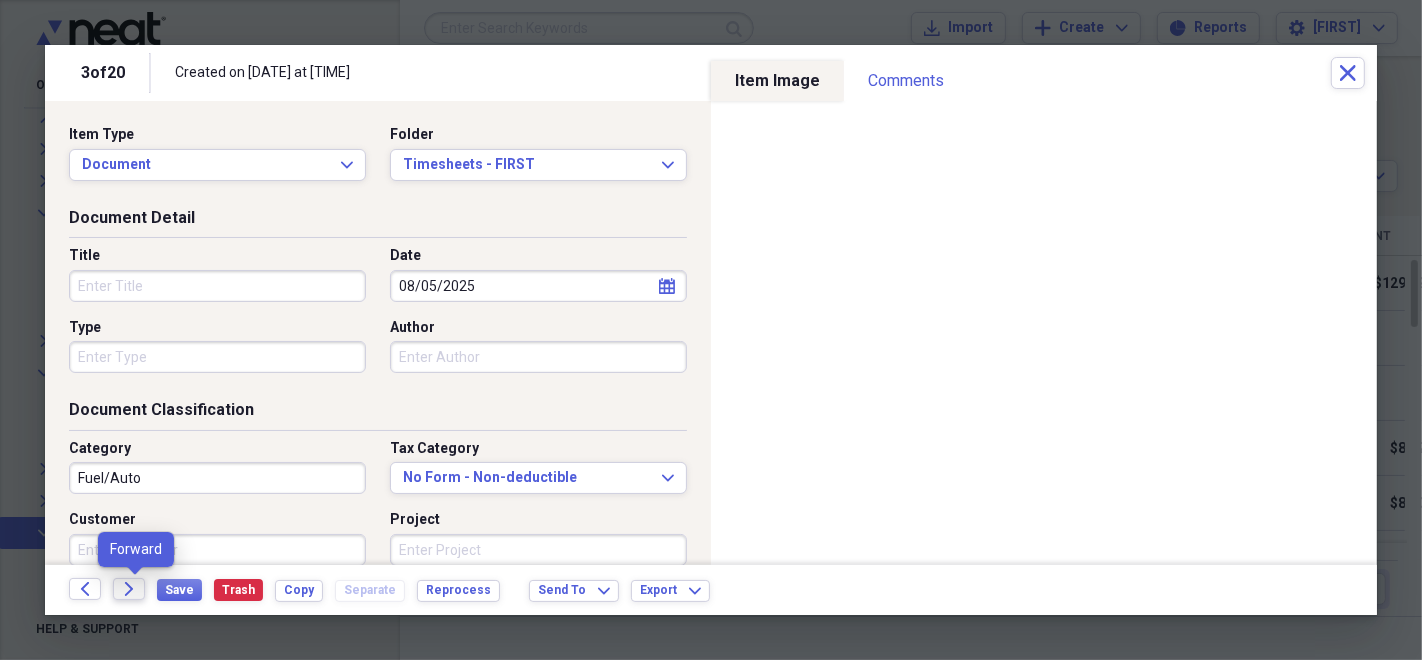 click on "Forward" at bounding box center (129, 589) 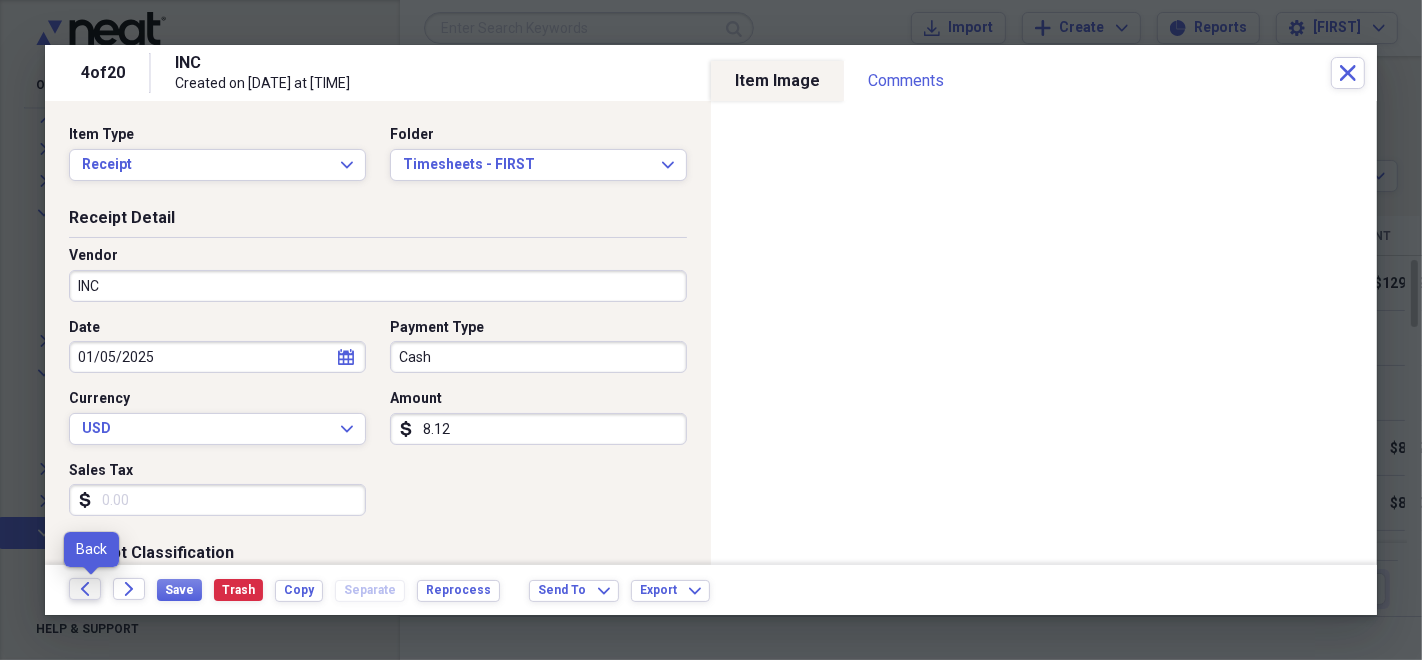 click on "Back" 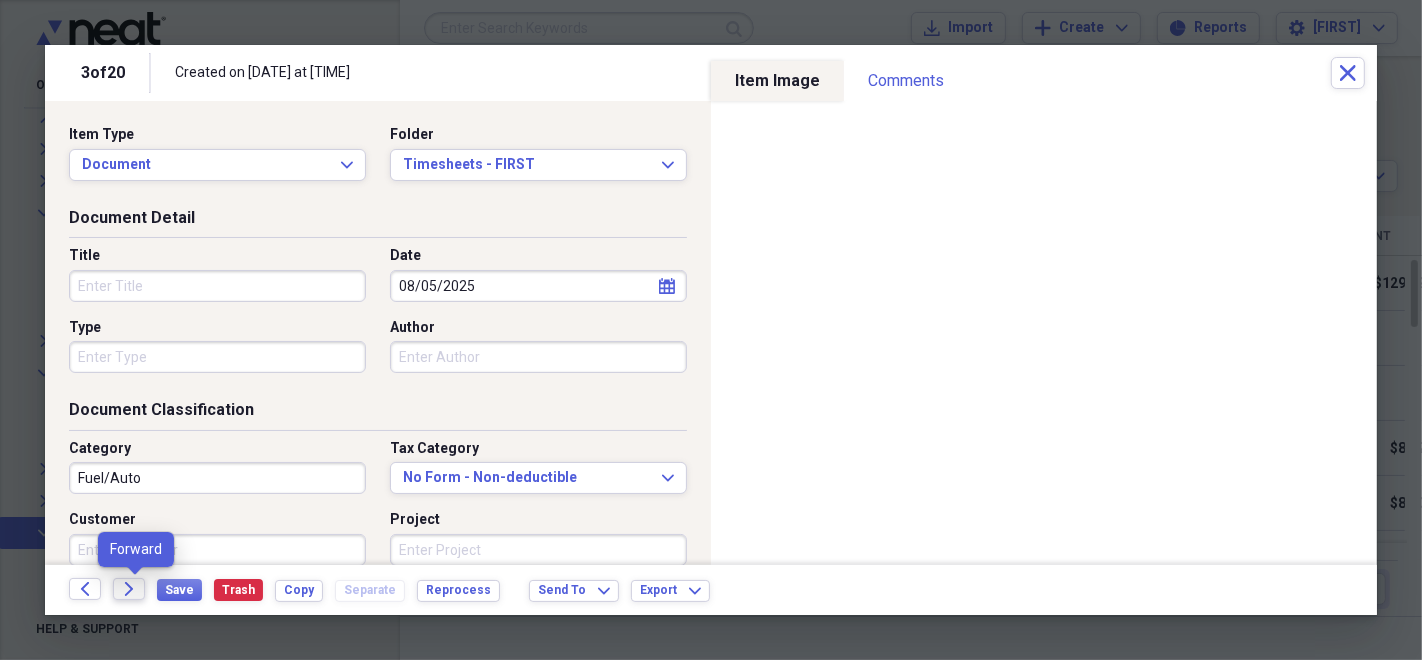 click on "Forward" 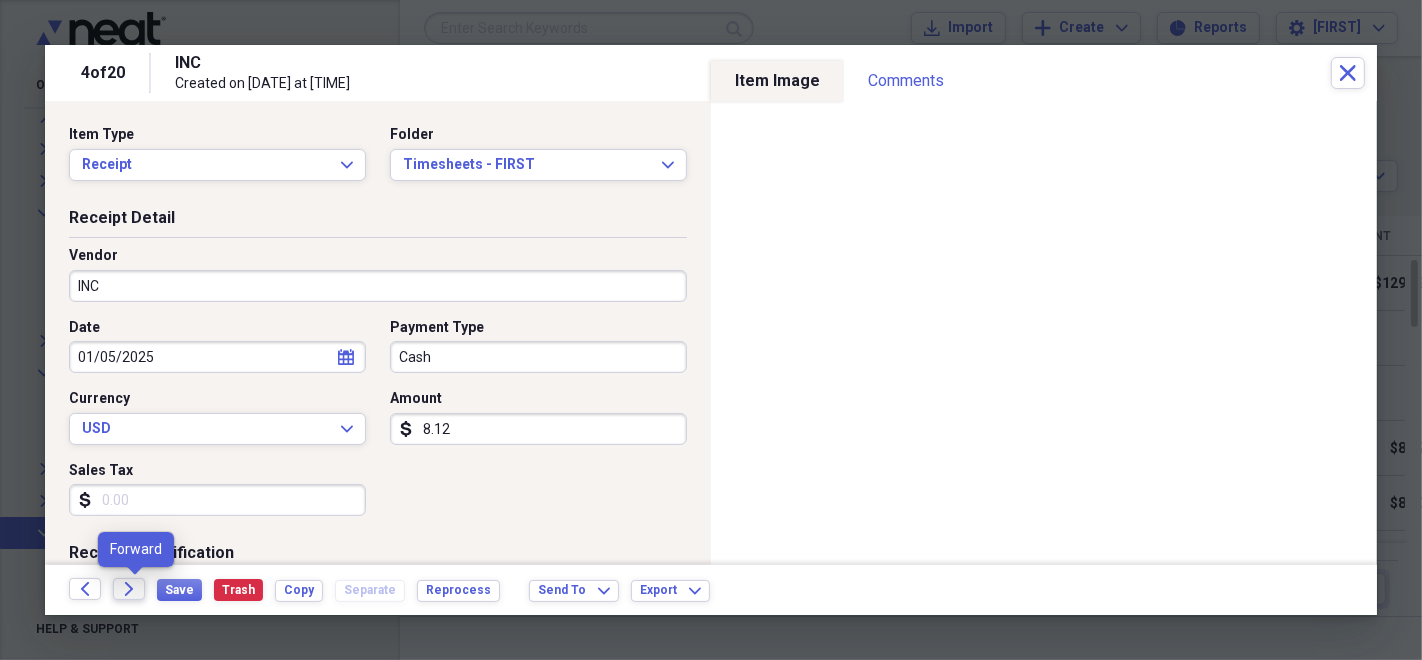 click on "Forward" 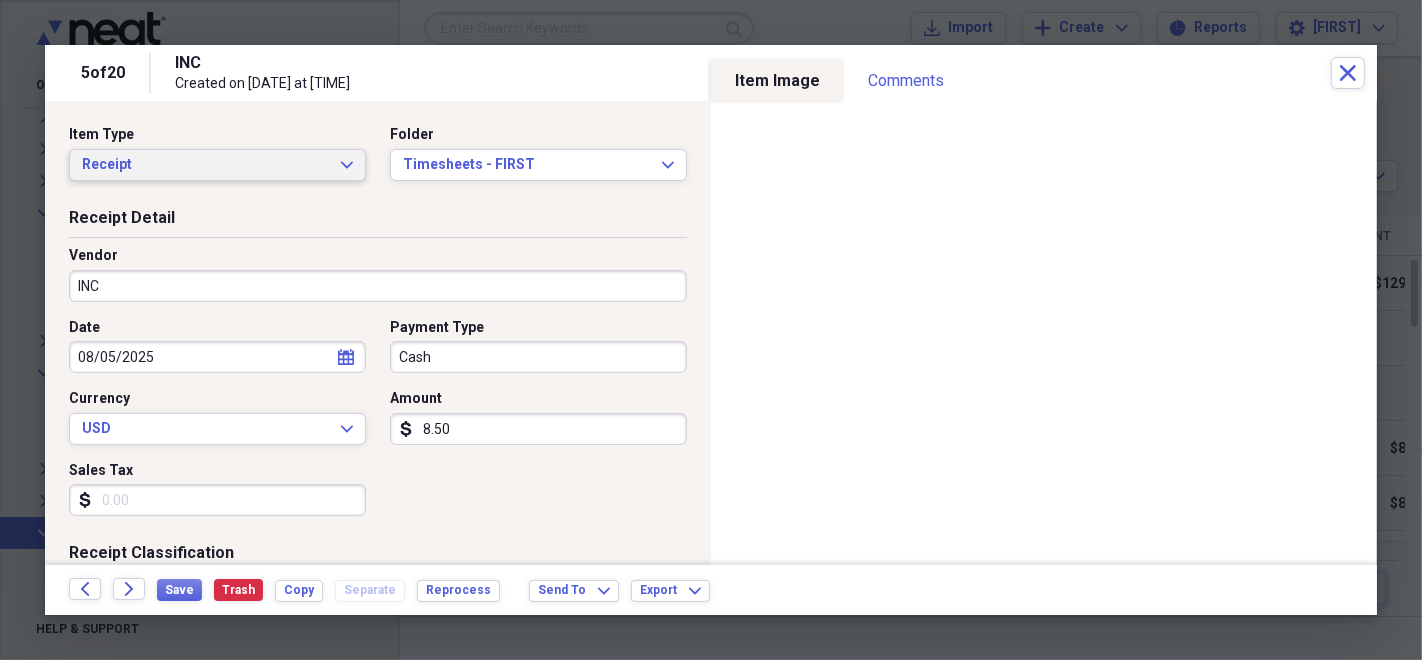 click on "Receipt" at bounding box center (205, 165) 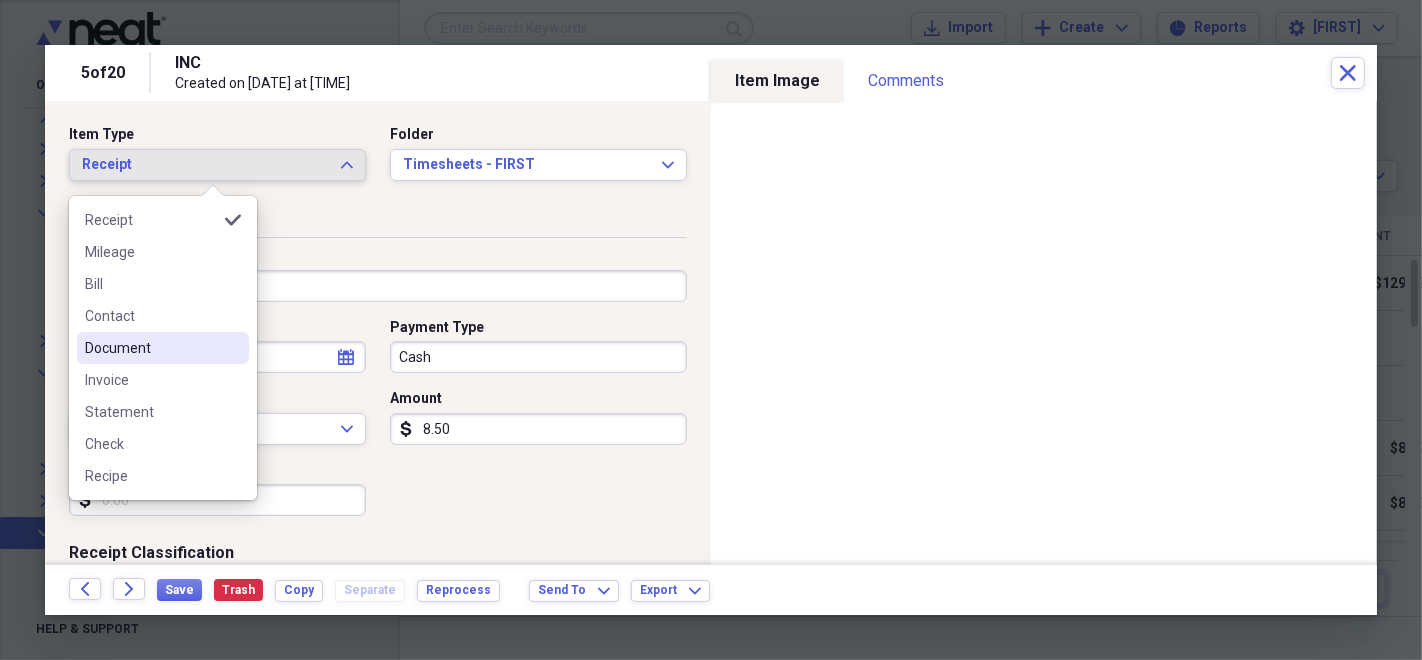 click on "Document" at bounding box center [151, 348] 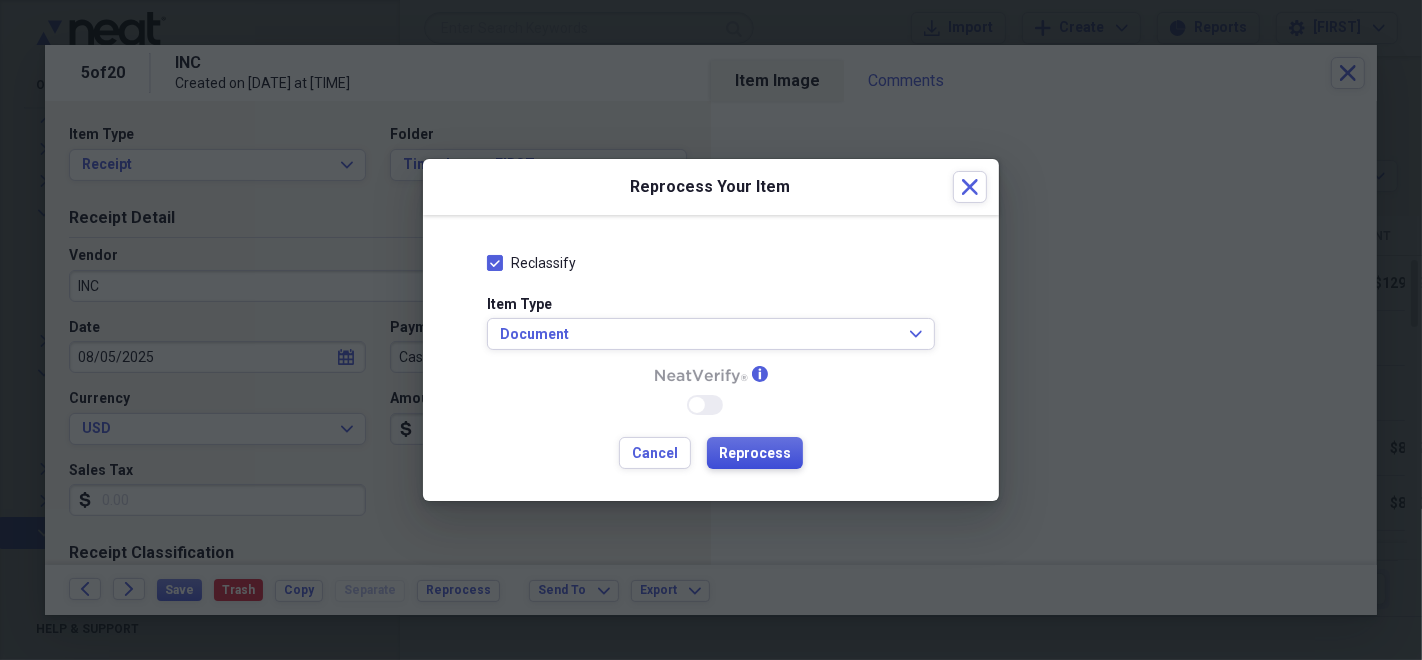 click on "Reprocess" at bounding box center (755, 454) 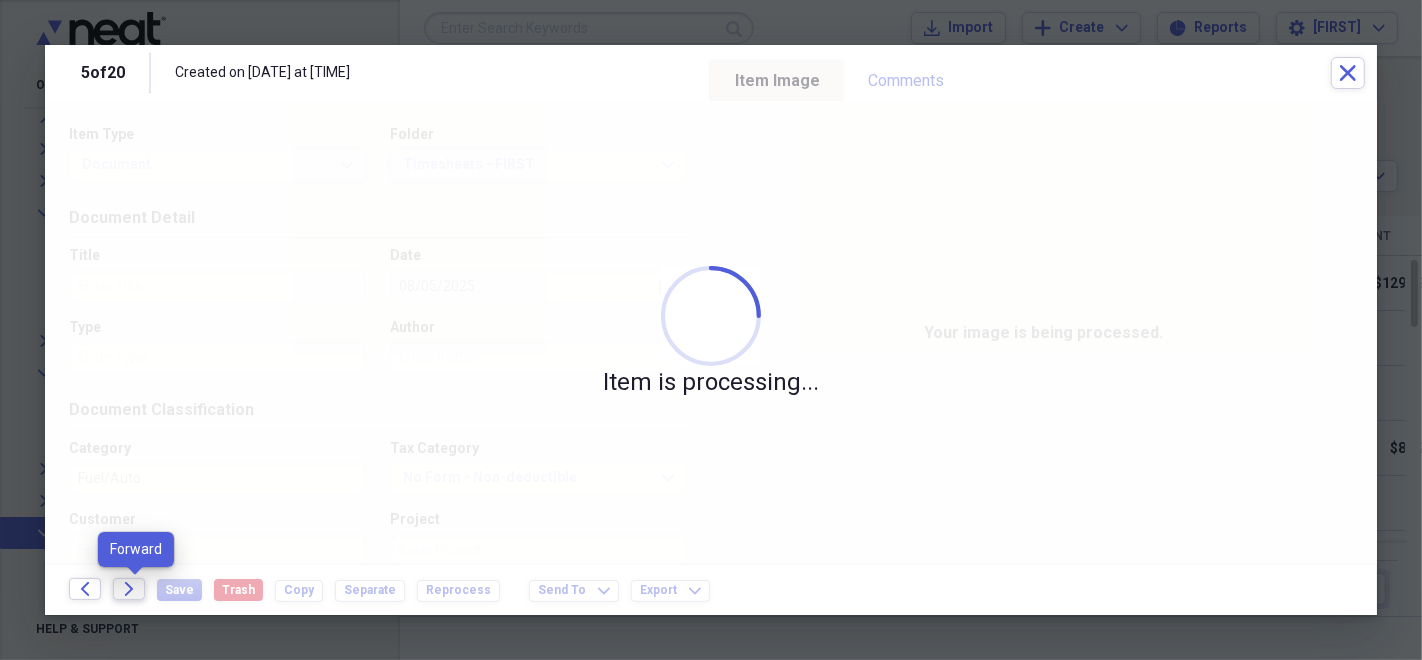 click on "Forward" 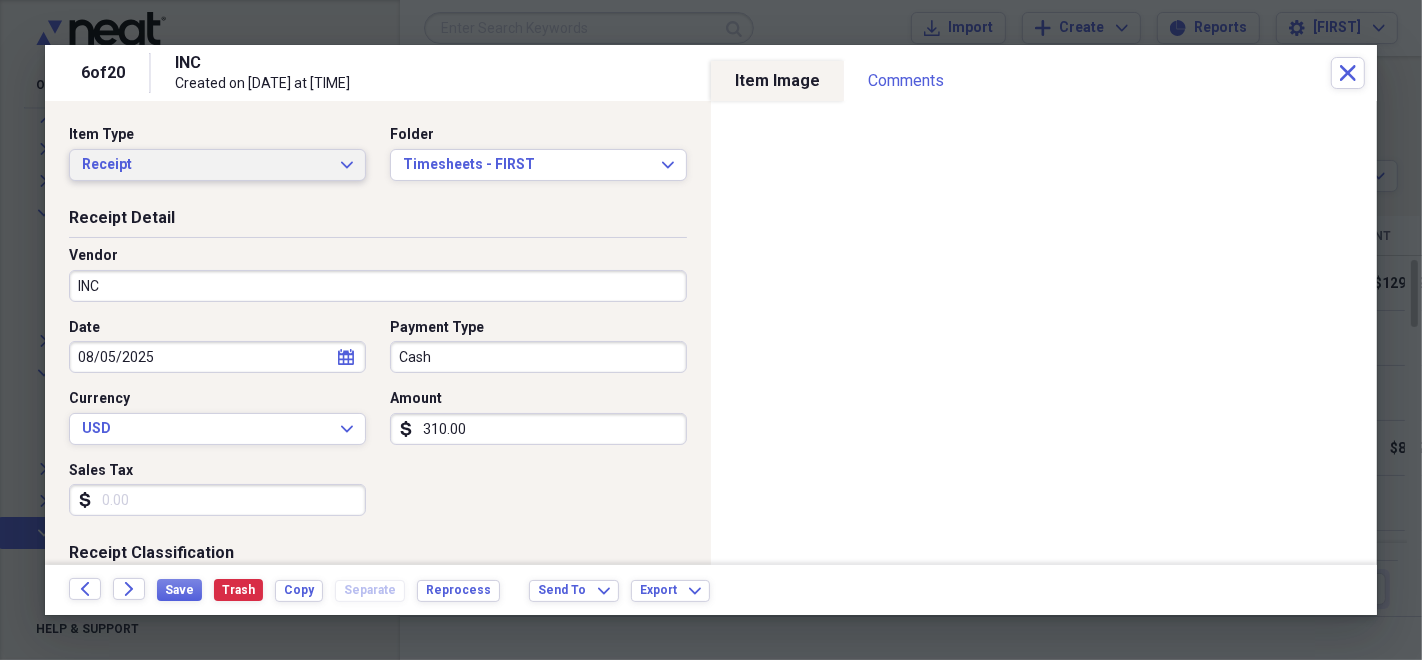click on "Receipt" at bounding box center (205, 165) 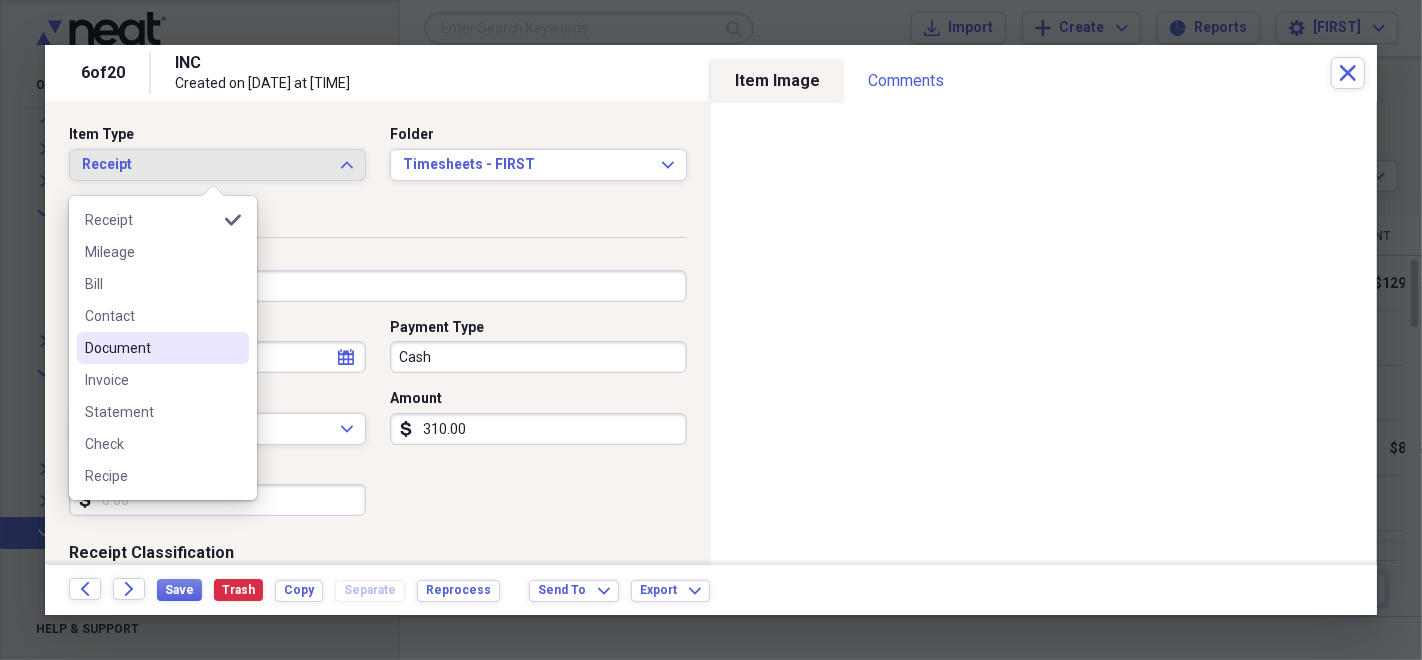 click on "Document" at bounding box center [151, 348] 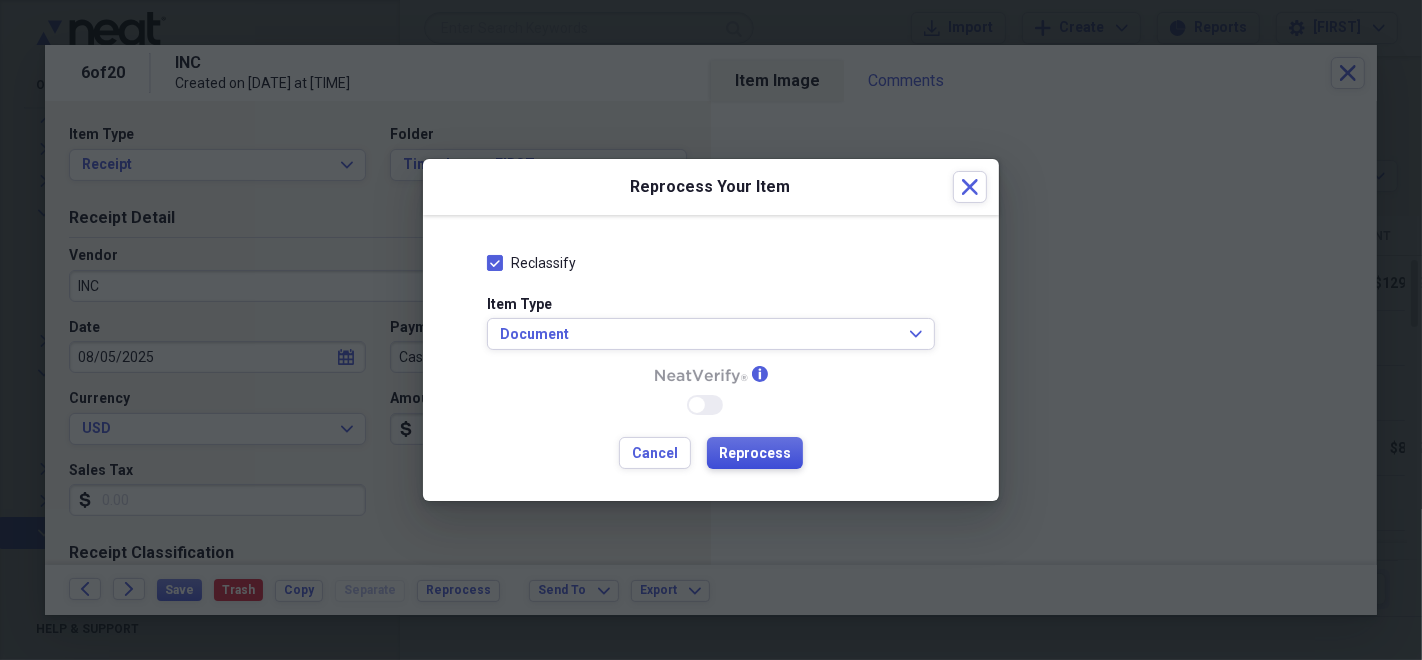 type 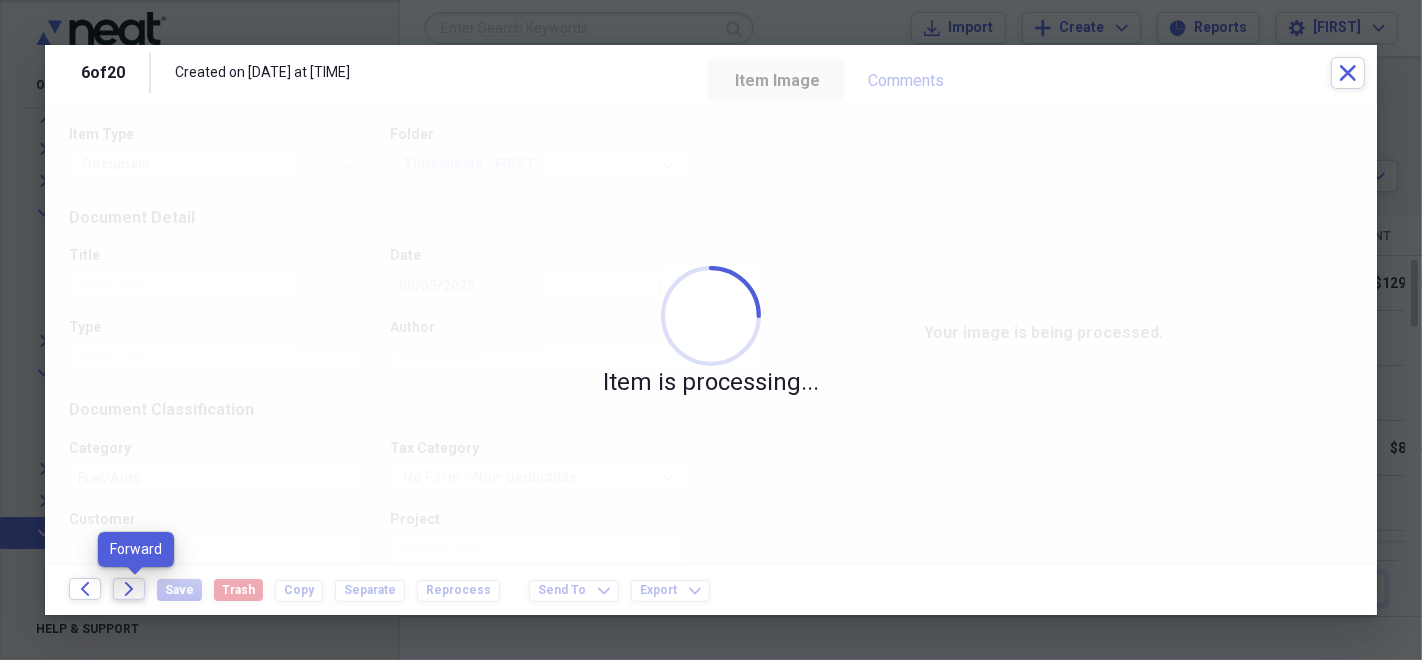 click on "Forward" at bounding box center (129, 589) 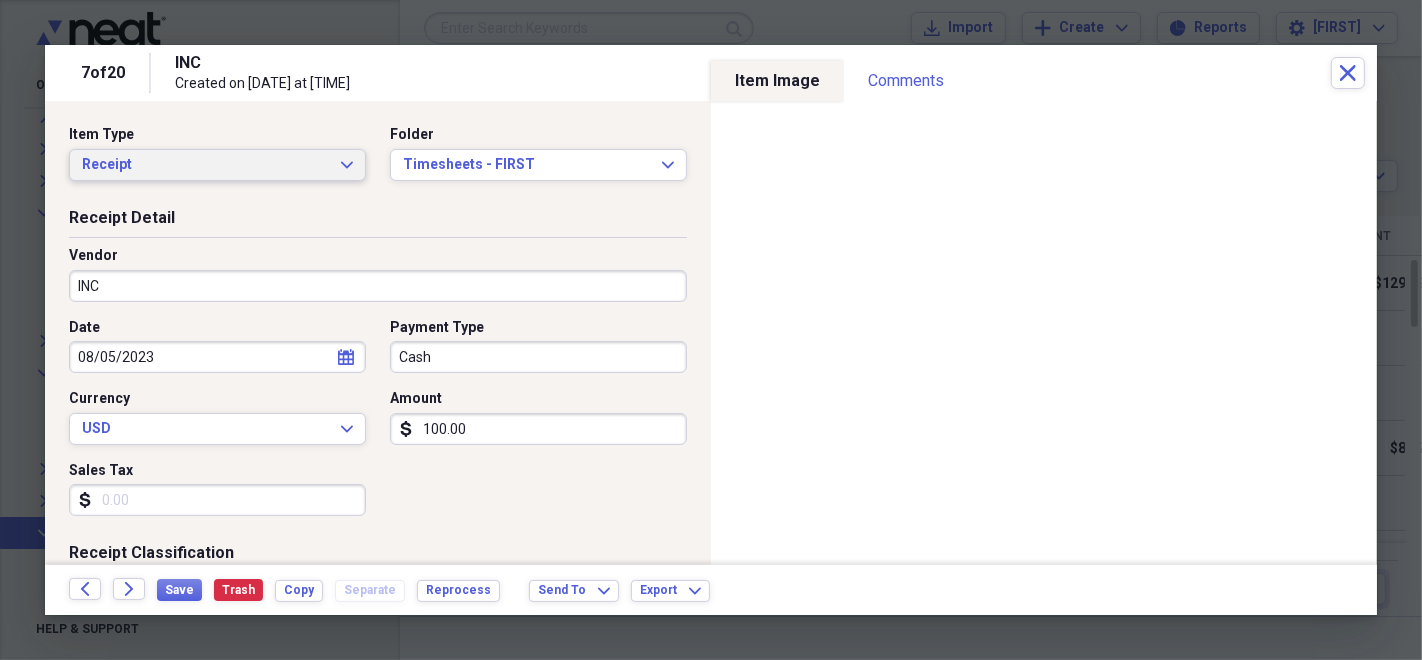 click on "Receipt" at bounding box center [205, 165] 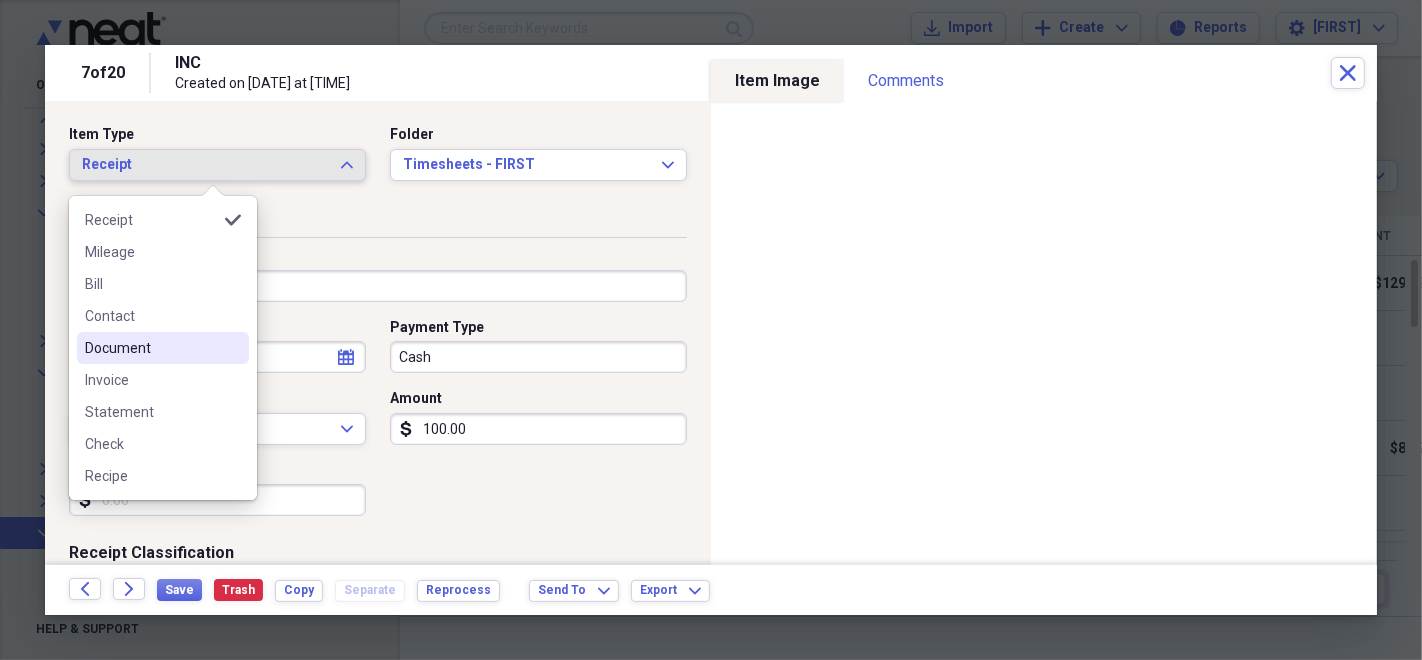 click on "Document" at bounding box center (151, 348) 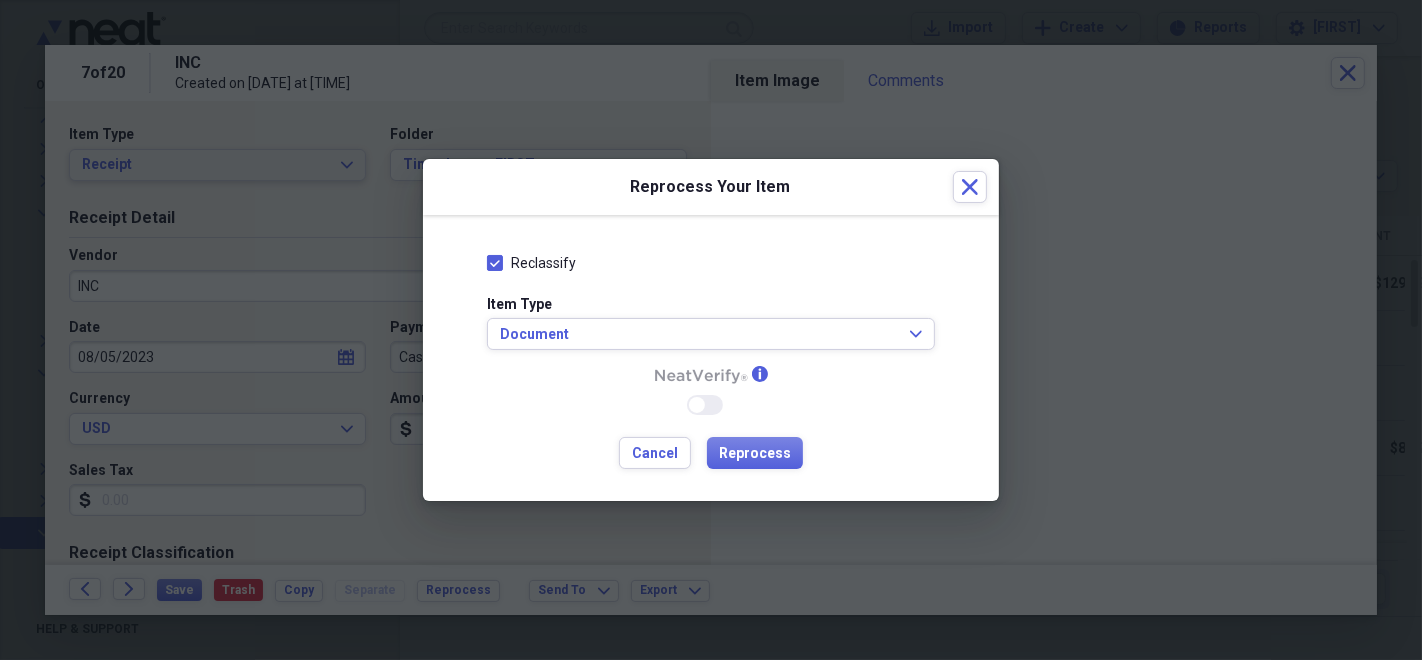 type 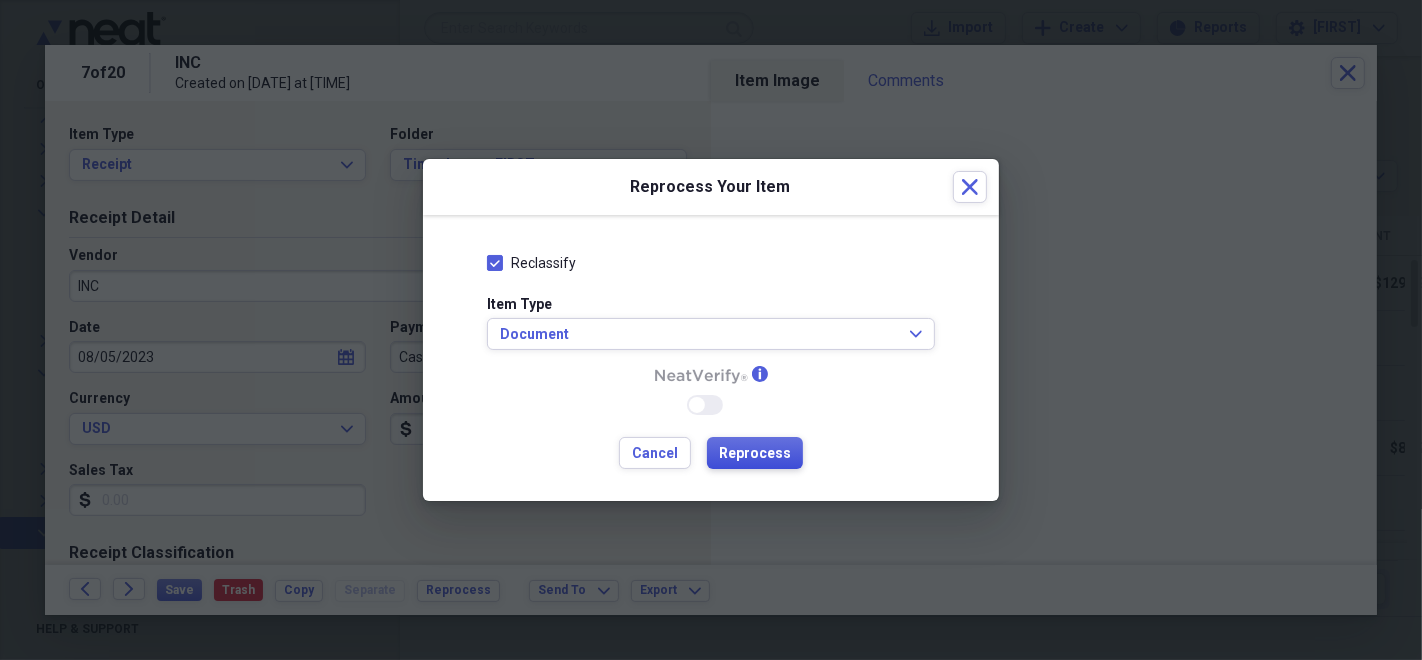 click on "Reprocess" at bounding box center [755, 453] 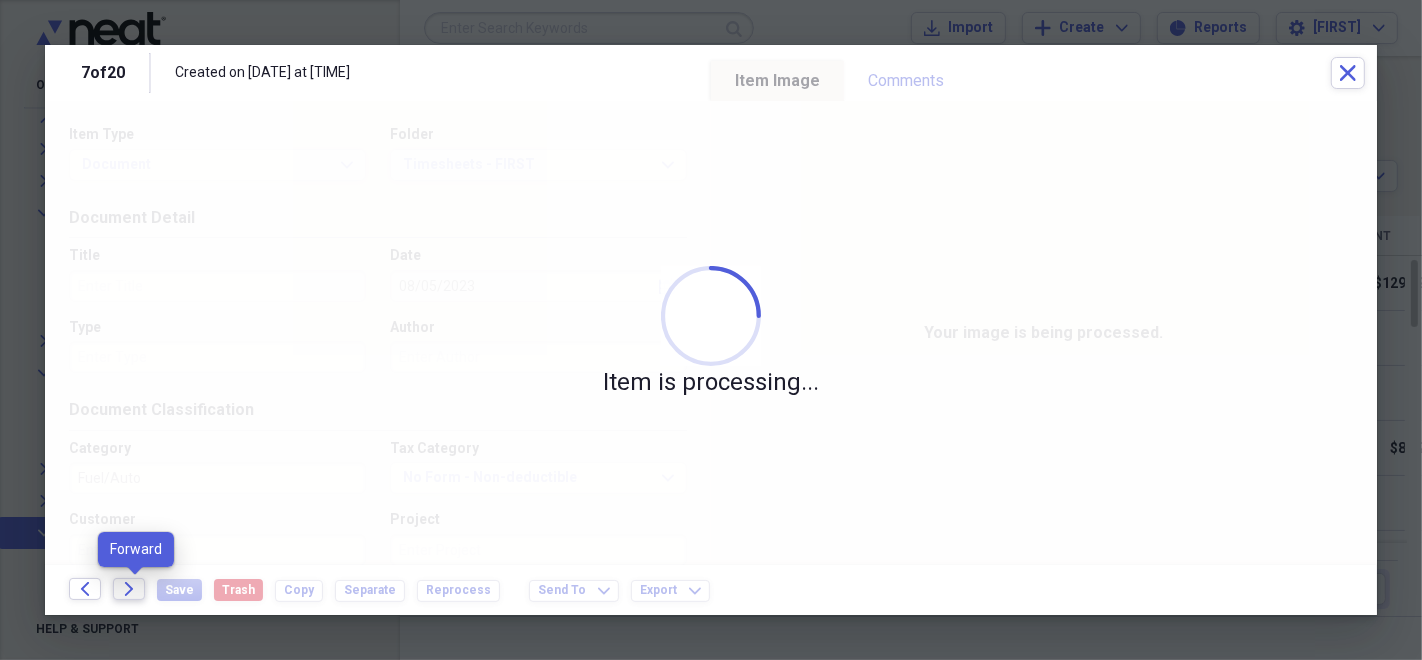 click on "Forward" 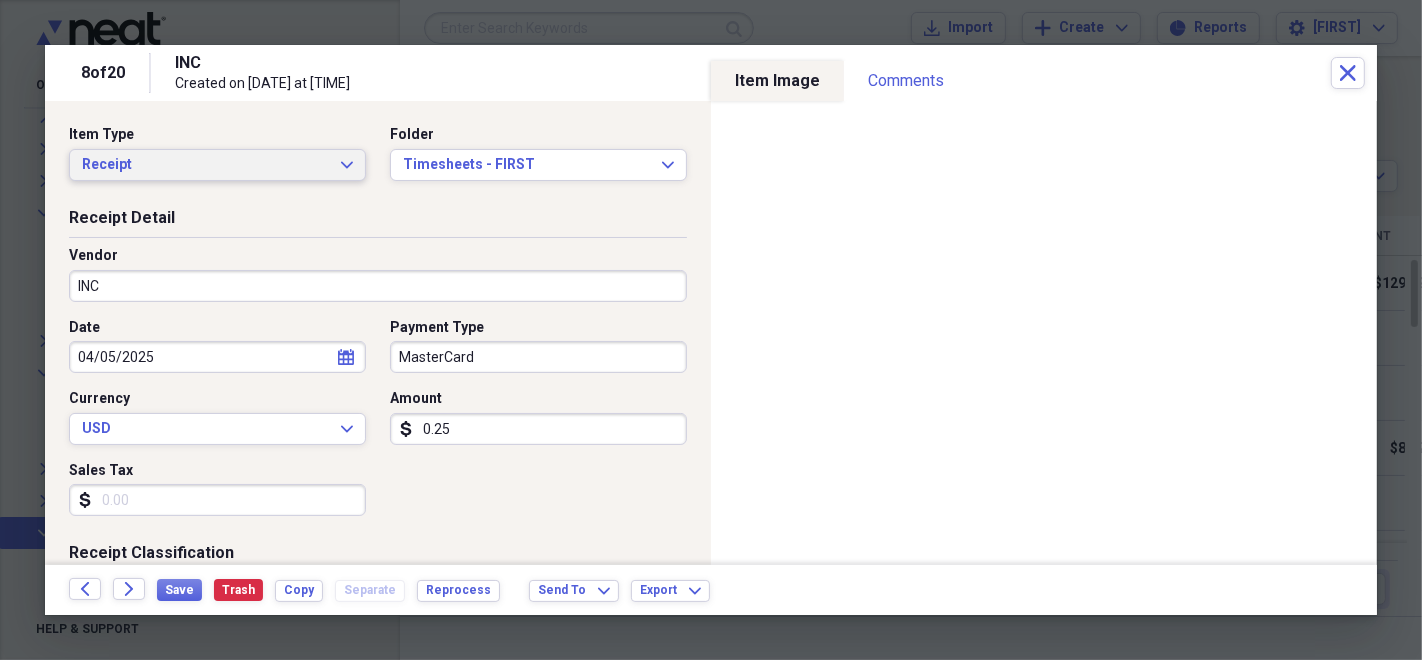 click on "Receipt Expand" at bounding box center [217, 165] 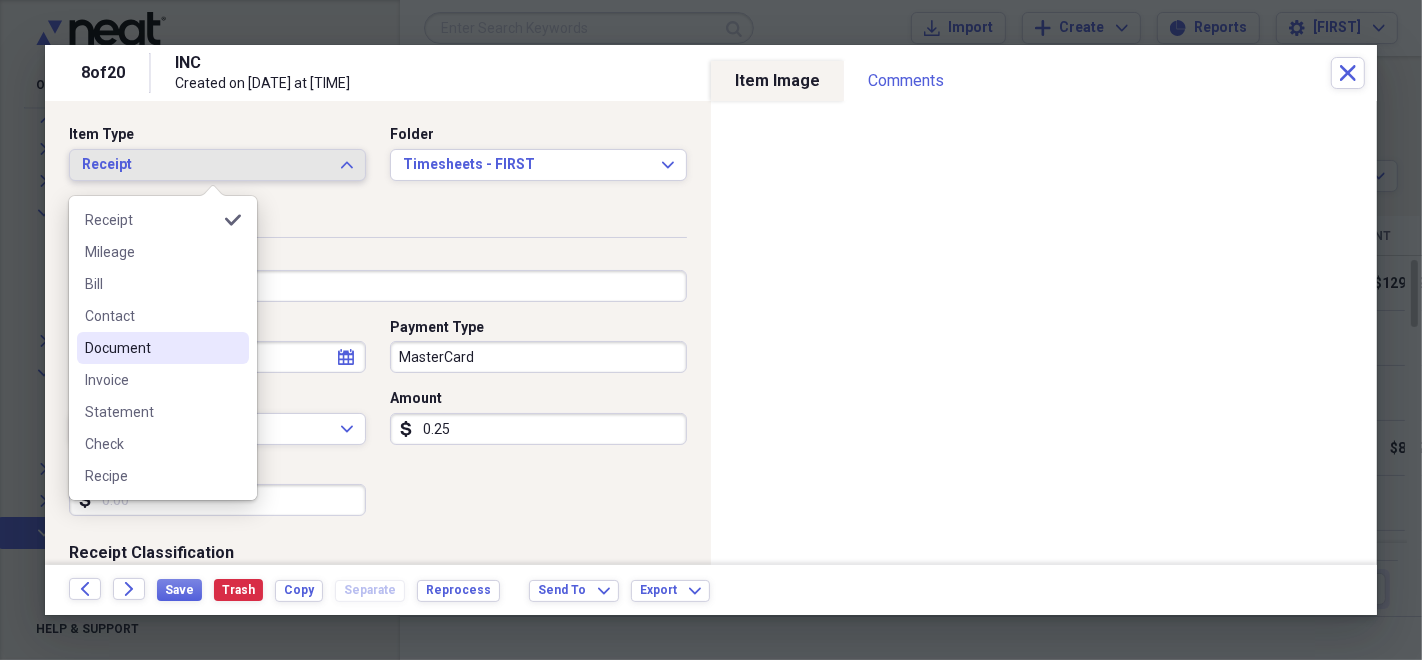 click on "Document" at bounding box center [151, 348] 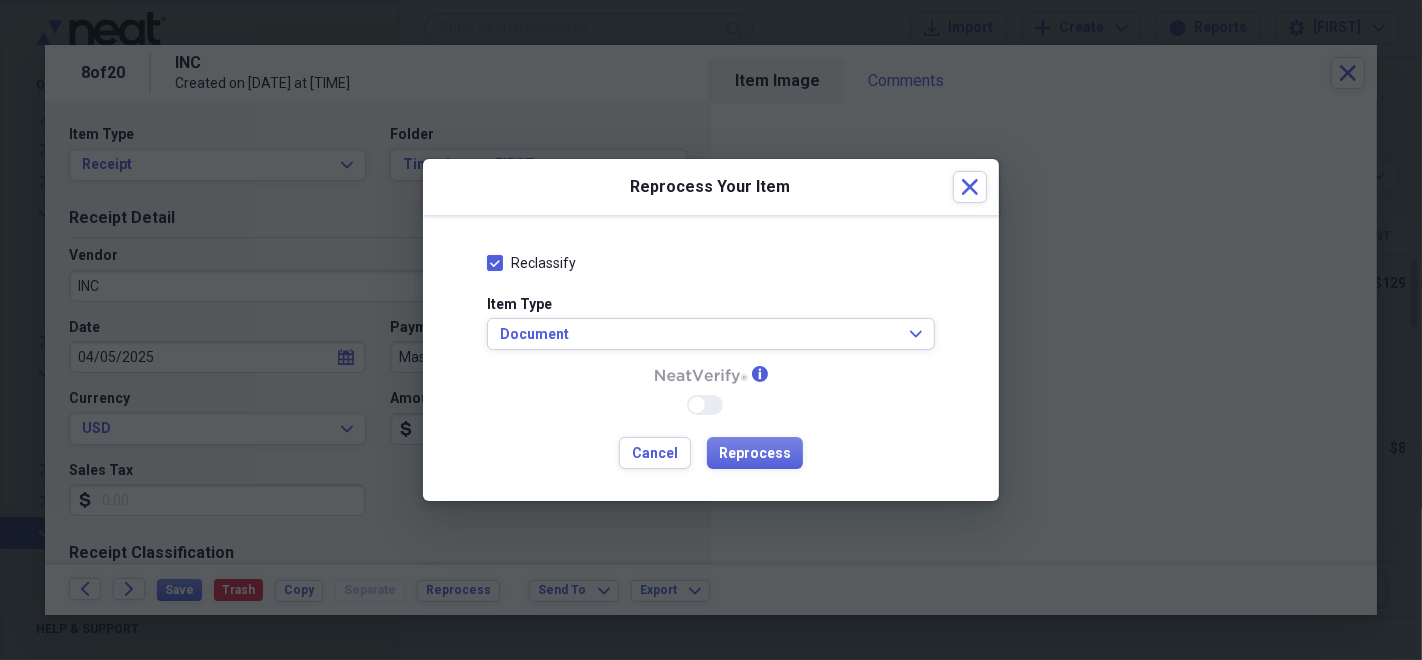 click on "Reclassify Item Type Document Expand info Enable Neat Verify Cancel Reprocess" at bounding box center (711, 358) 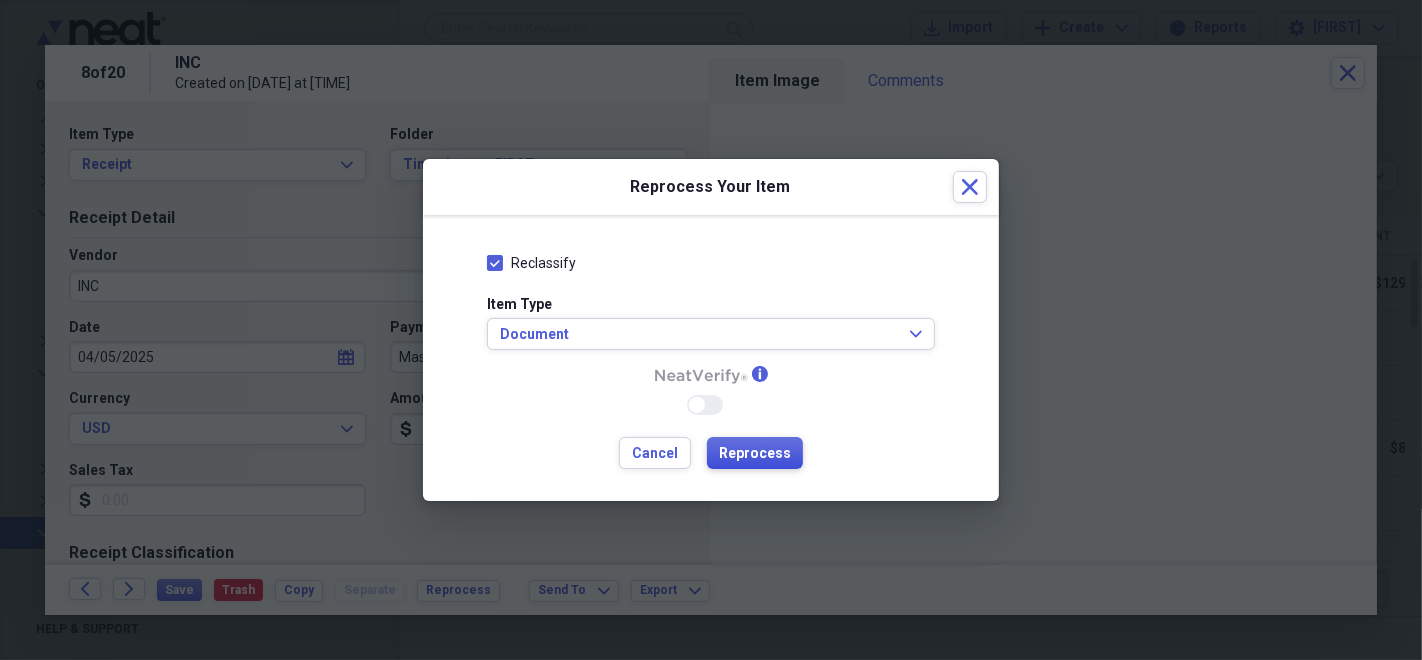 click on "Reprocess" at bounding box center [755, 454] 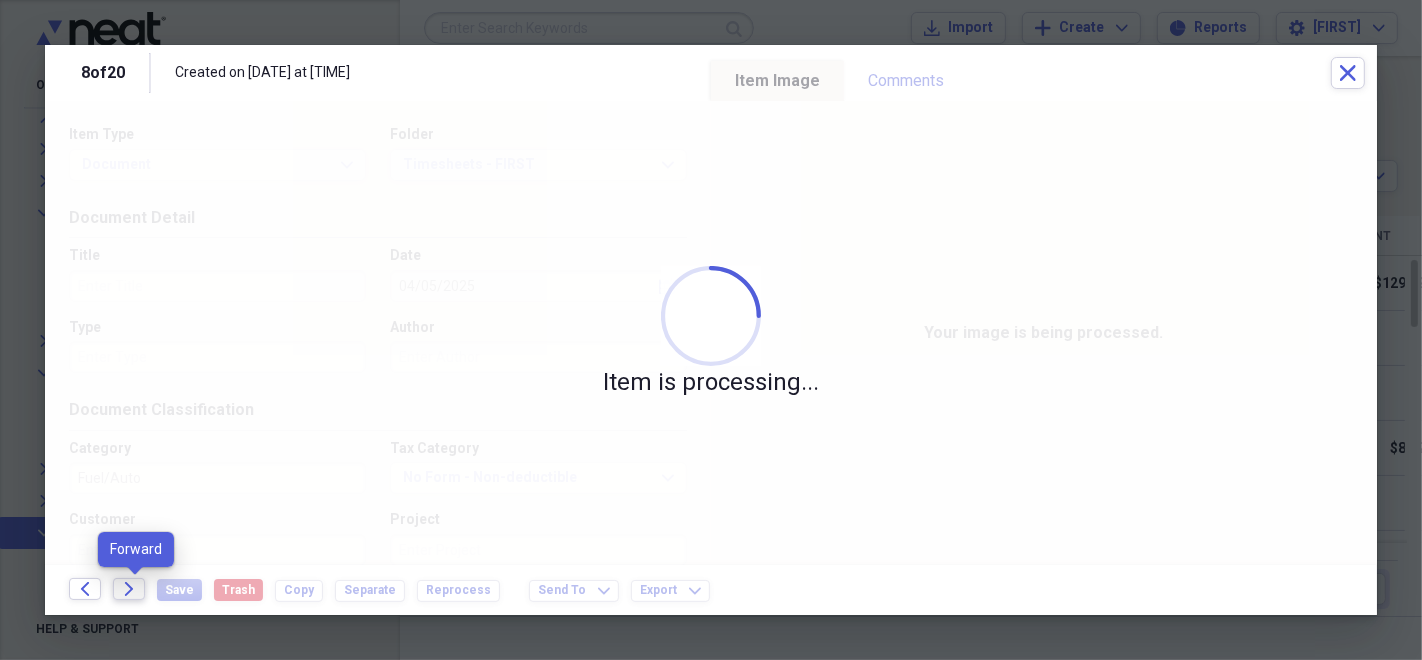 click on "Forward" 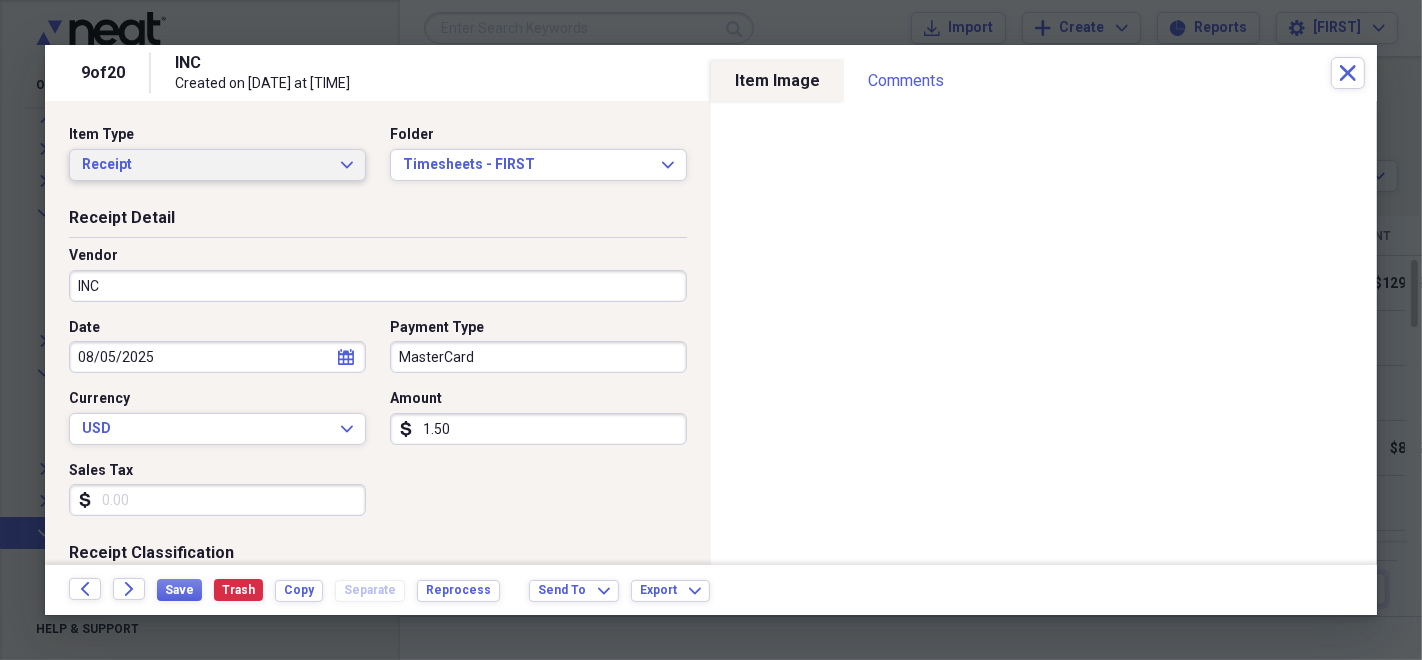click on "Receipt" at bounding box center [205, 165] 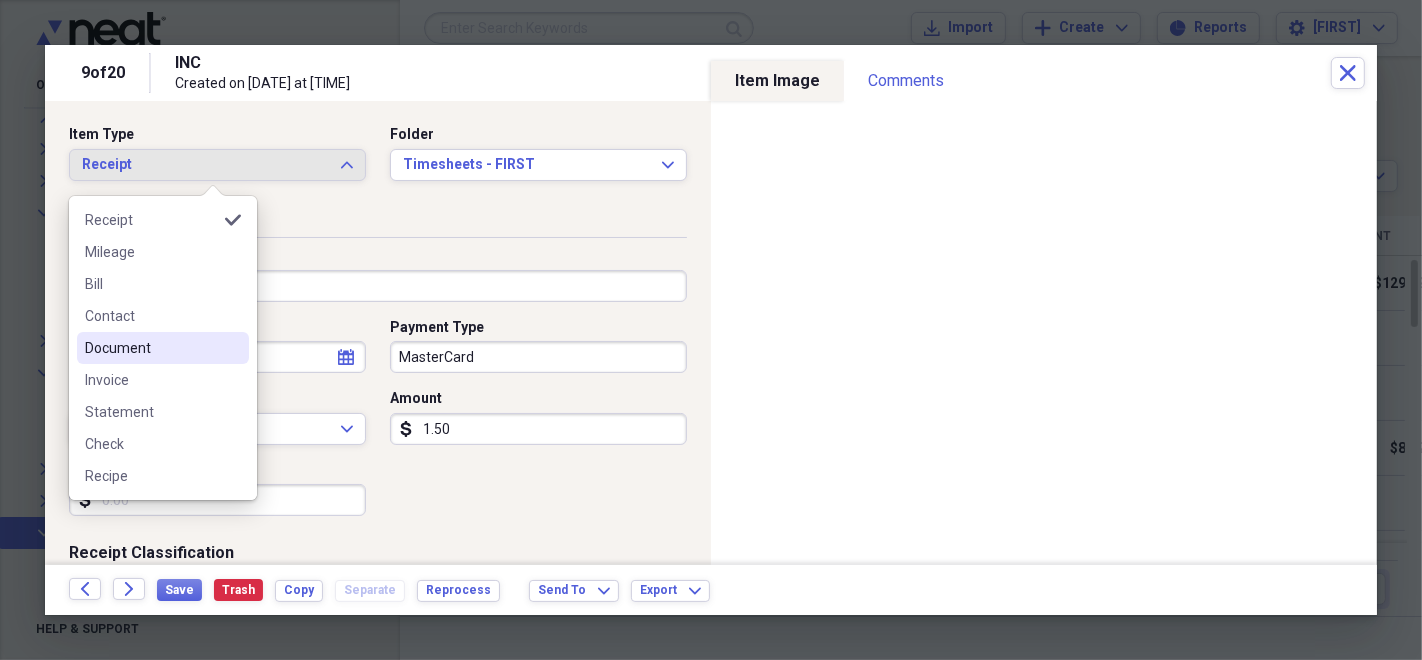 click on "Document" at bounding box center [151, 348] 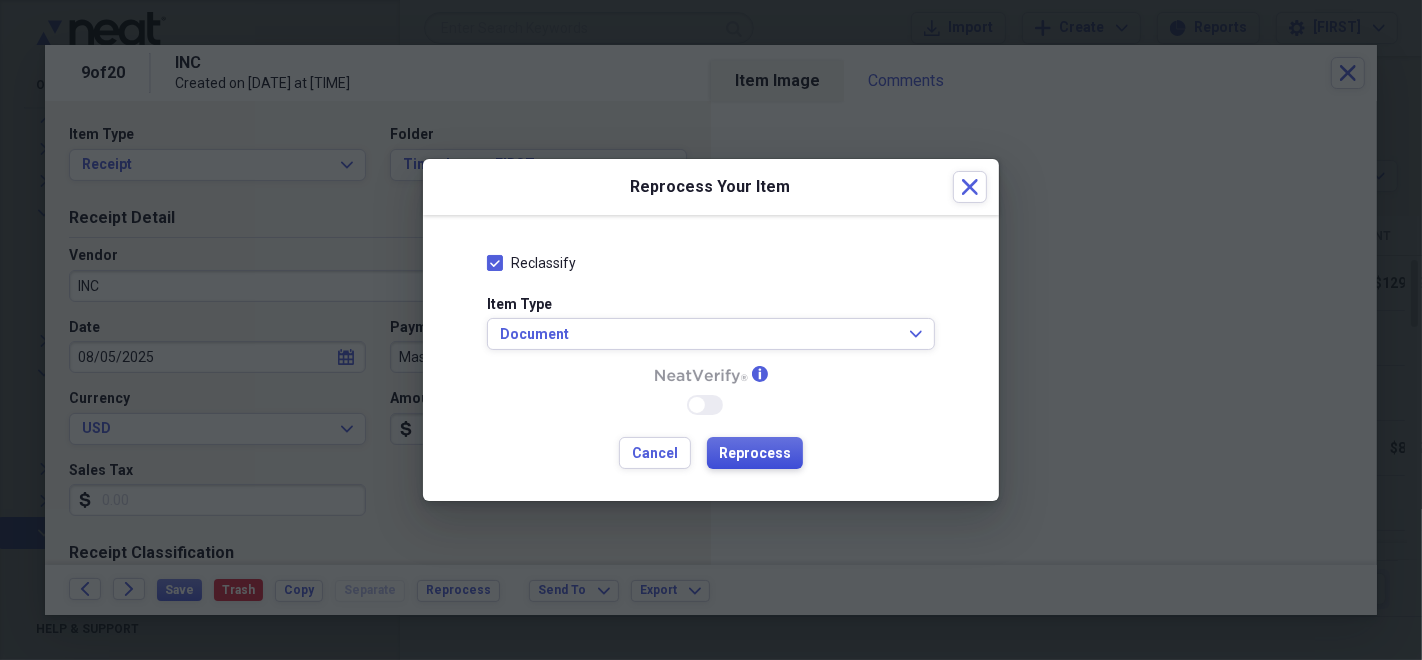 click on "Reprocess" at bounding box center [755, 453] 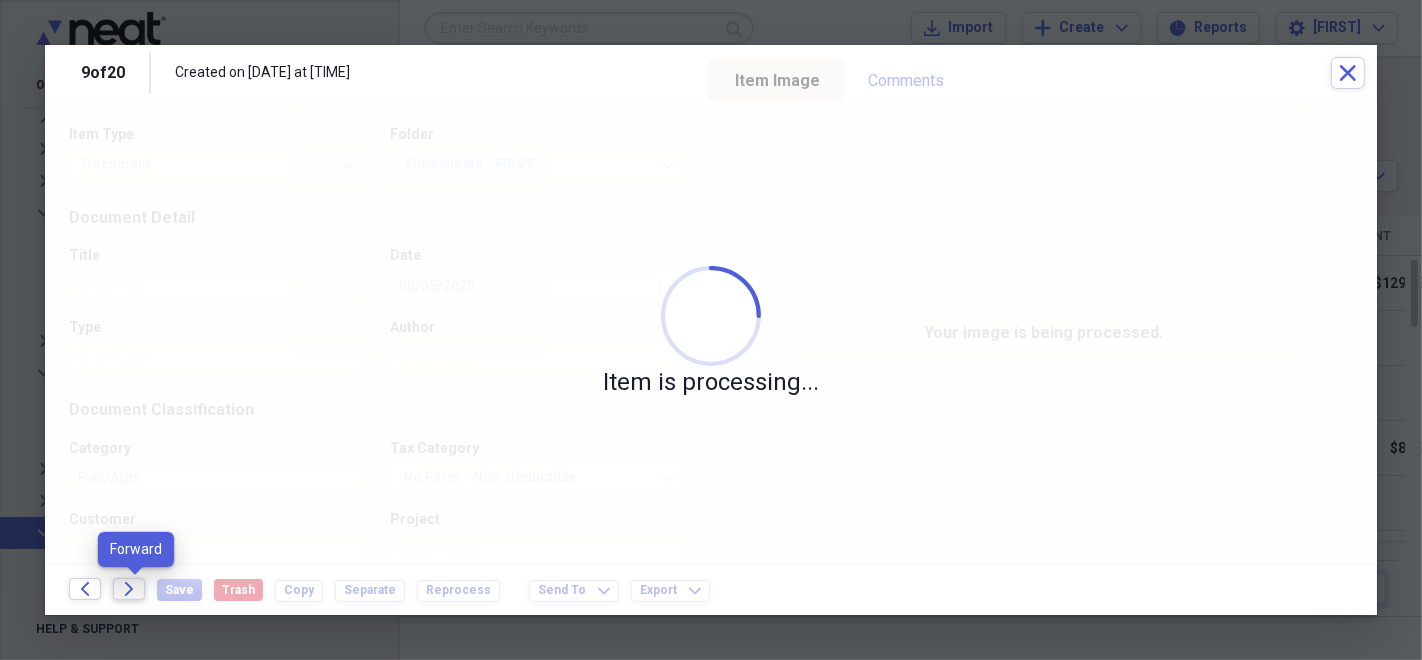 click on "Forward" at bounding box center [129, 589] 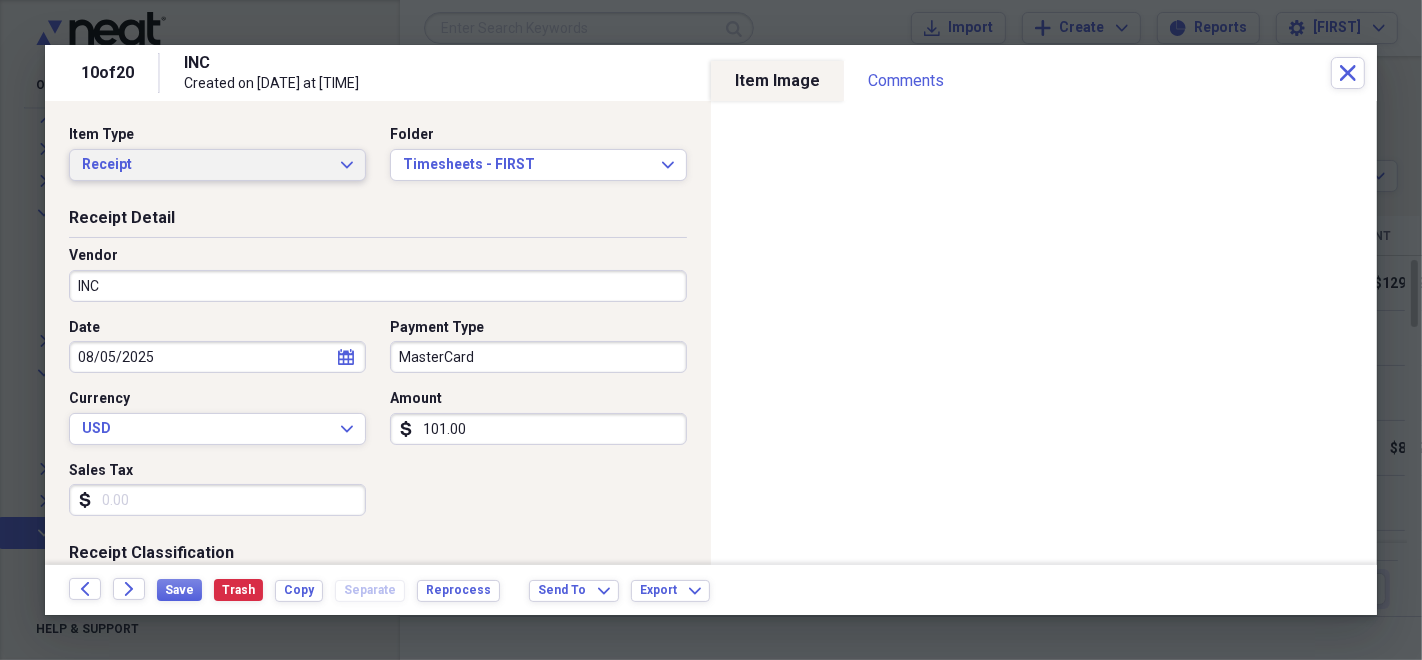 click on "Receipt" at bounding box center [205, 165] 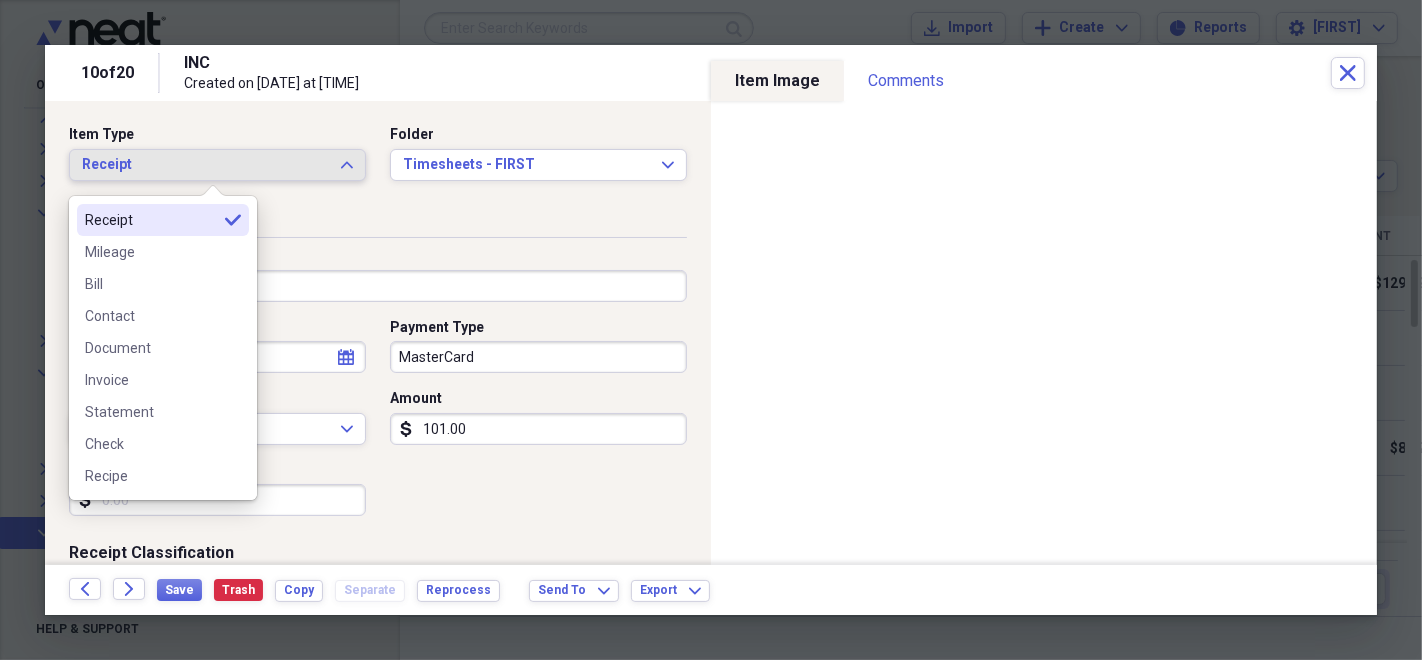 type 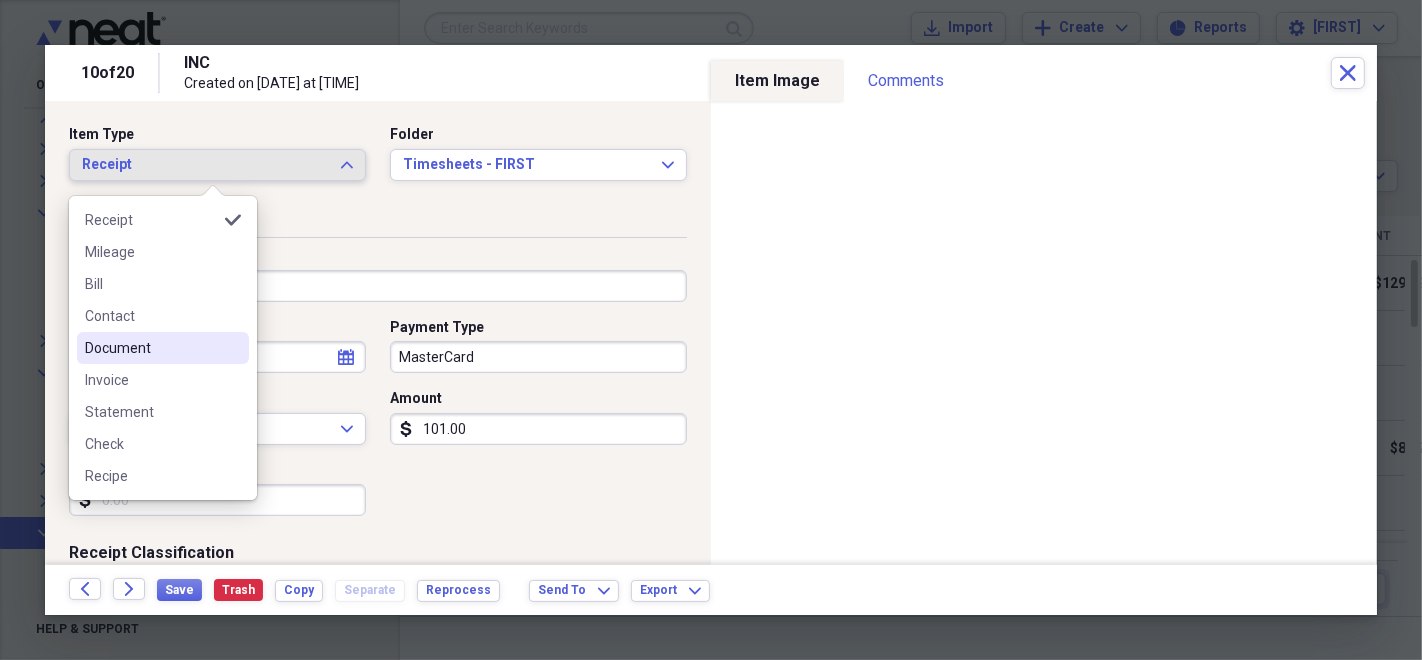 click on "Document" at bounding box center (151, 348) 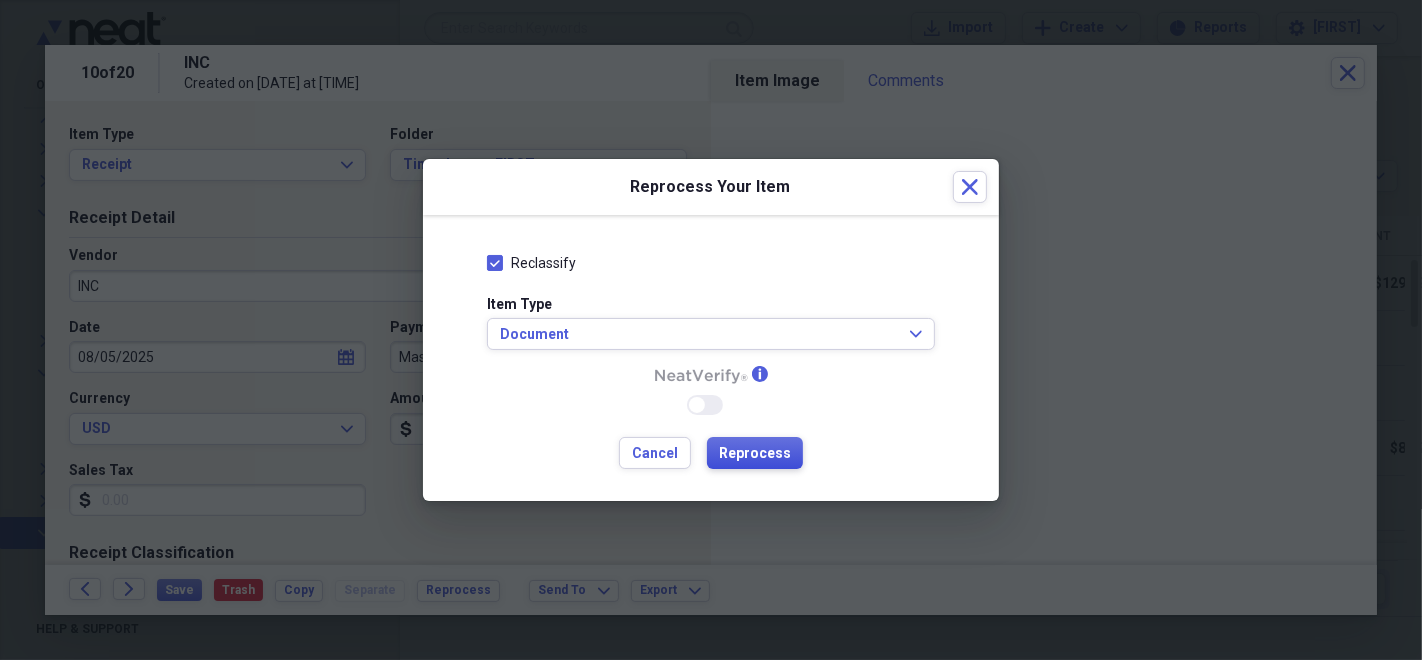 click on "Reprocess" at bounding box center (755, 454) 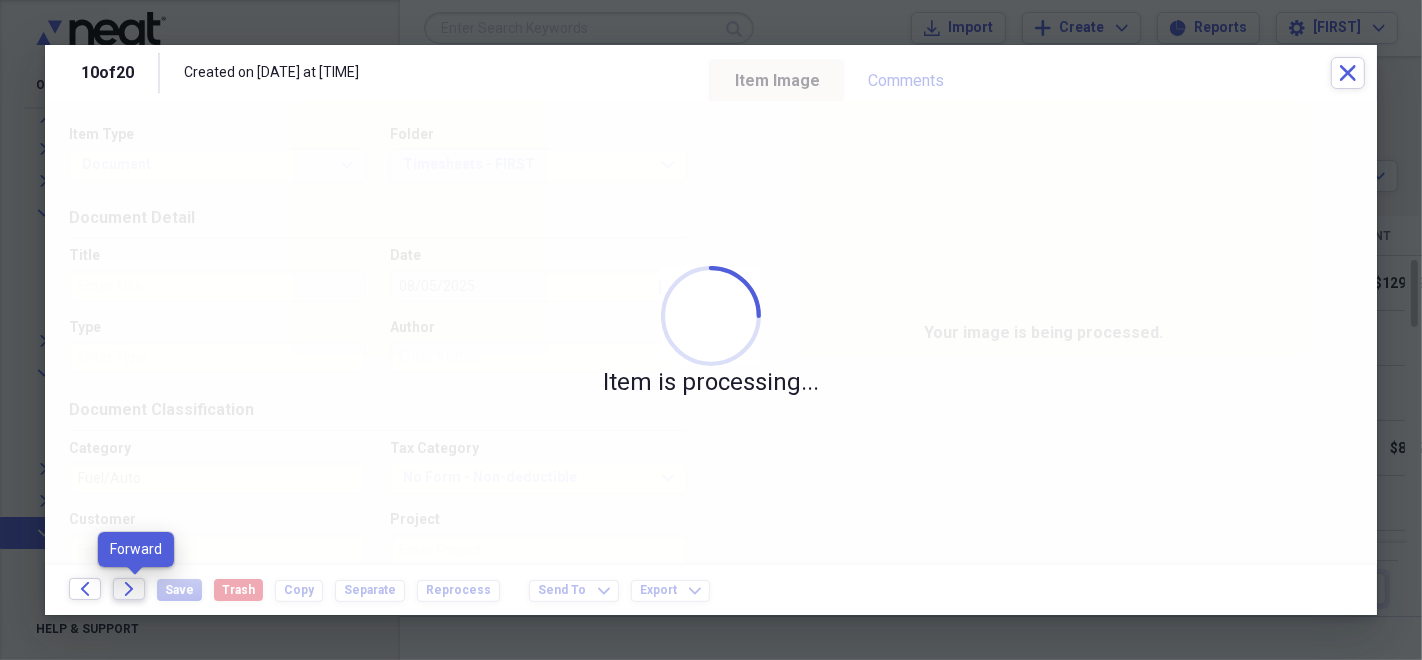 click on "Forward" 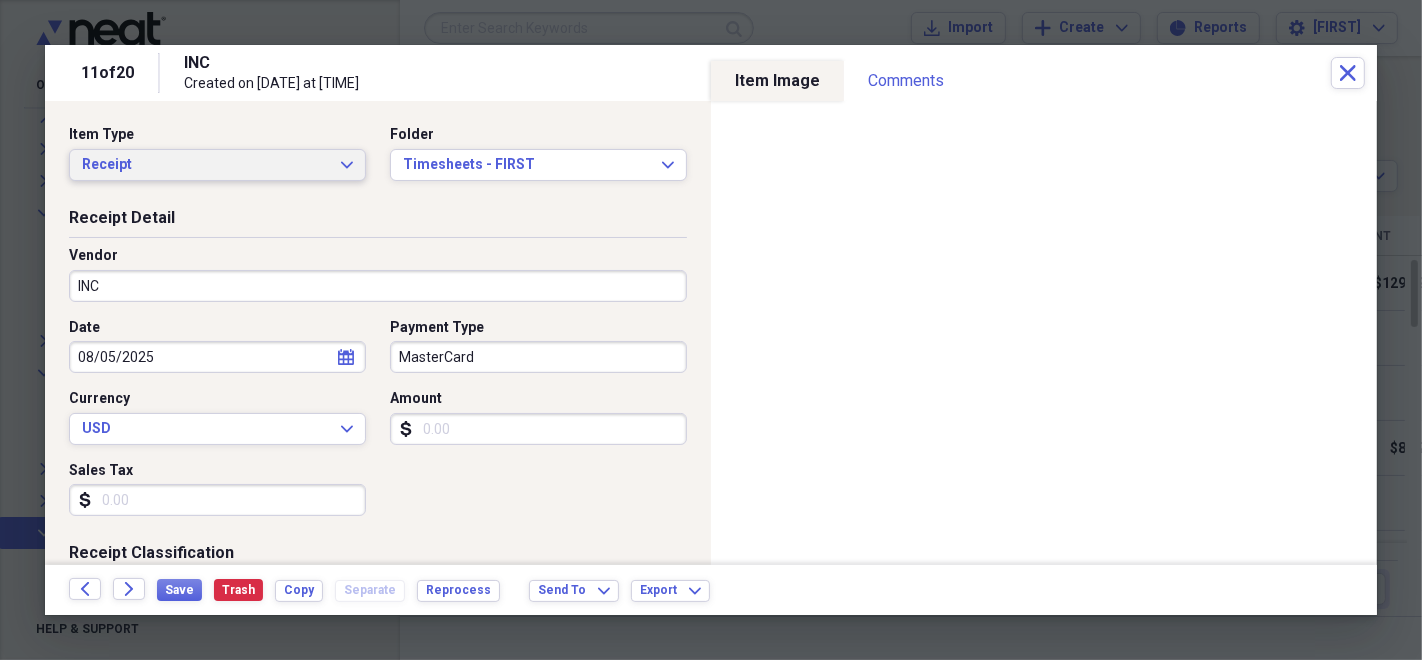 click on "Receipt" at bounding box center (205, 165) 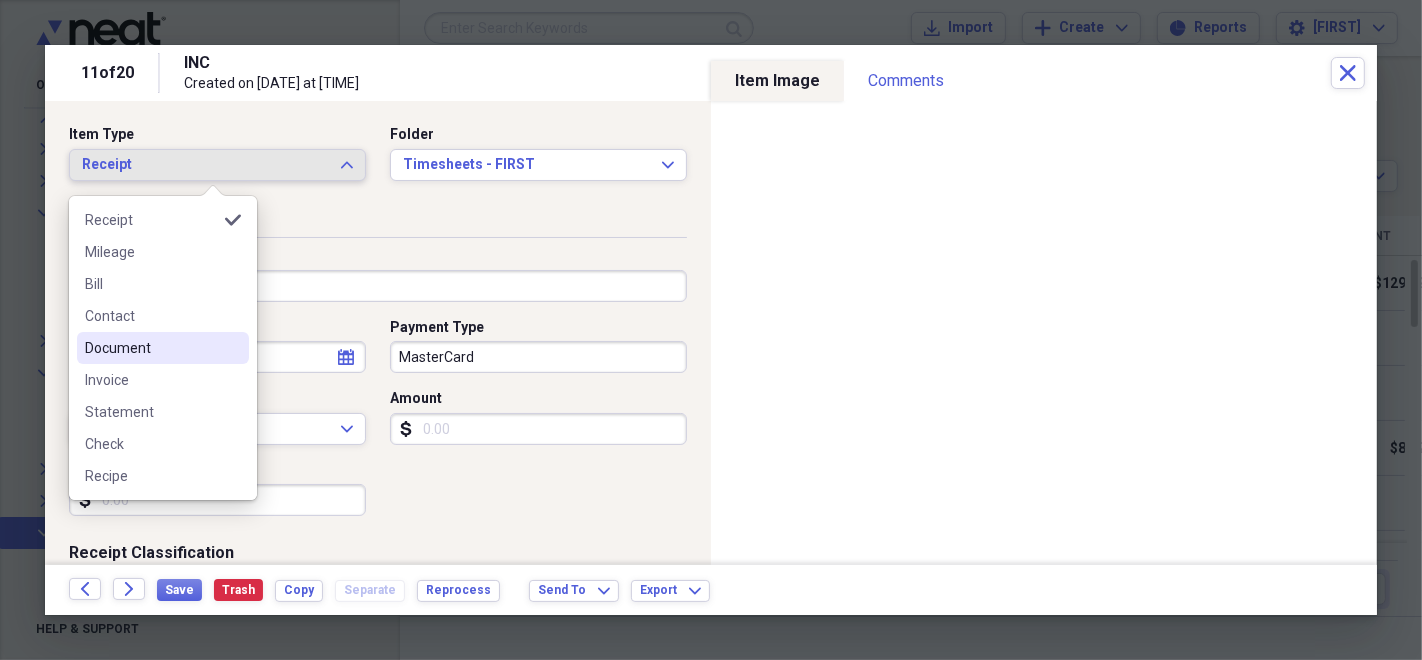 click on "Document" at bounding box center (151, 348) 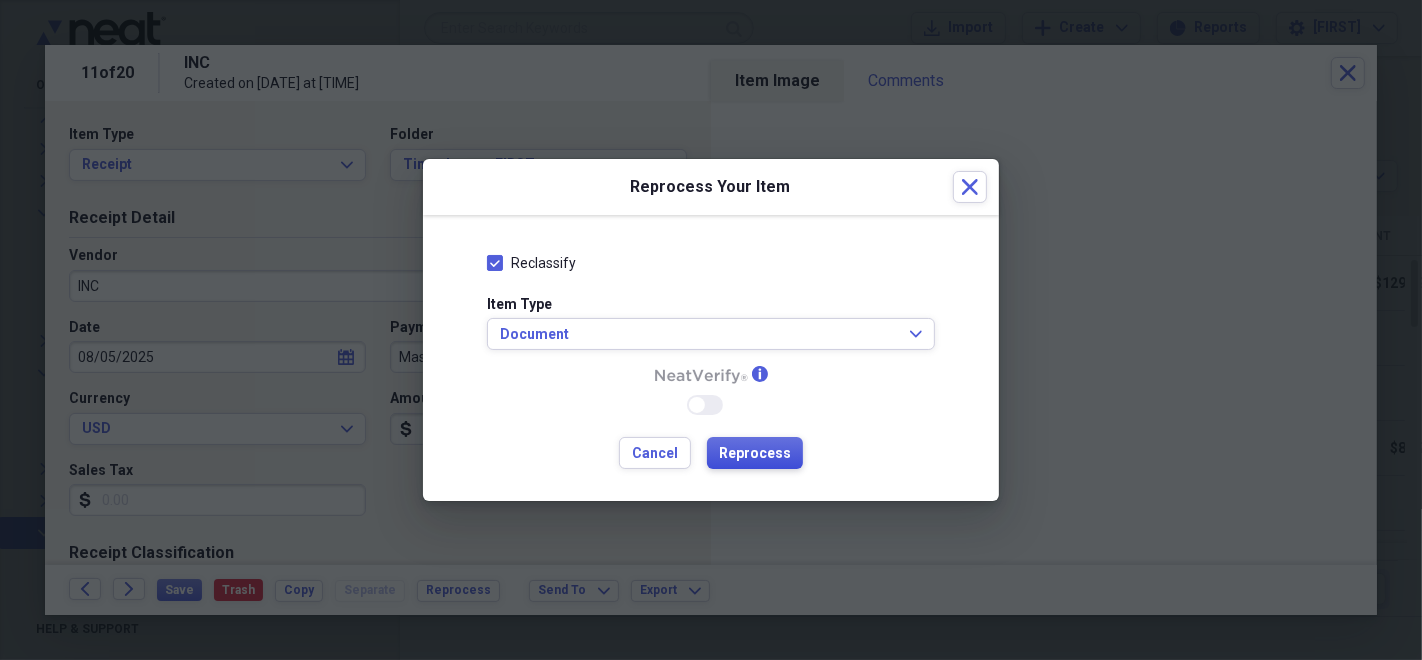 click on "Reprocess" at bounding box center (755, 454) 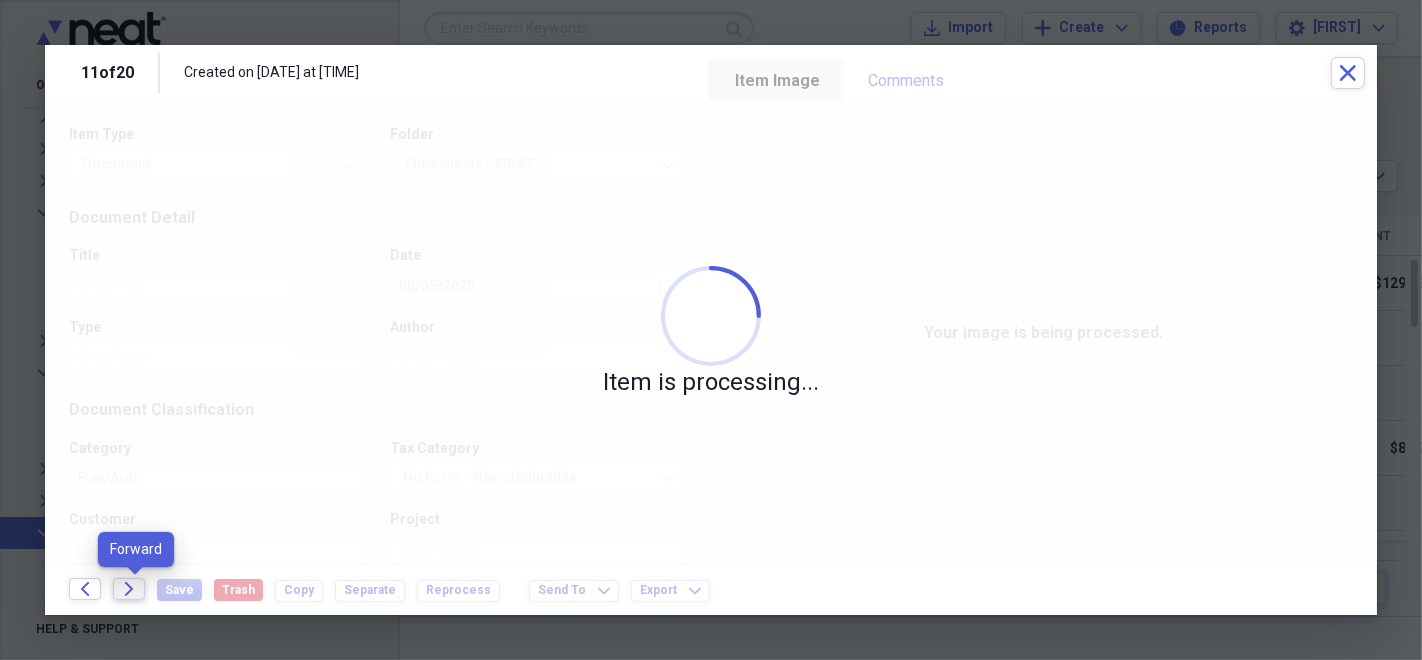 click on "Forward" at bounding box center (129, 589) 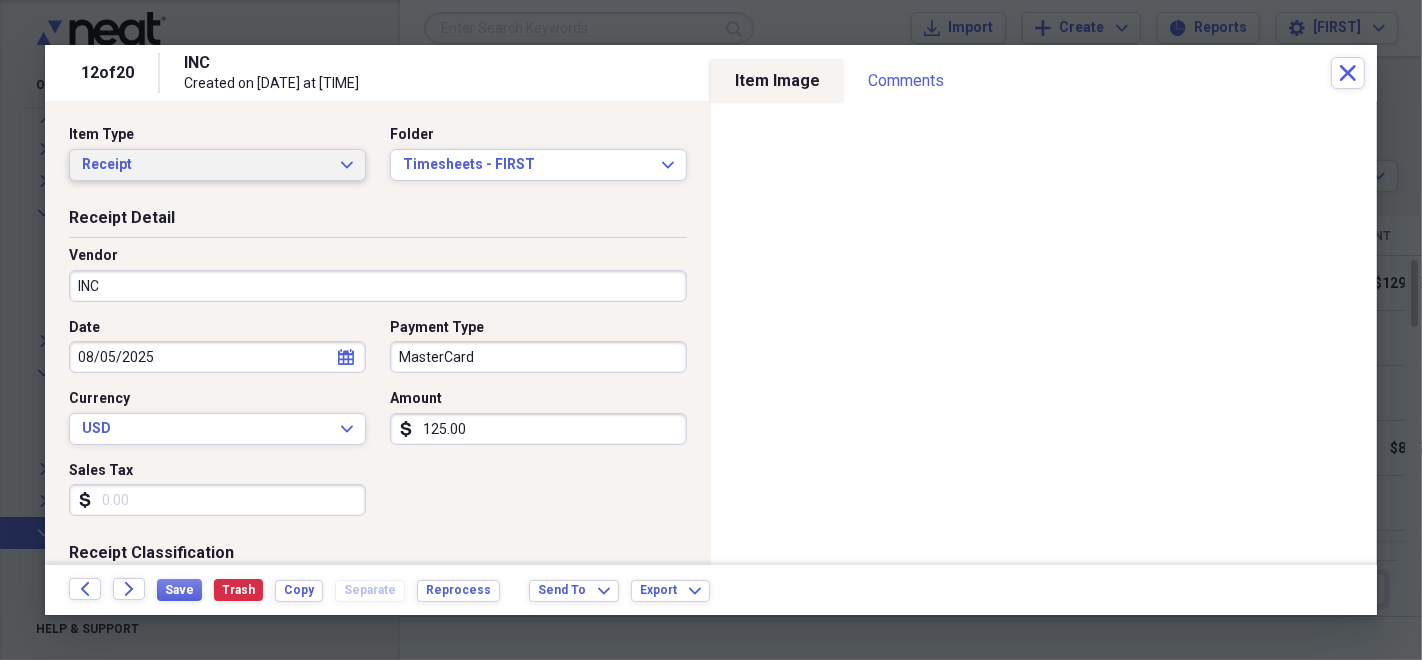 click on "Receipt Expand" at bounding box center (217, 165) 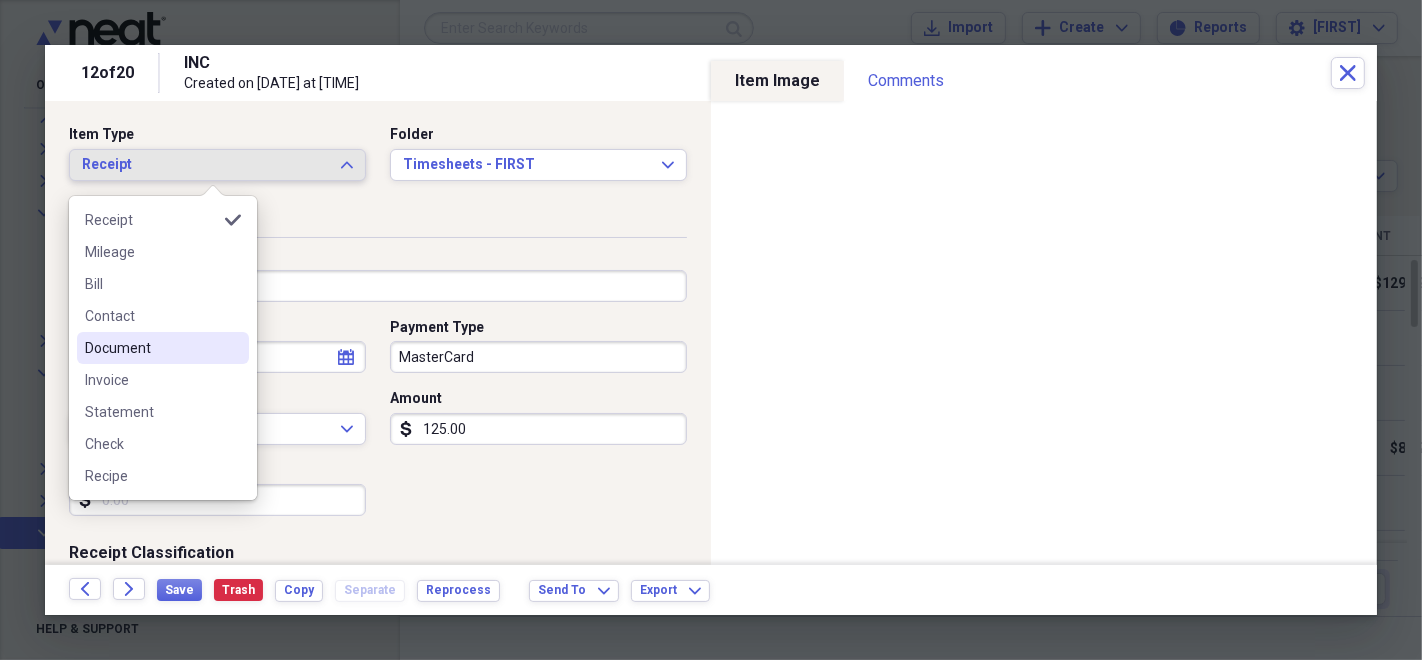 type 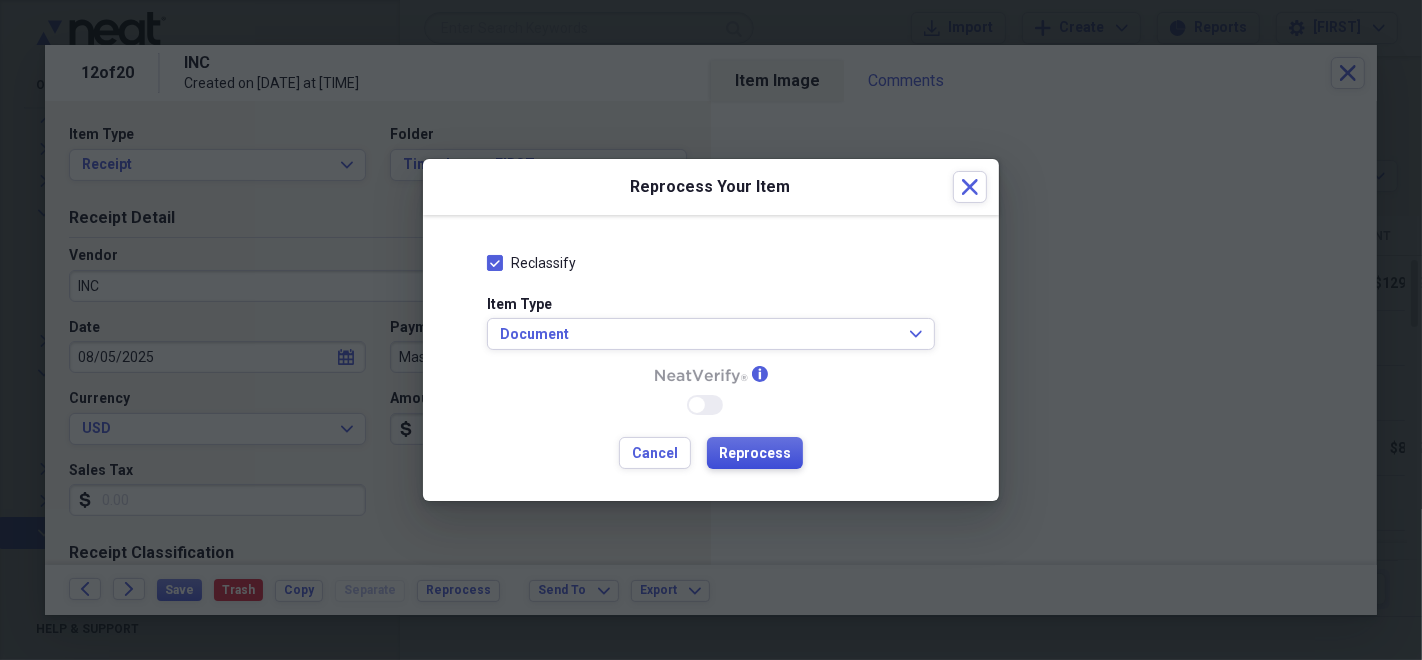 click on "Reprocess" at bounding box center (755, 453) 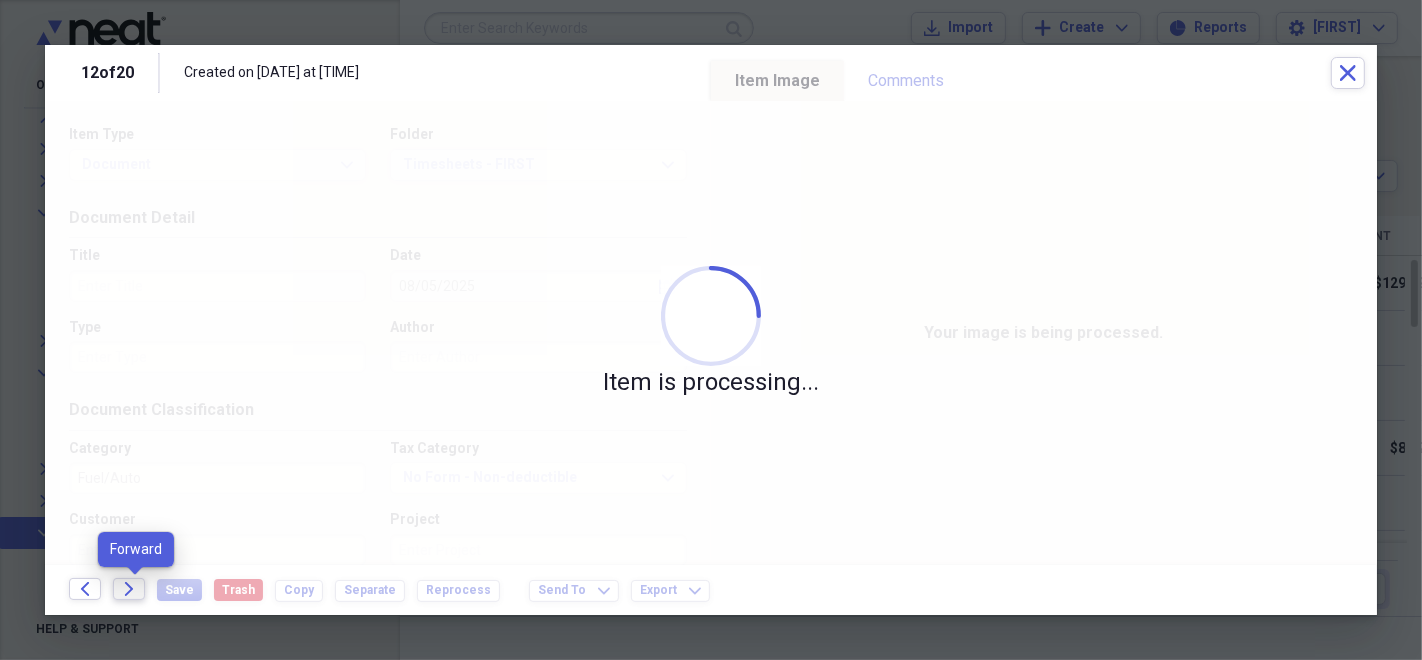 click on "Forward" 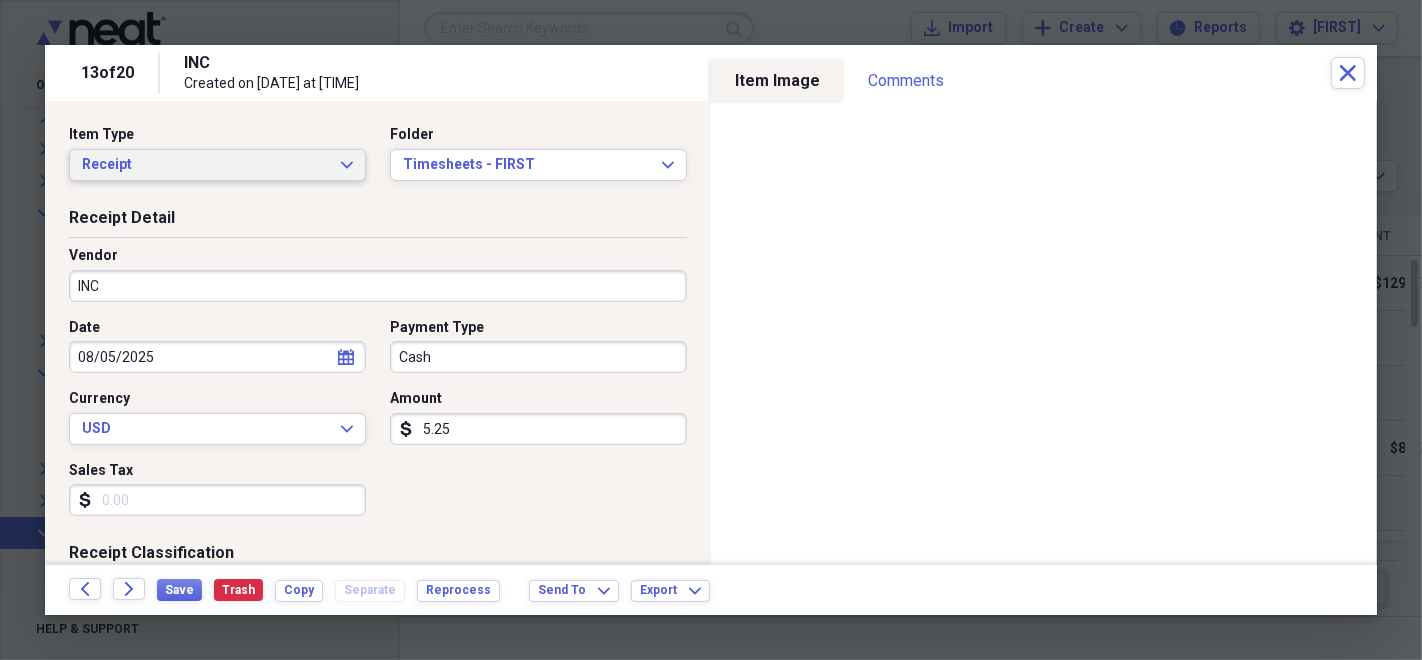click on "Receipt" at bounding box center (205, 165) 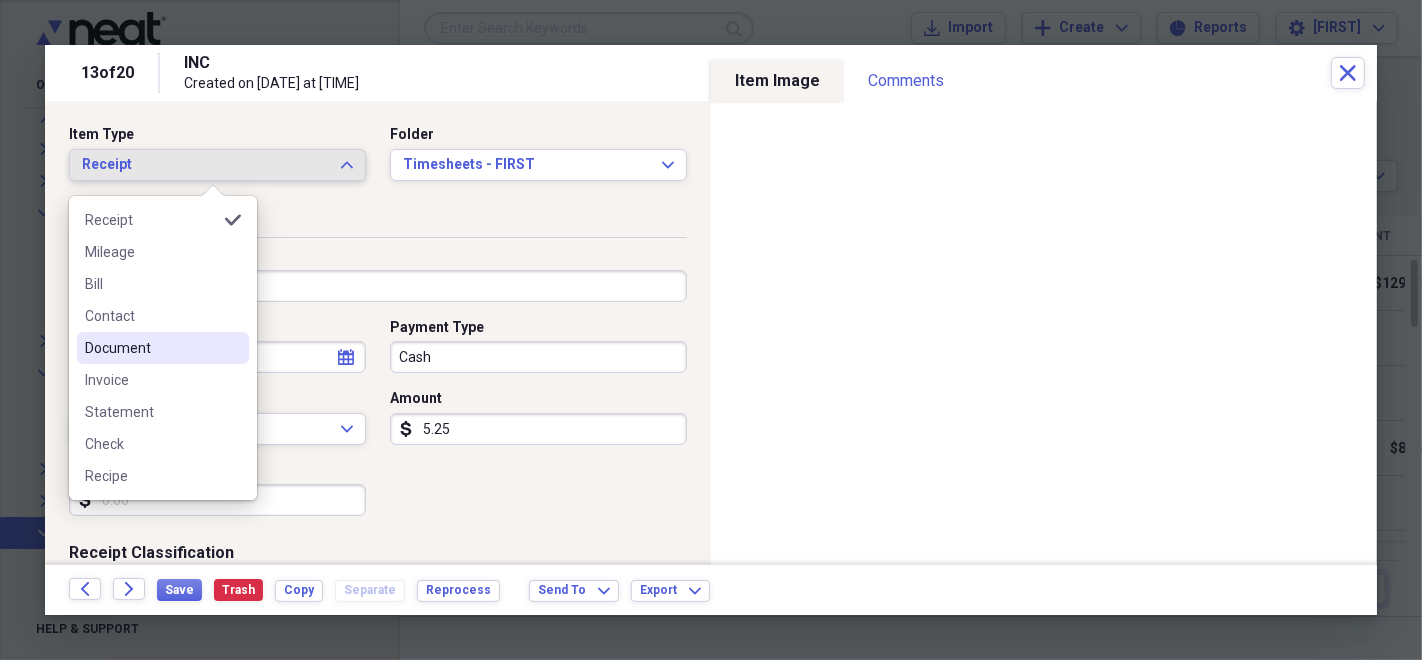 click on "Document" at bounding box center [151, 348] 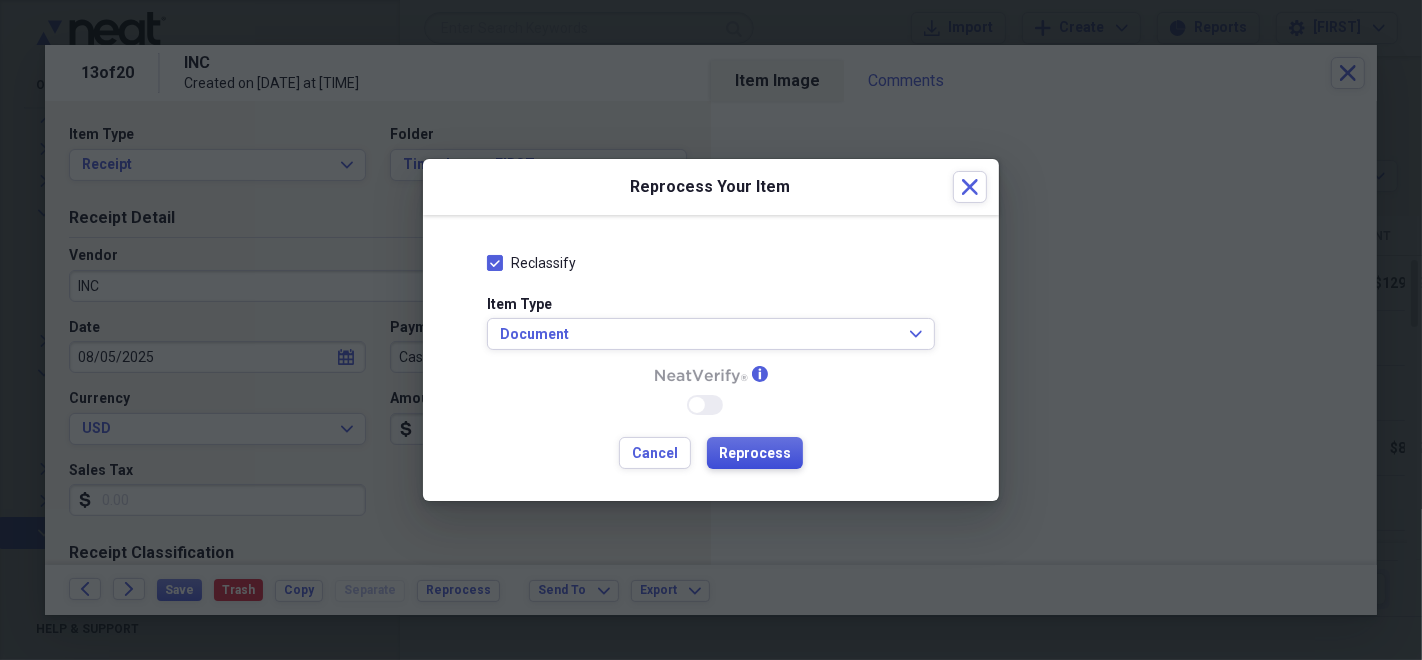 click on "Reprocess" at bounding box center (755, 454) 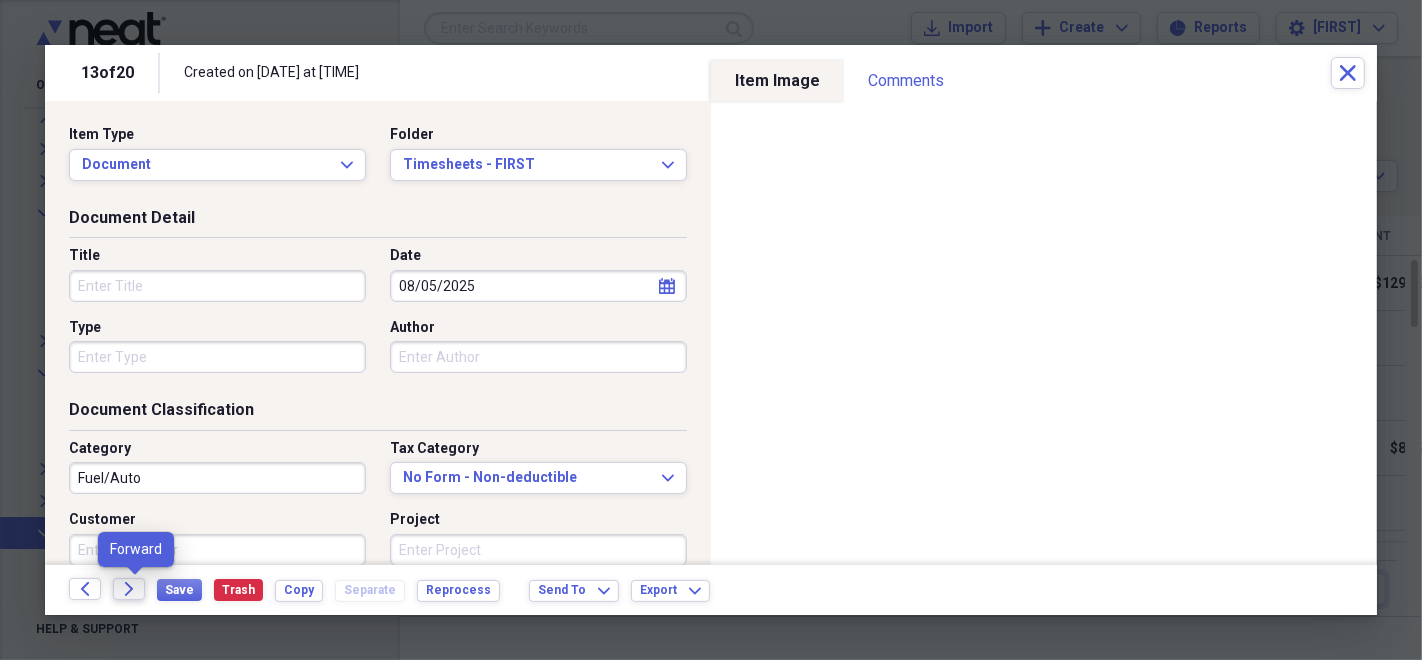 click on "Forward" 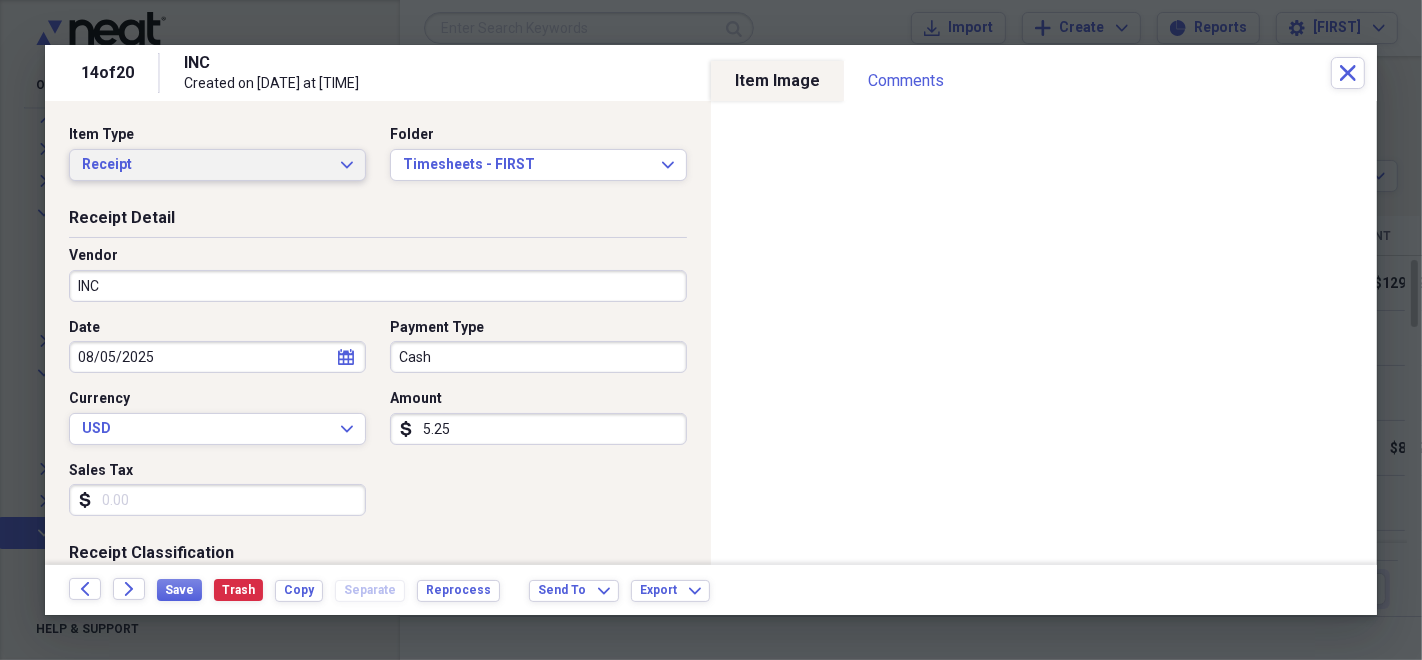 click on "Receipt" at bounding box center [205, 165] 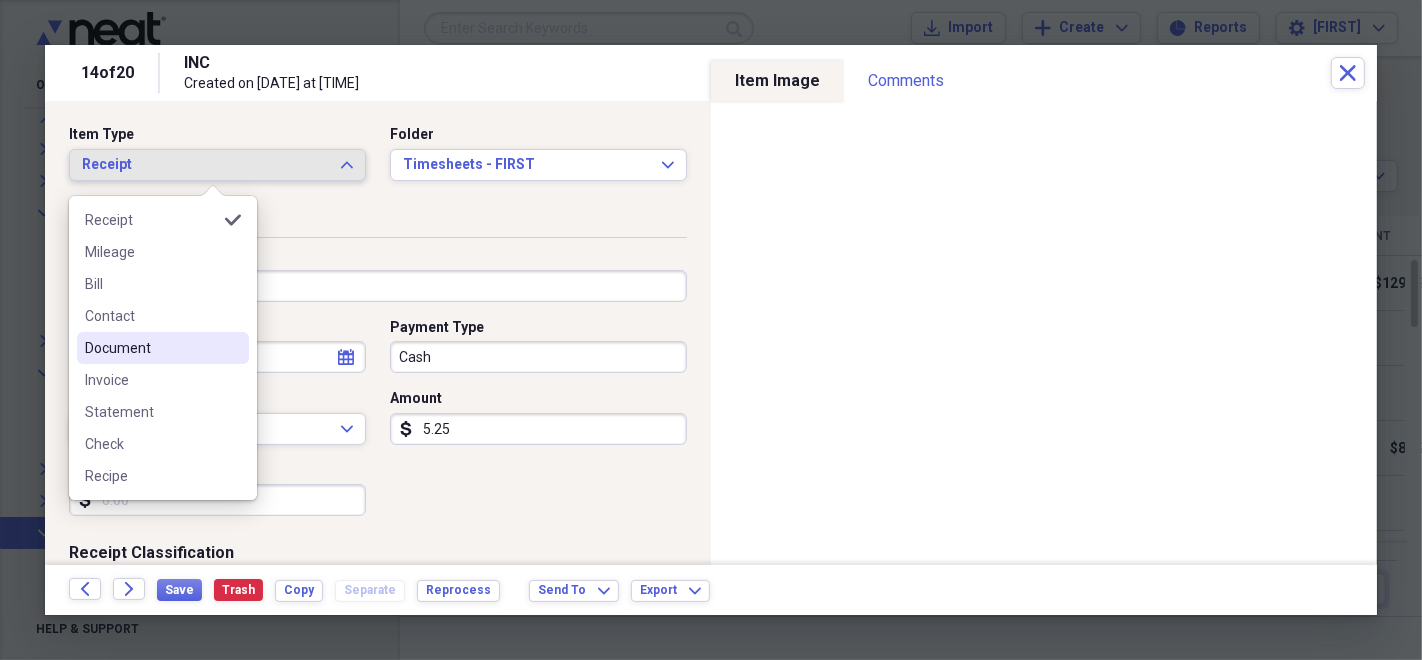 click on "Document" at bounding box center [151, 348] 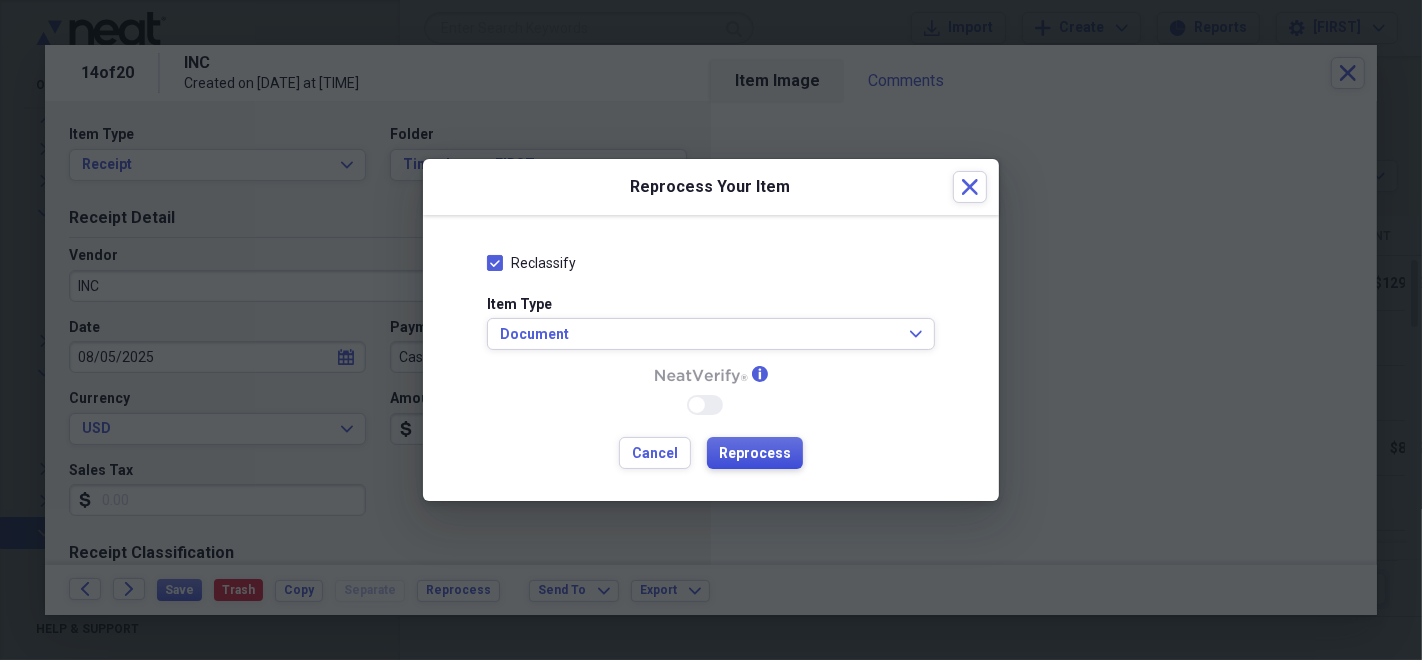 click on "Reprocess" at bounding box center [755, 454] 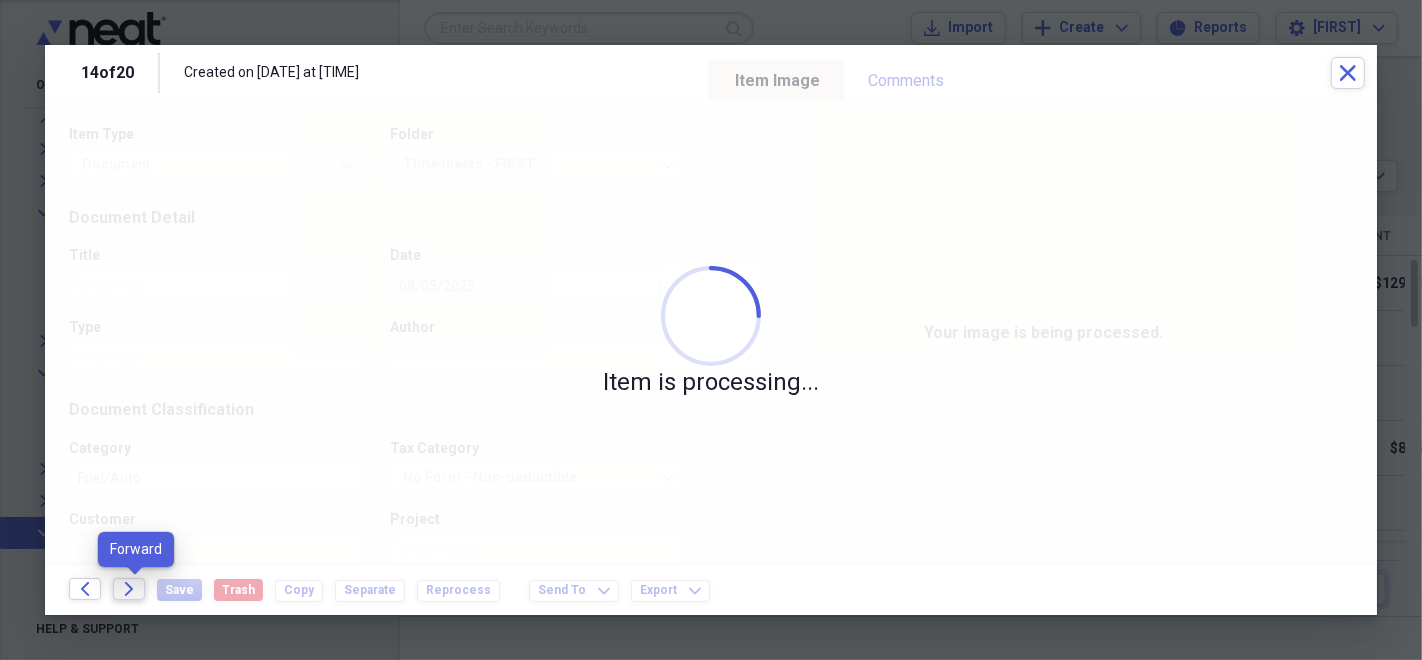 click on "Forward" 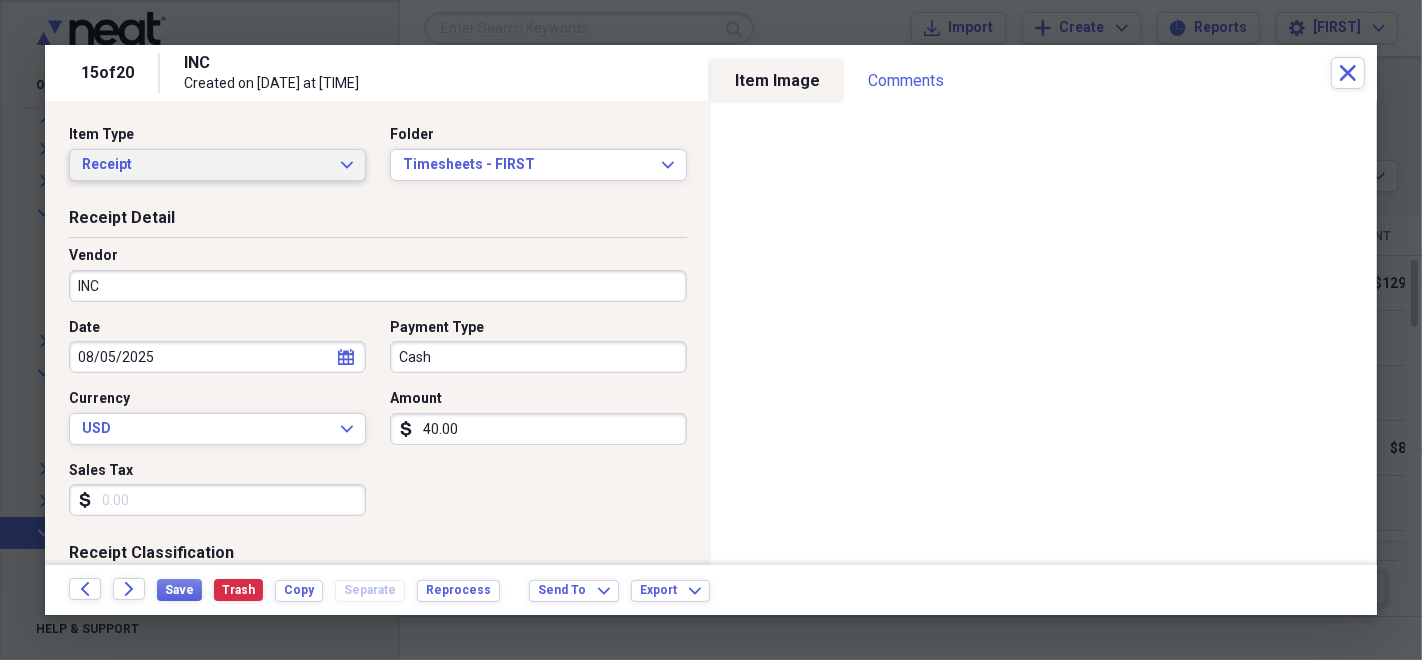 click on "Receipt" at bounding box center [205, 165] 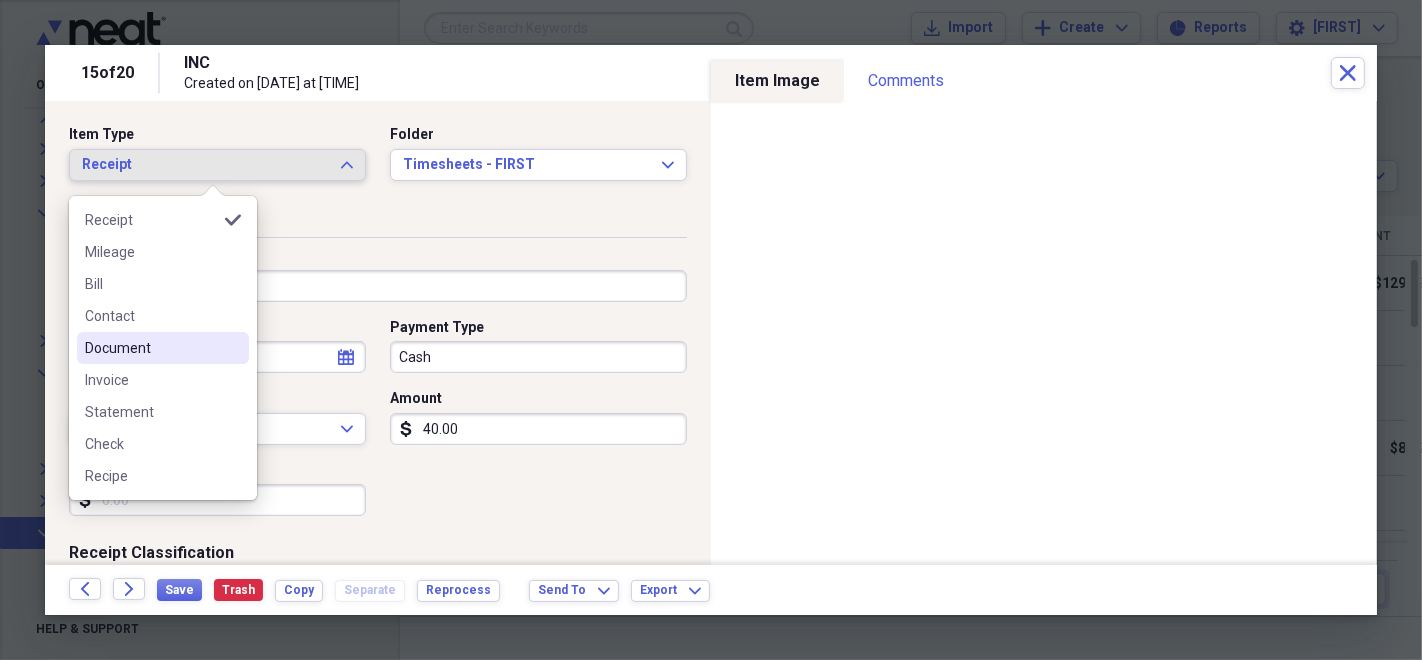 click on "Document" at bounding box center [163, 348] 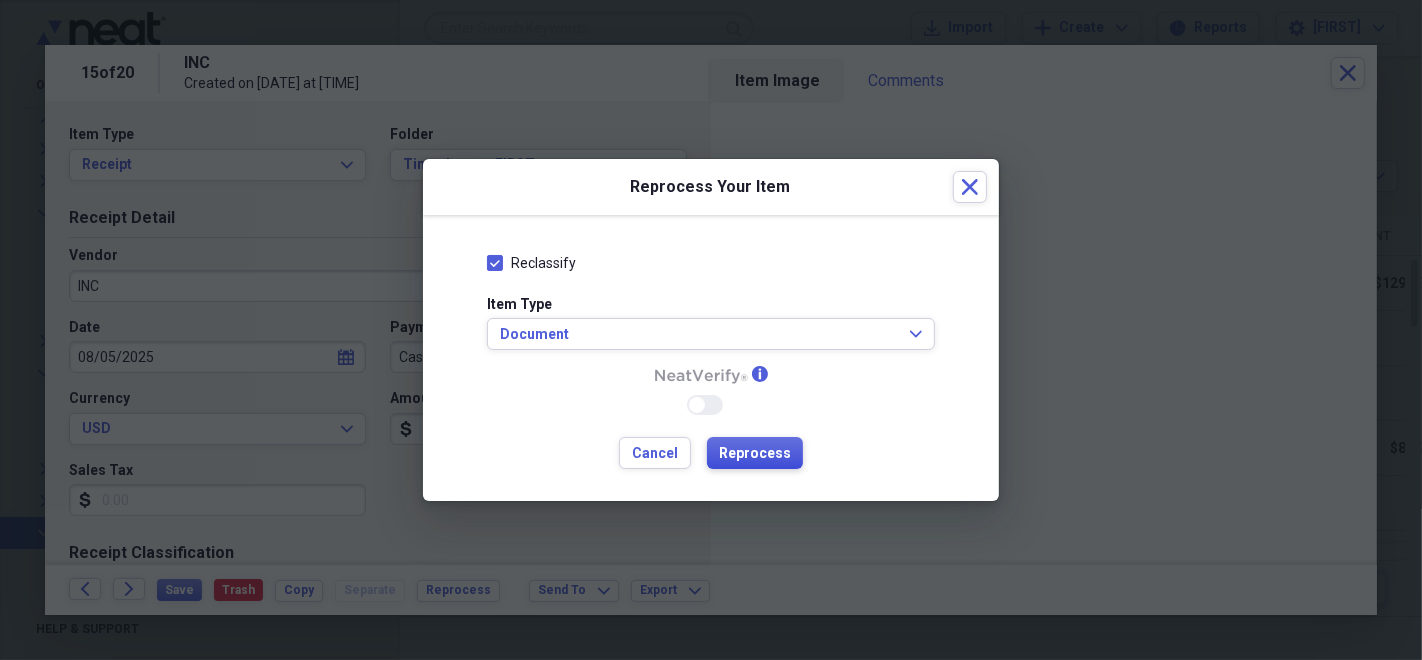 click on "Reprocess" at bounding box center (755, 454) 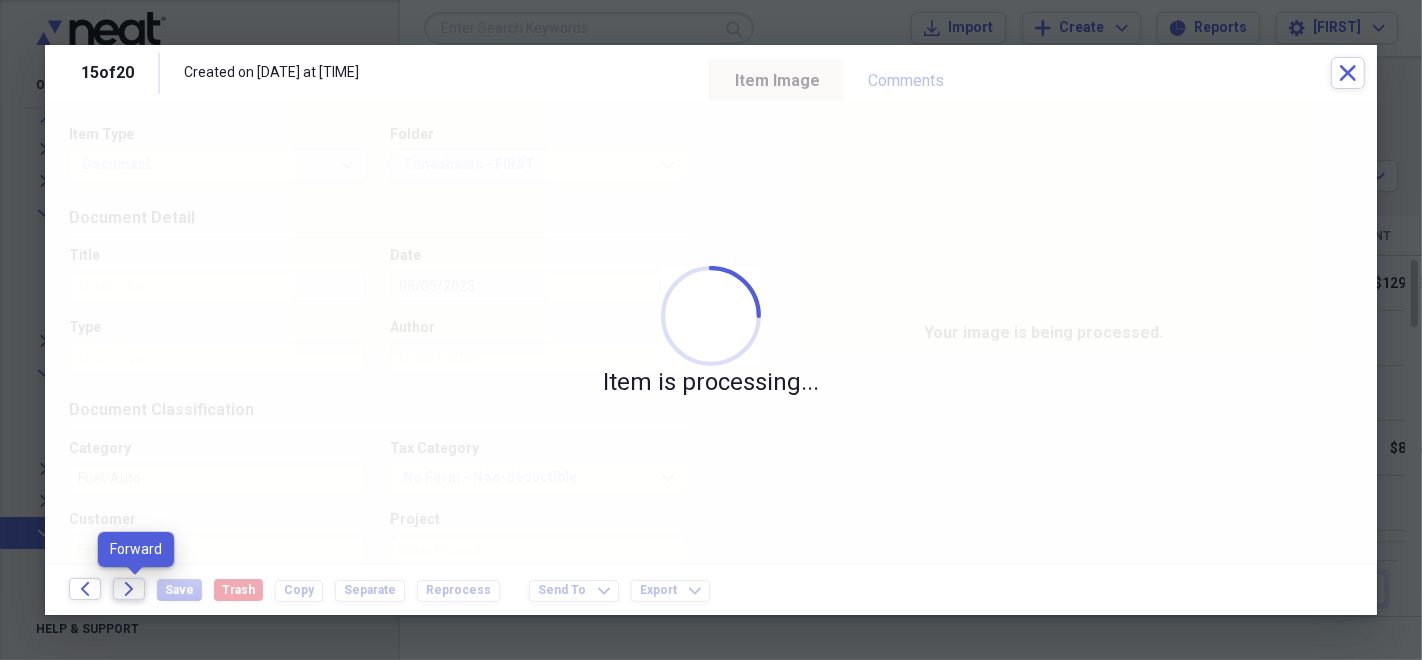 click on "Forward" 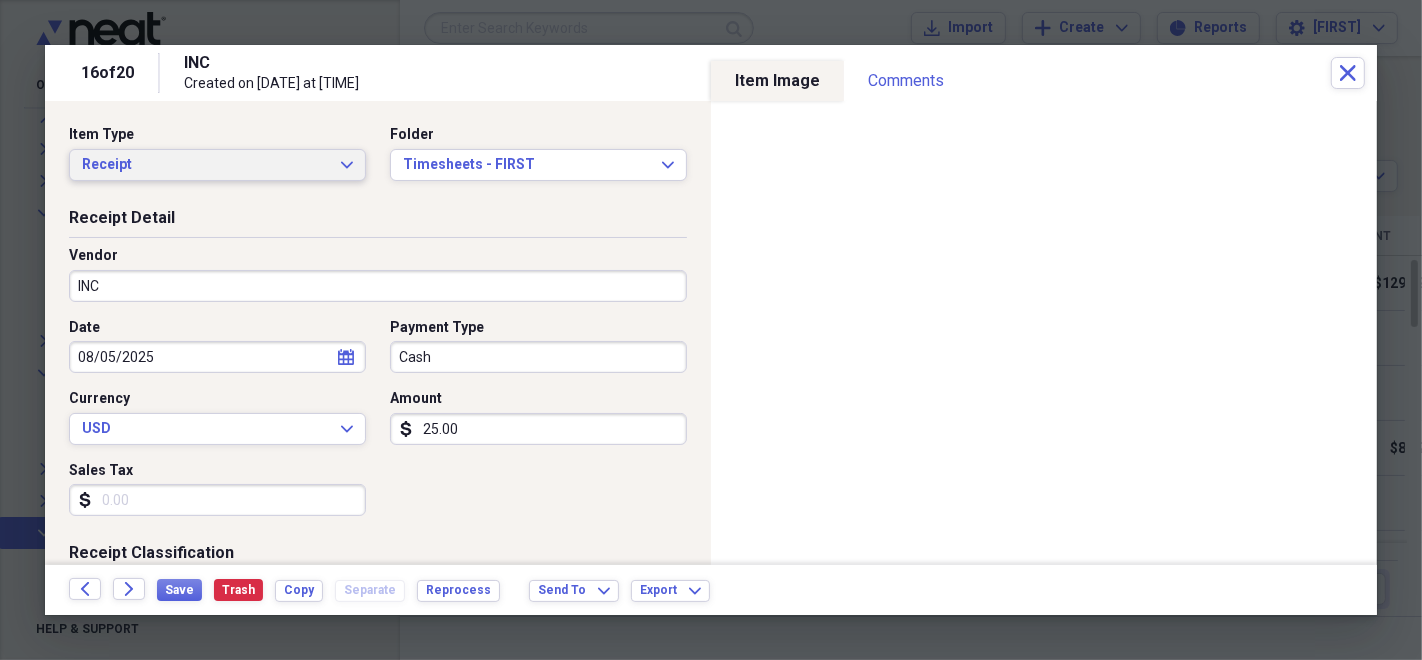 click on "Receipt Expand" at bounding box center (217, 165) 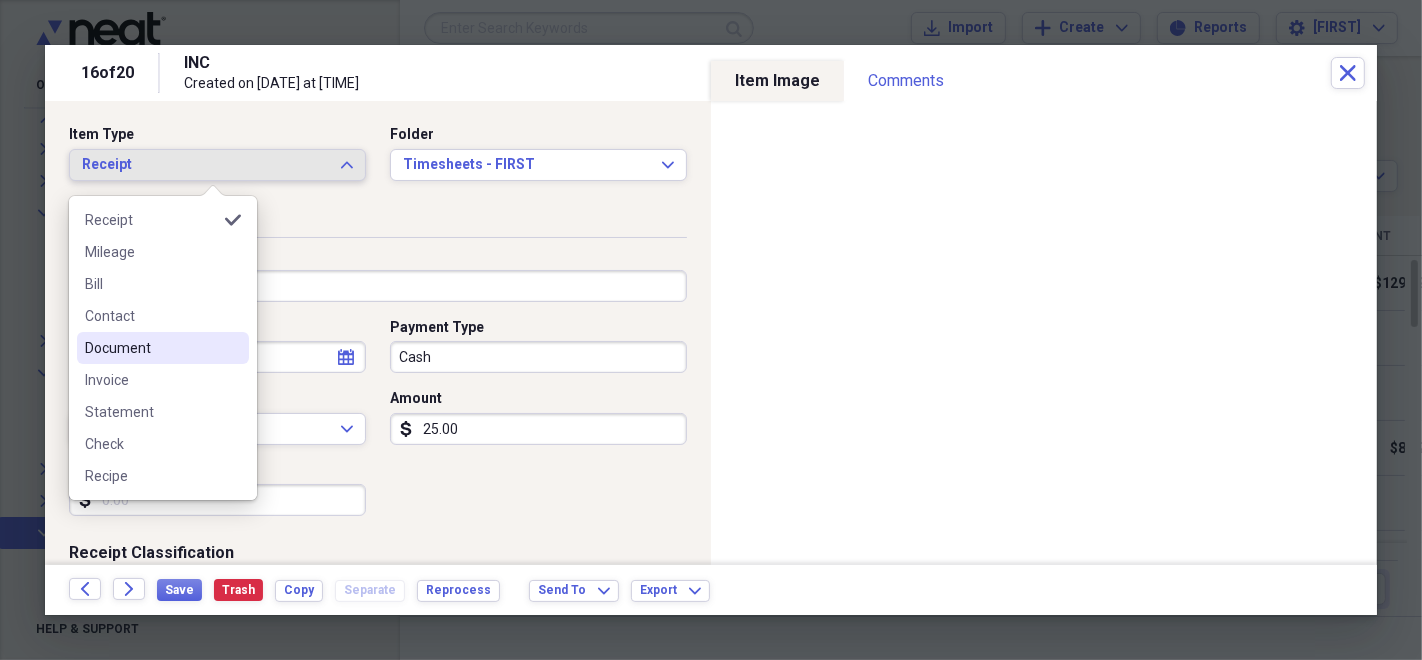click on "Document" at bounding box center (151, 348) 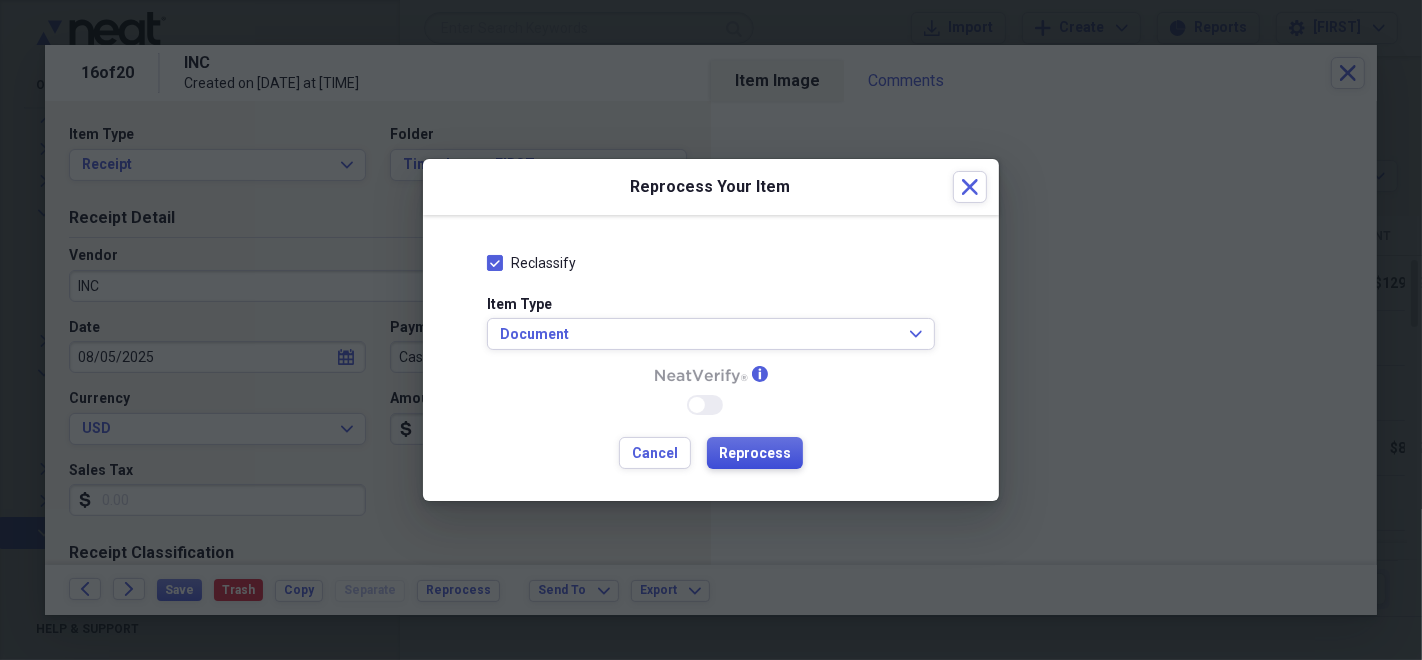 click on "Reprocess" at bounding box center [755, 454] 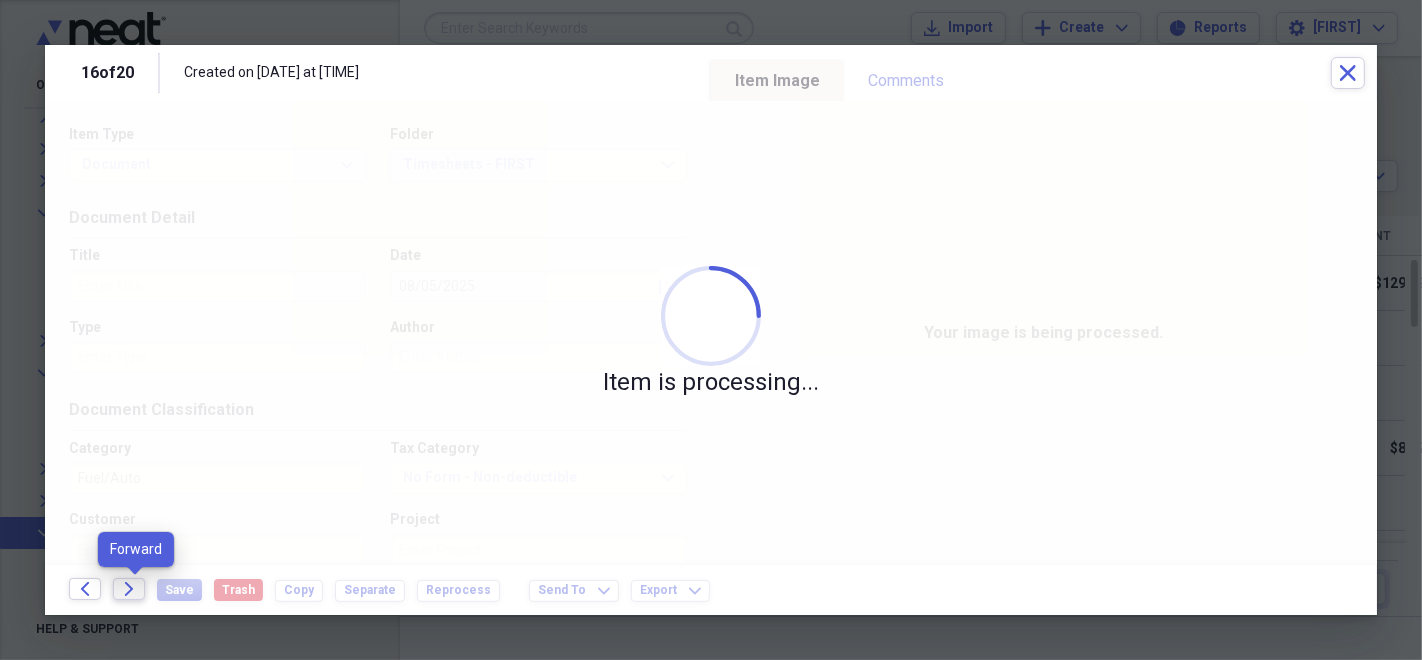 click on "Forward" 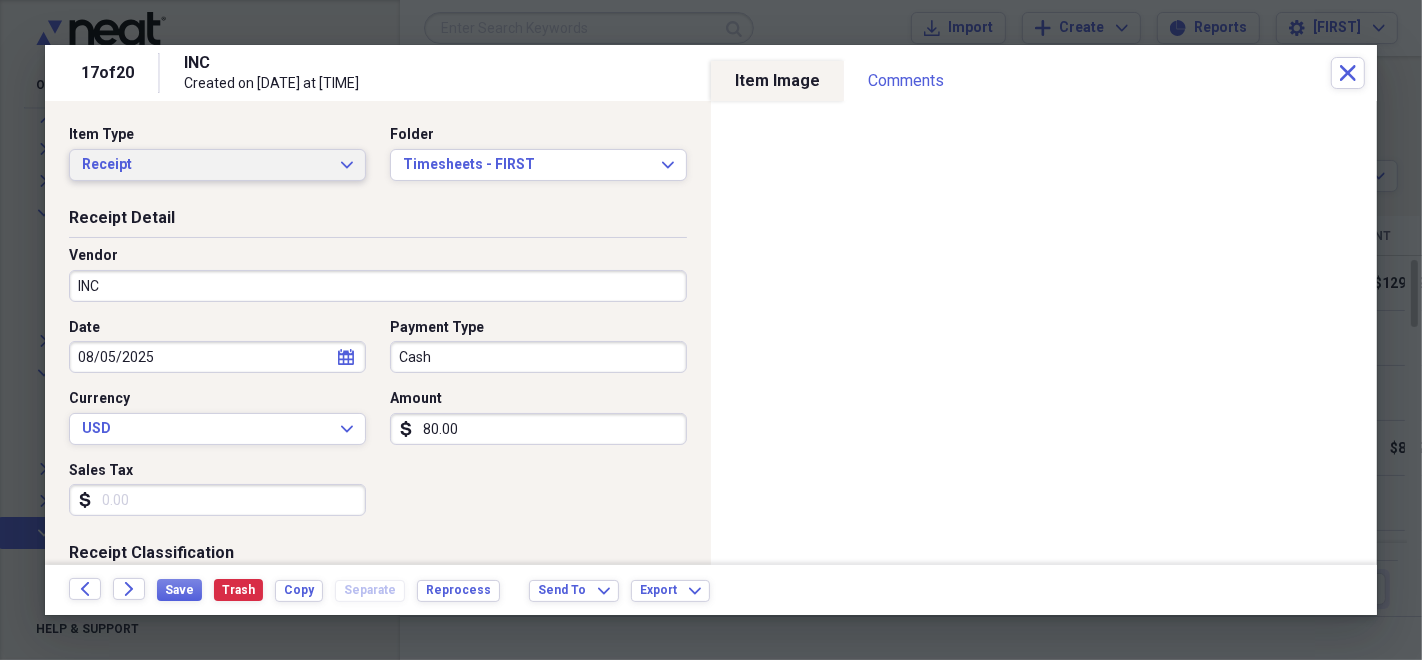 click on "Receipt" at bounding box center (205, 165) 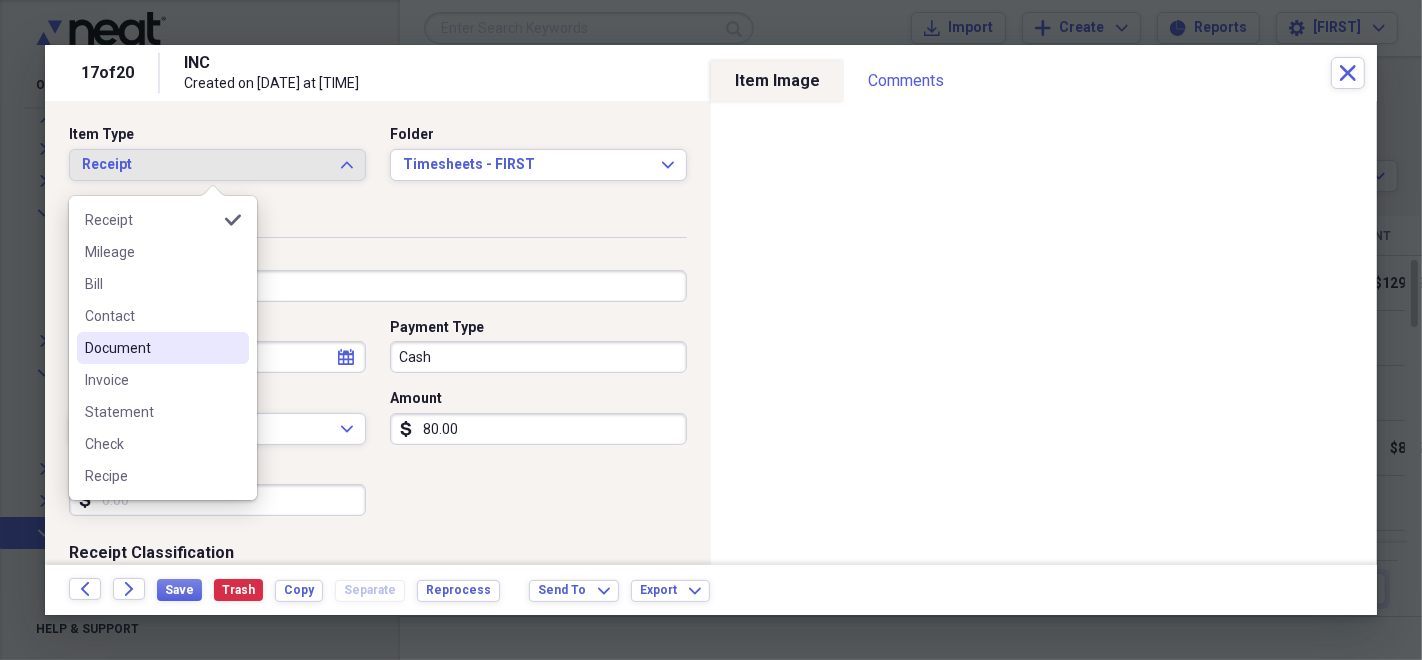 click on "Document" at bounding box center [151, 348] 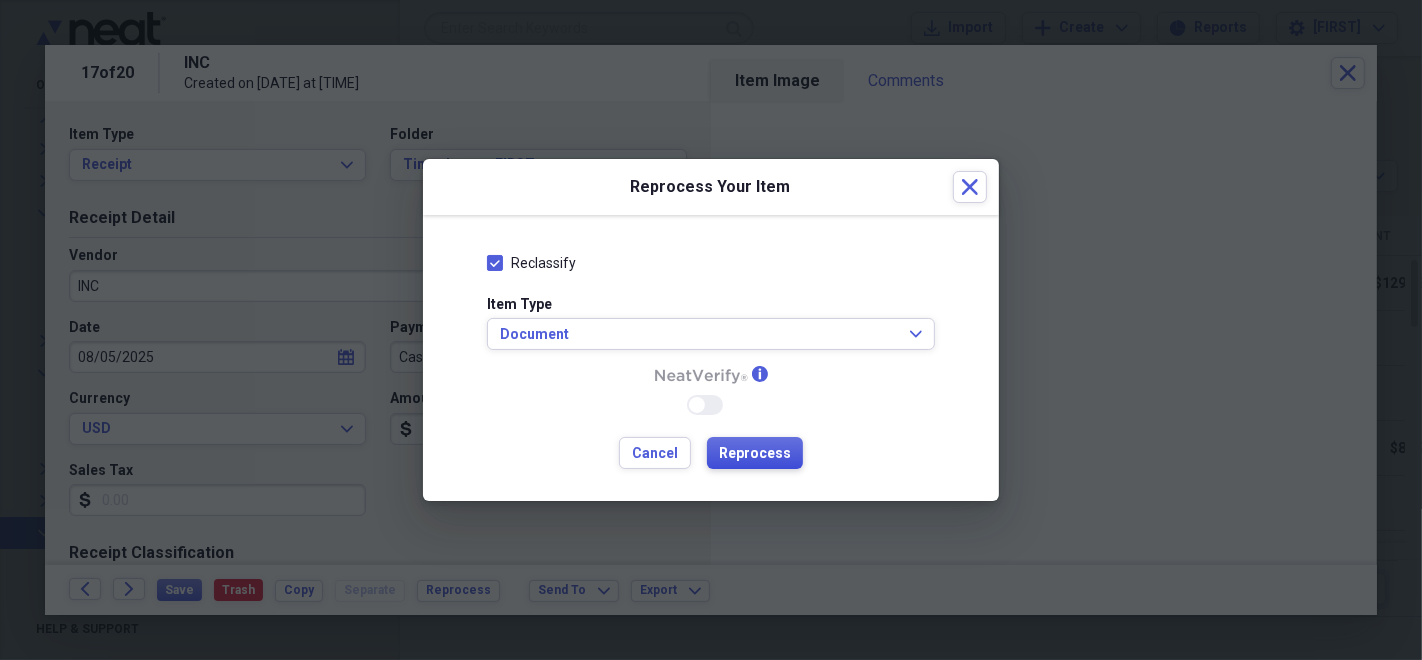 click on "Reprocess" at bounding box center [755, 454] 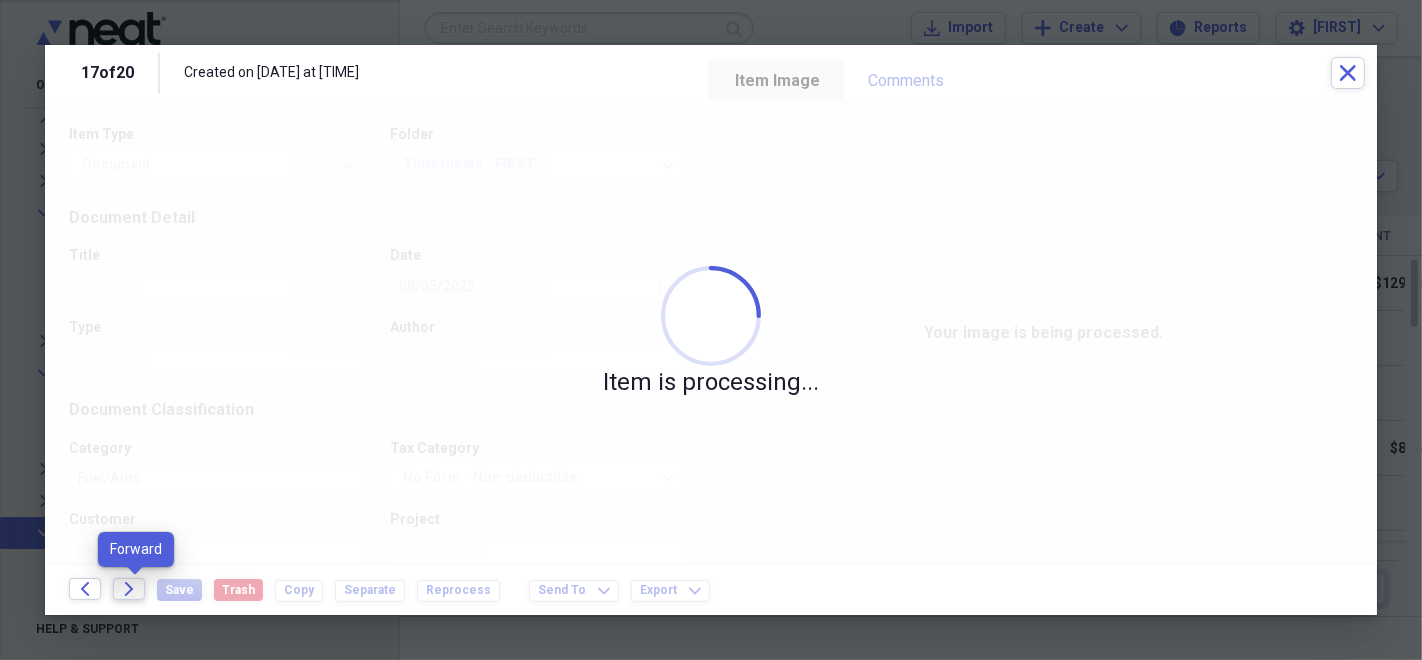 click on "Forward" 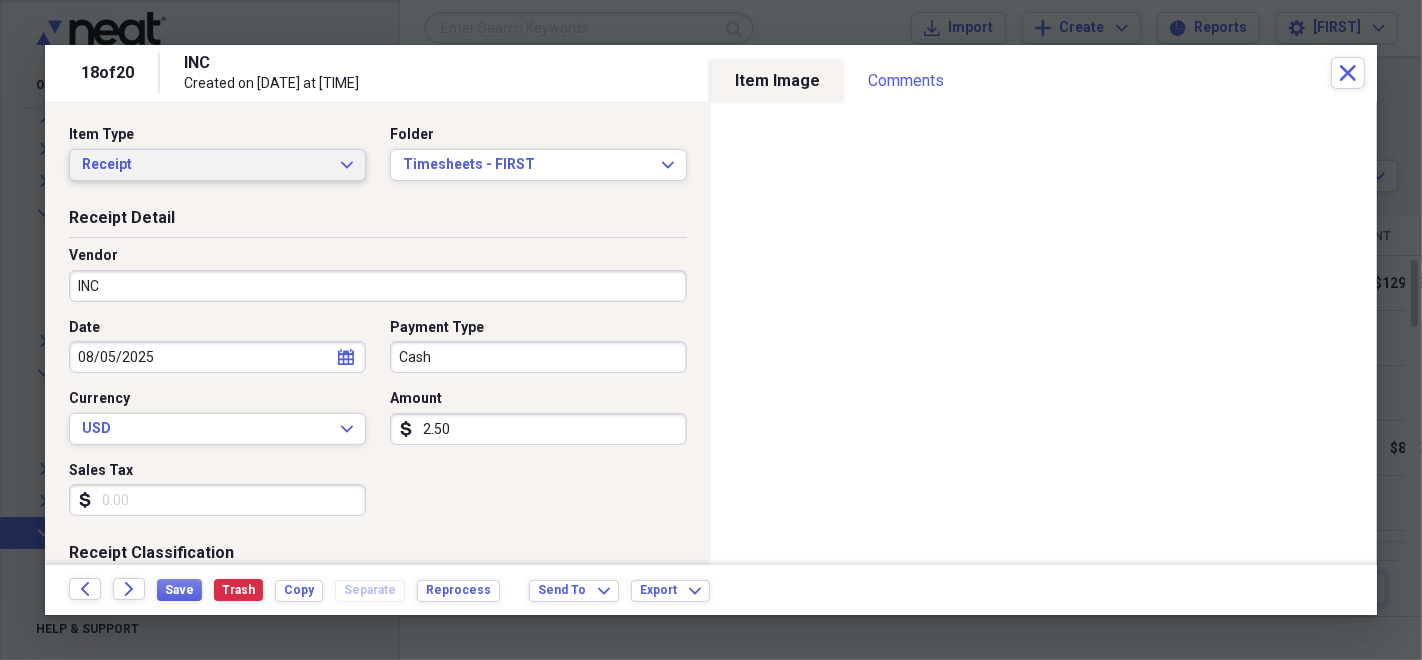 click on "Receipt" at bounding box center (205, 165) 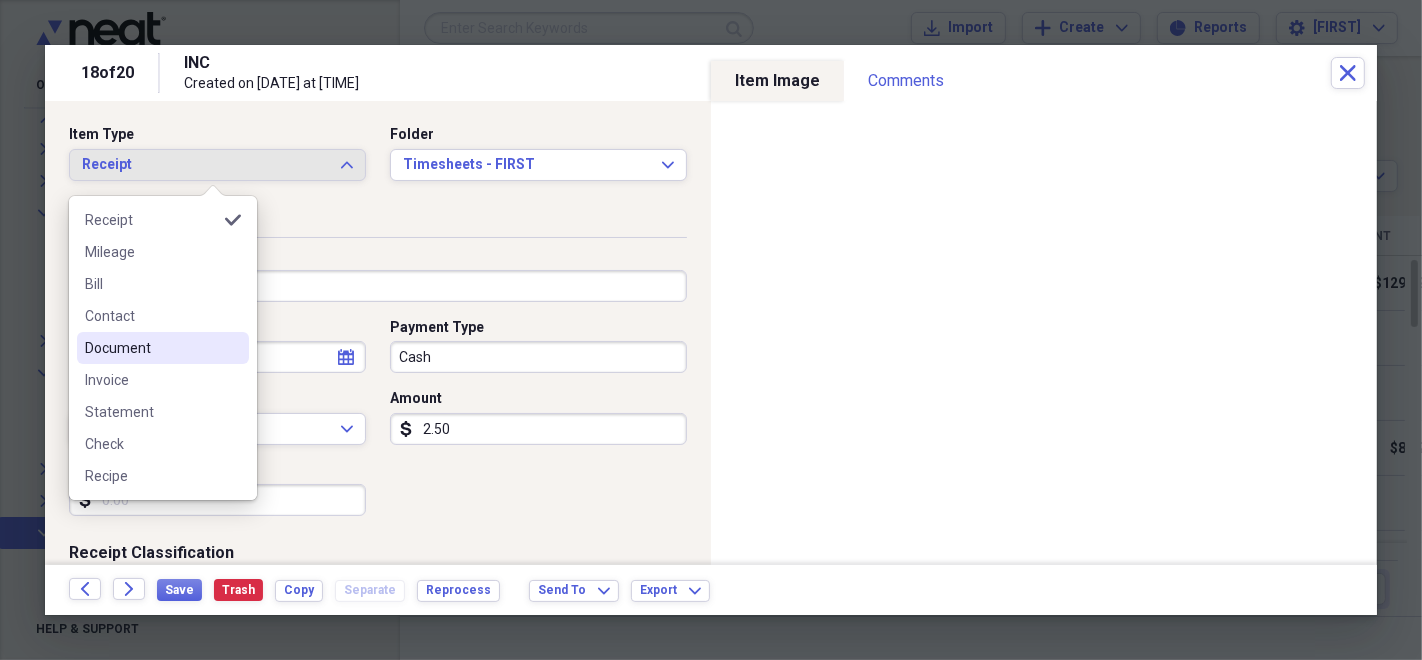 click on "Document" at bounding box center (151, 348) 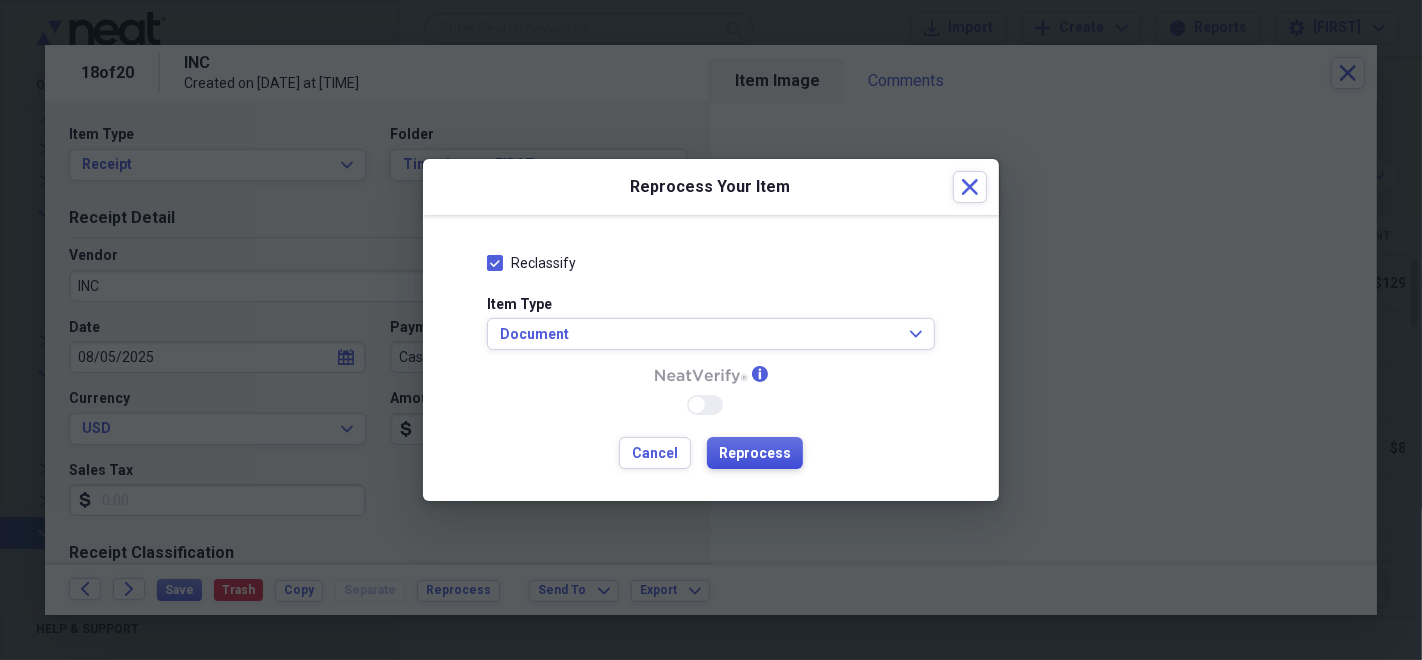 click on "Reprocess" at bounding box center (755, 453) 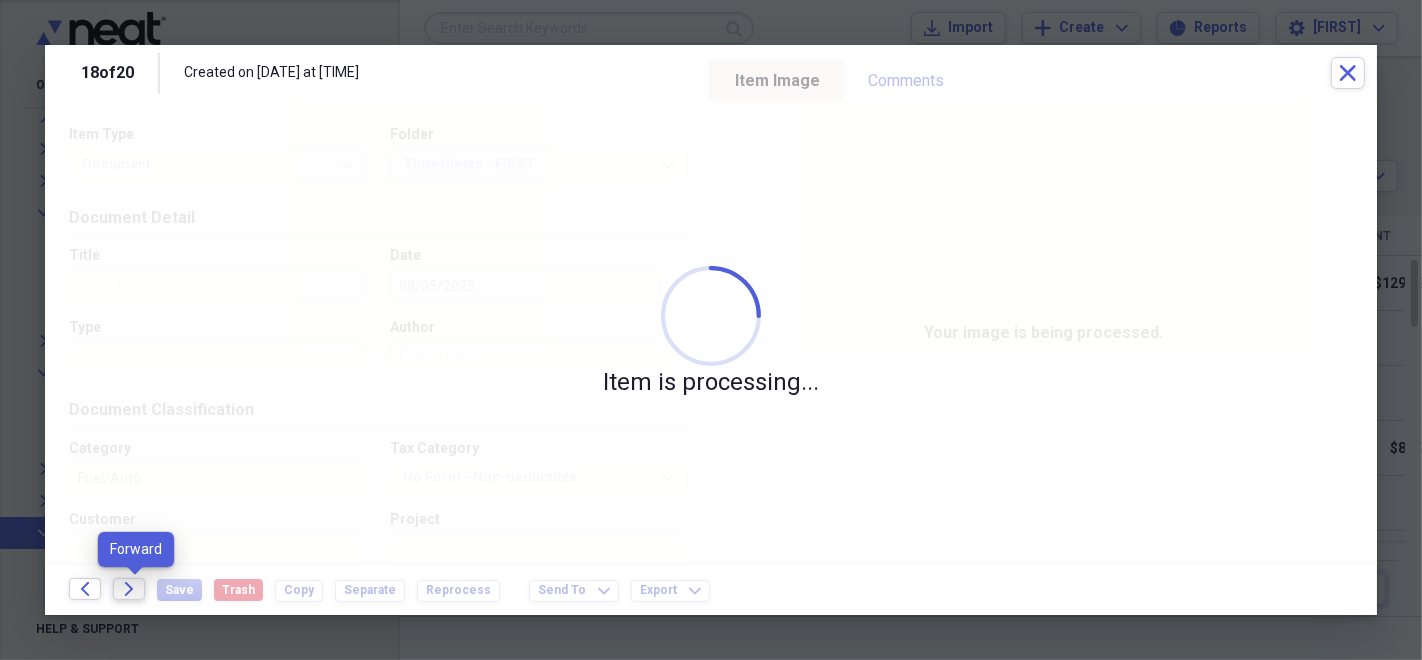 click on "Forward" 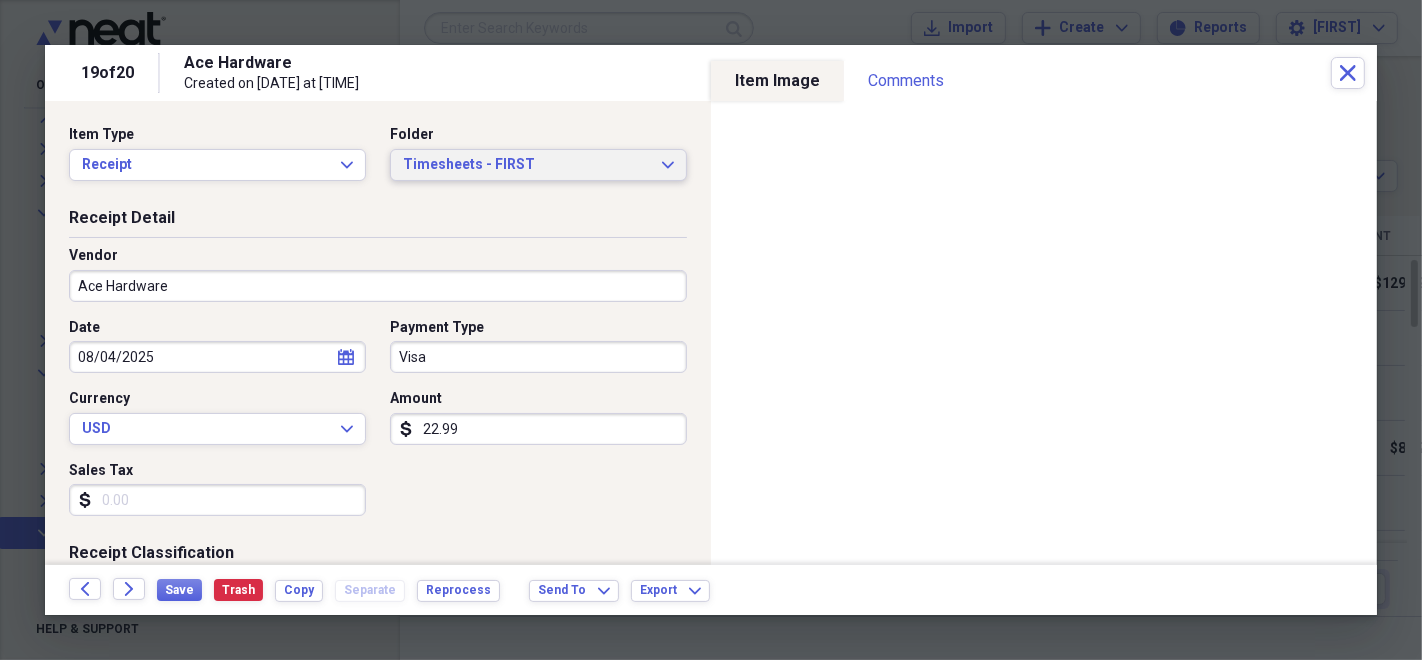 click on "Timesheets - FIRST" at bounding box center [526, 165] 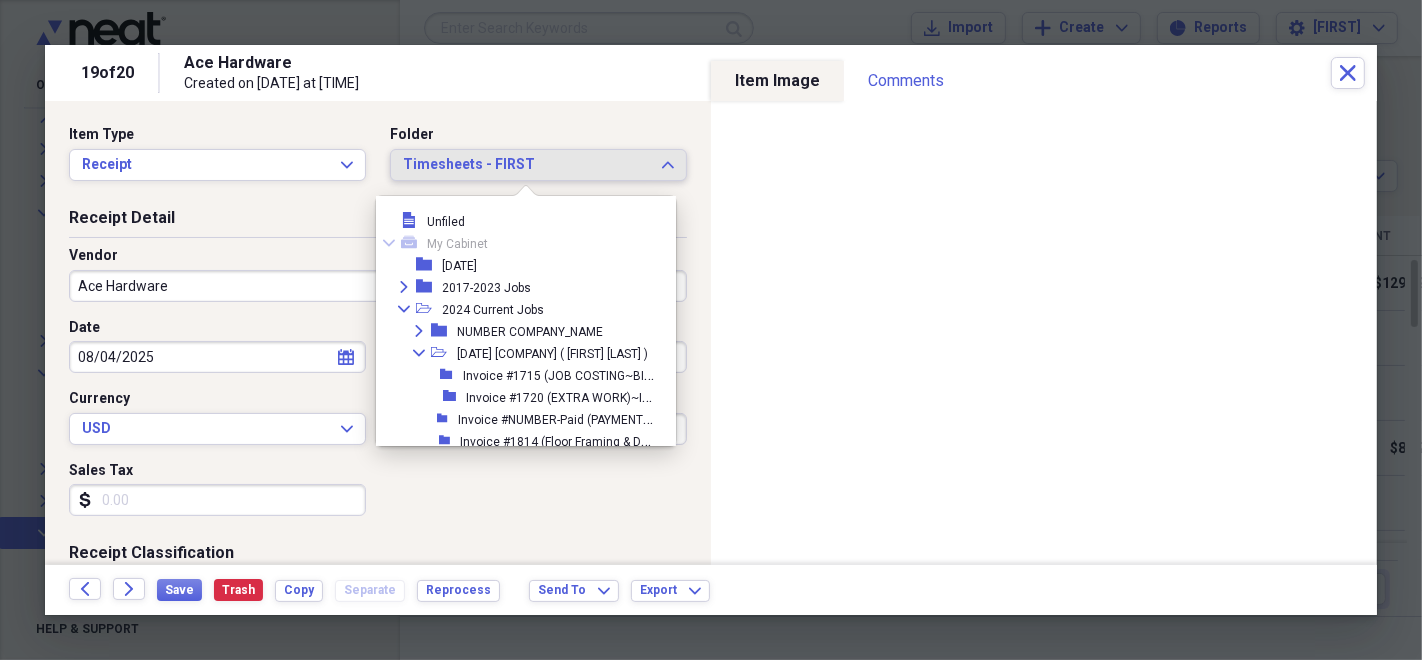 click on "Collapse" 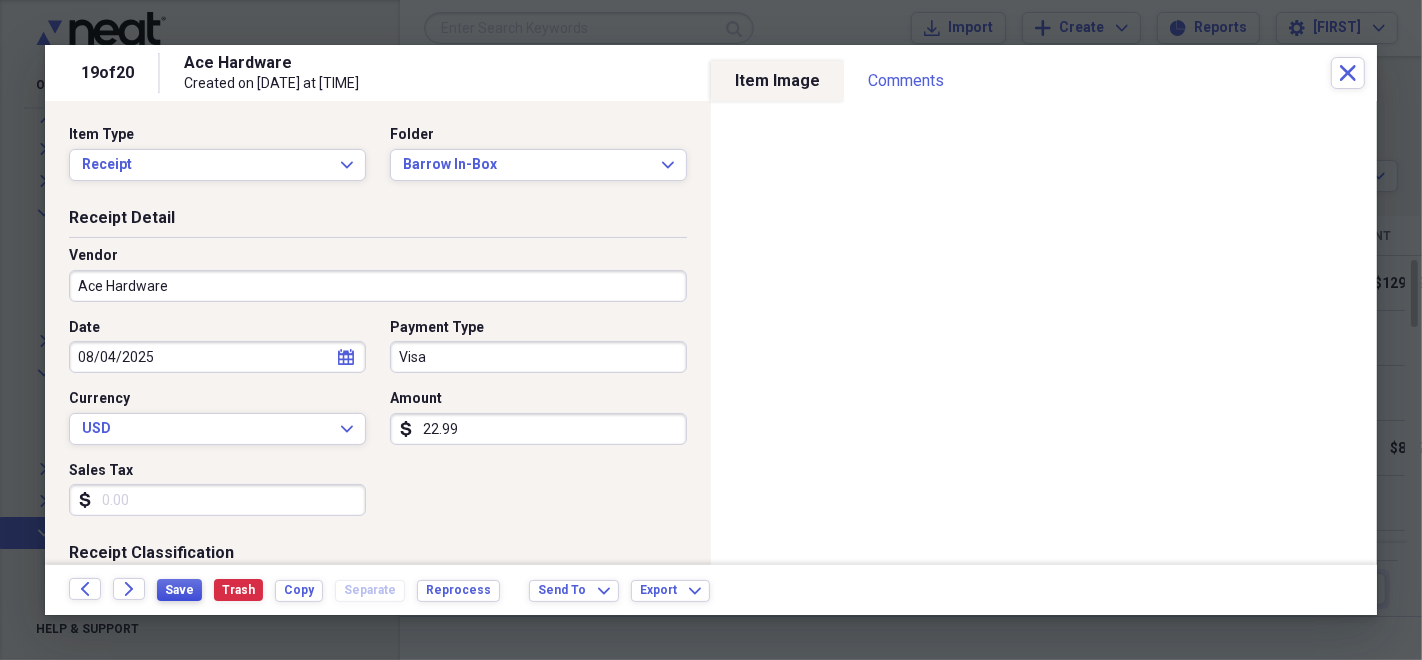 click on "Save" at bounding box center [179, 590] 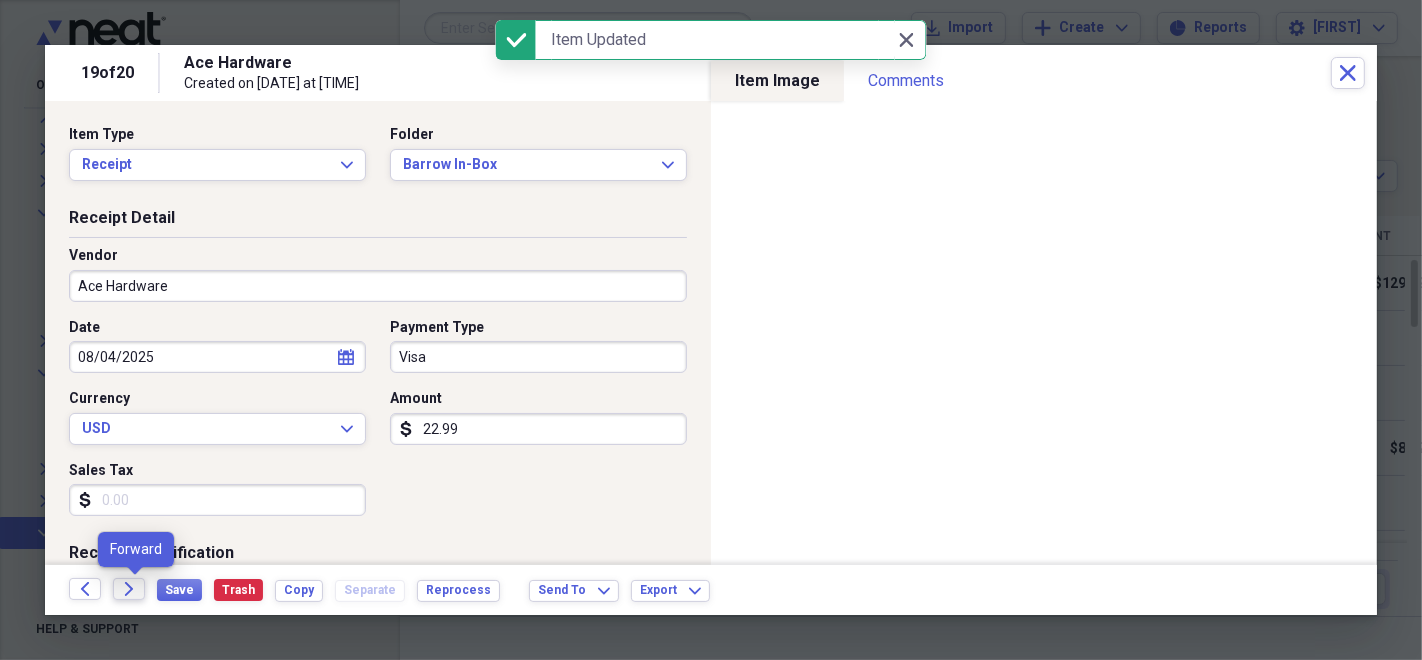 click 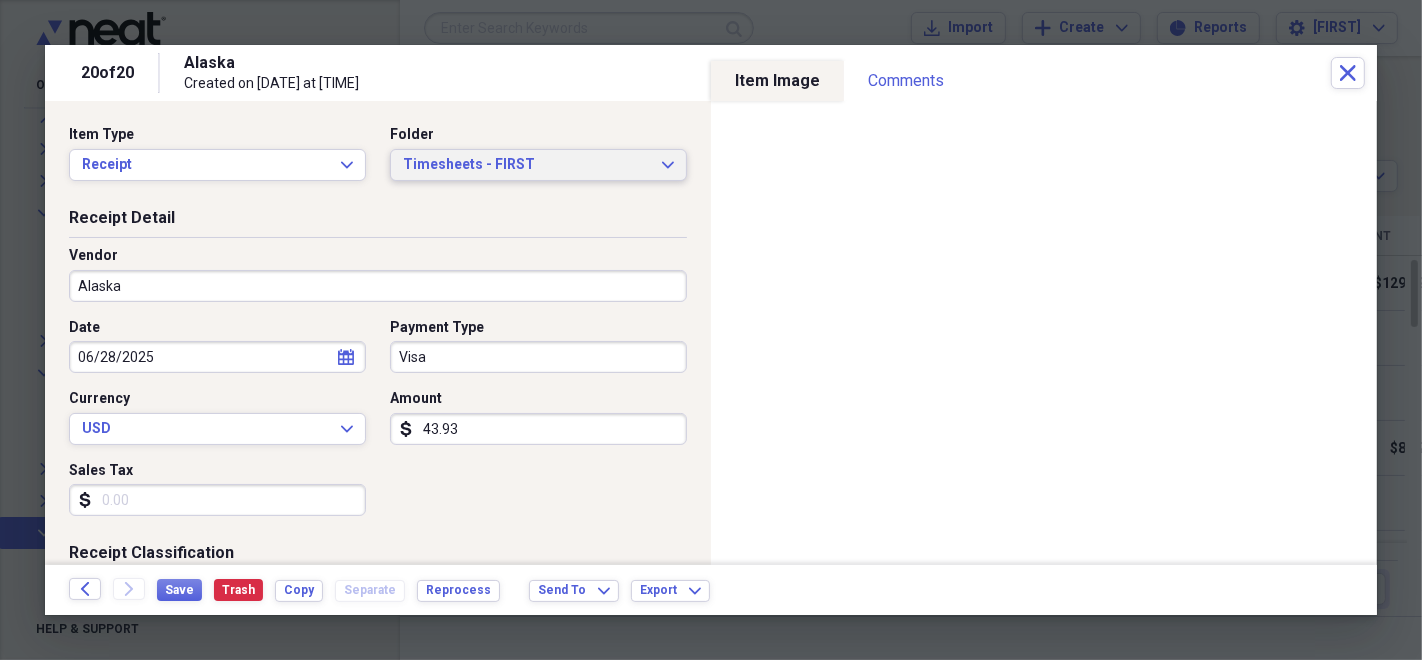 click on "[TIMESHEETS] - [FIRST] [LAST]" at bounding box center (538, 165) 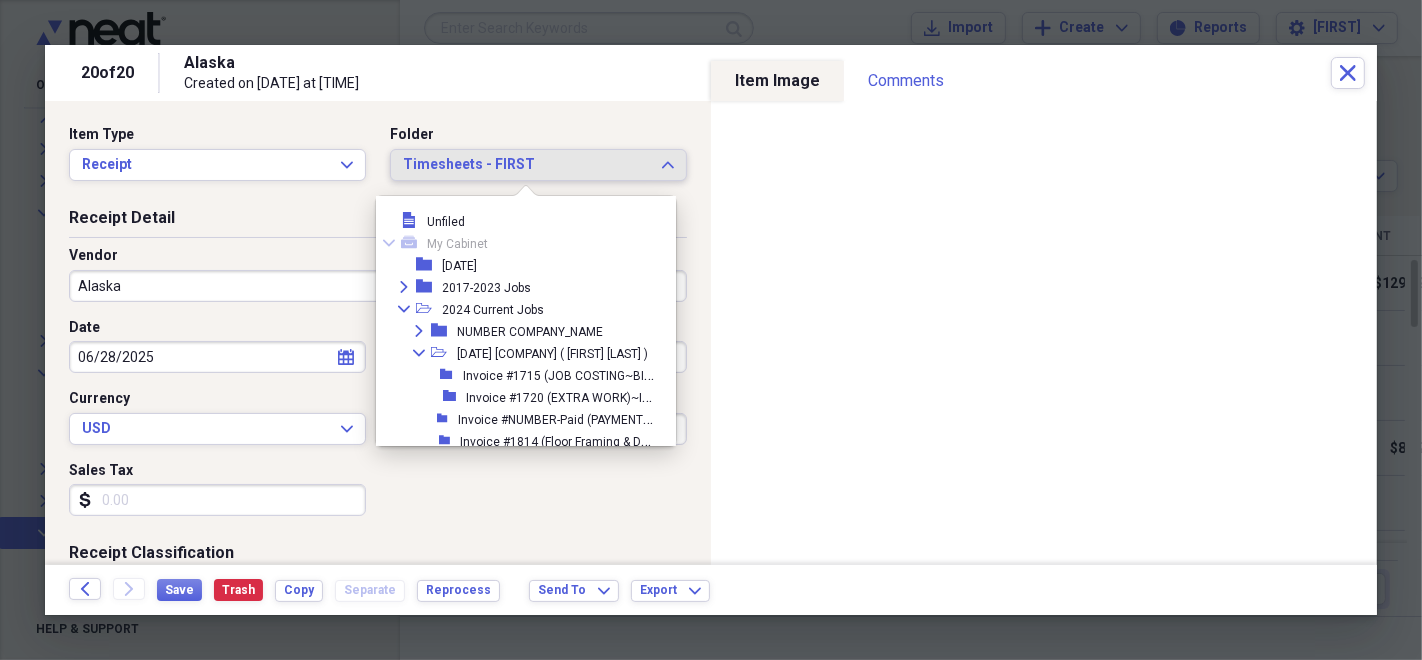 click on "Barrow In-Box" at bounding box center (480, 4380) 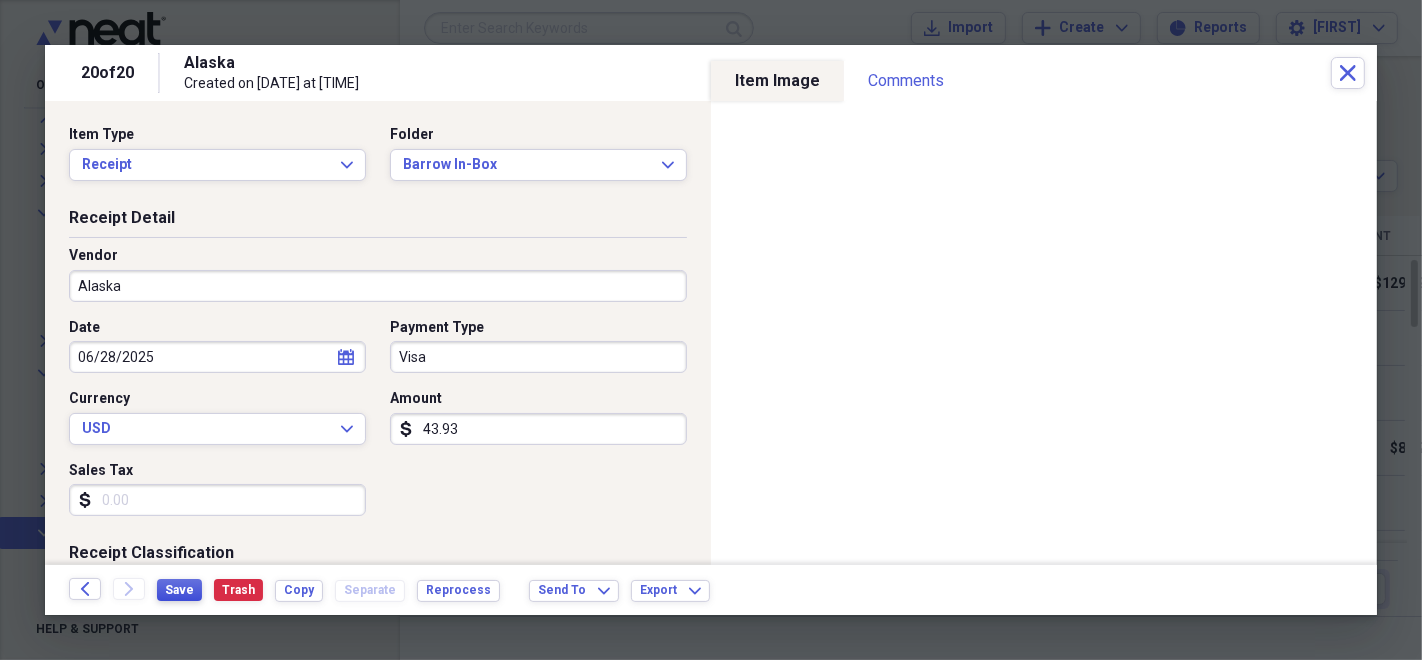 click on "Save" at bounding box center (179, 590) 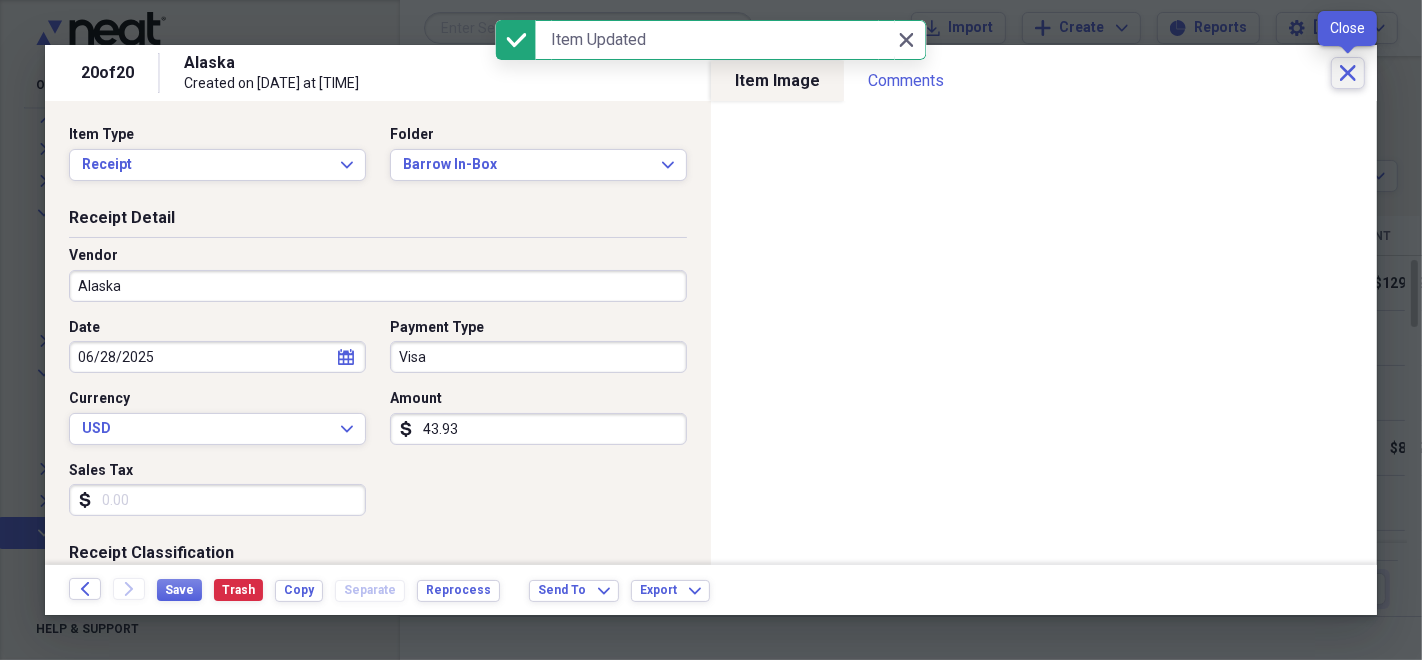 click on "Close" at bounding box center [1348, 73] 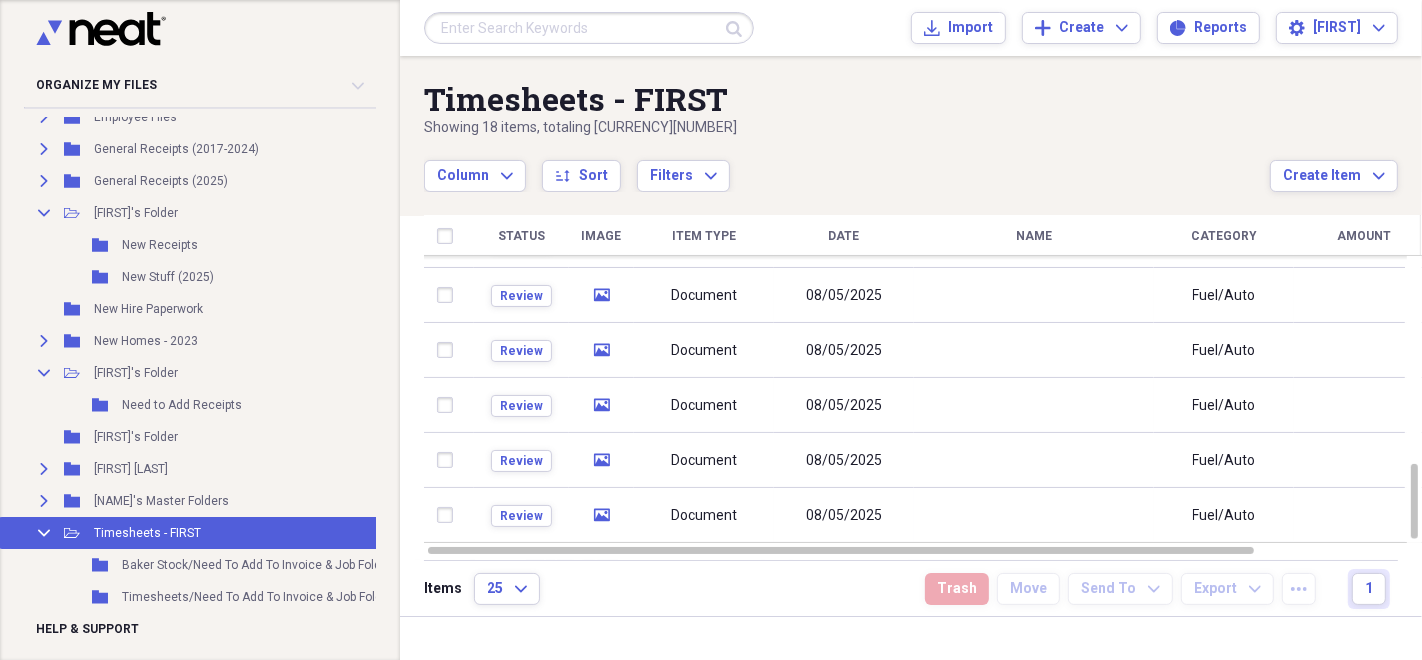 click on "w/e [DATE]" at bounding box center (179, 949) 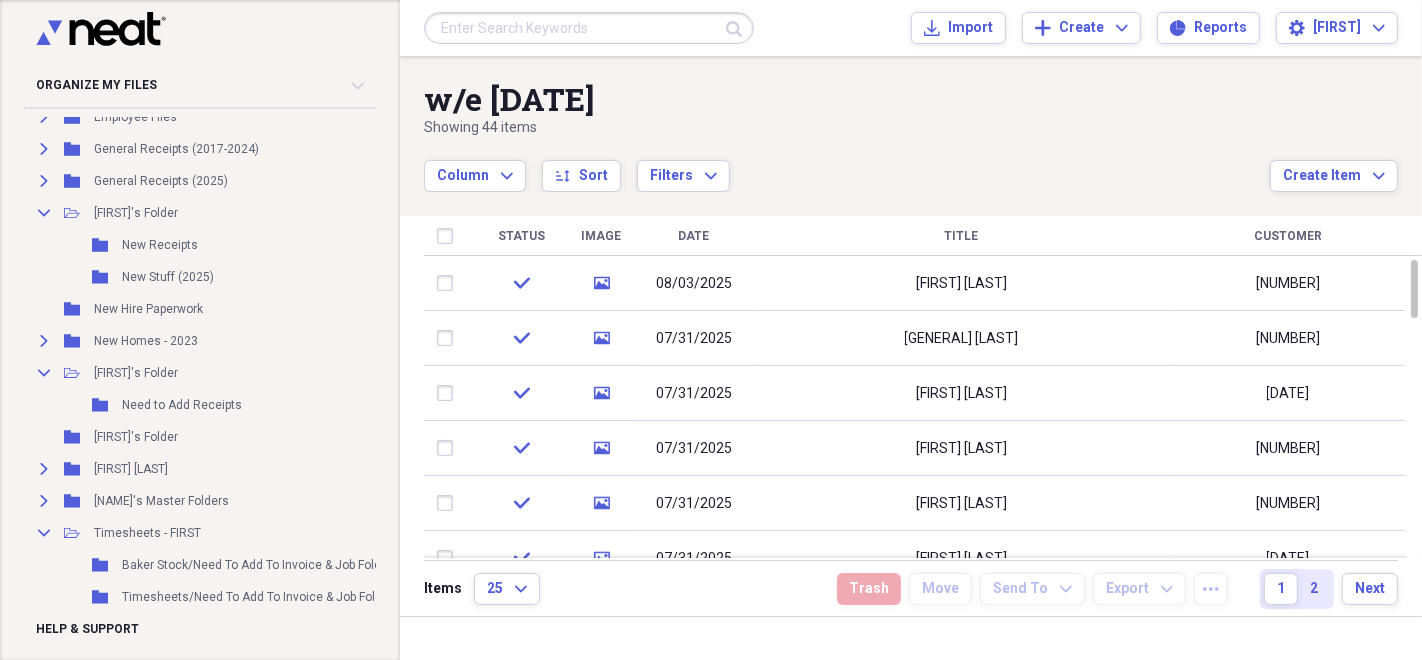 click on "Title" at bounding box center [962, 236] 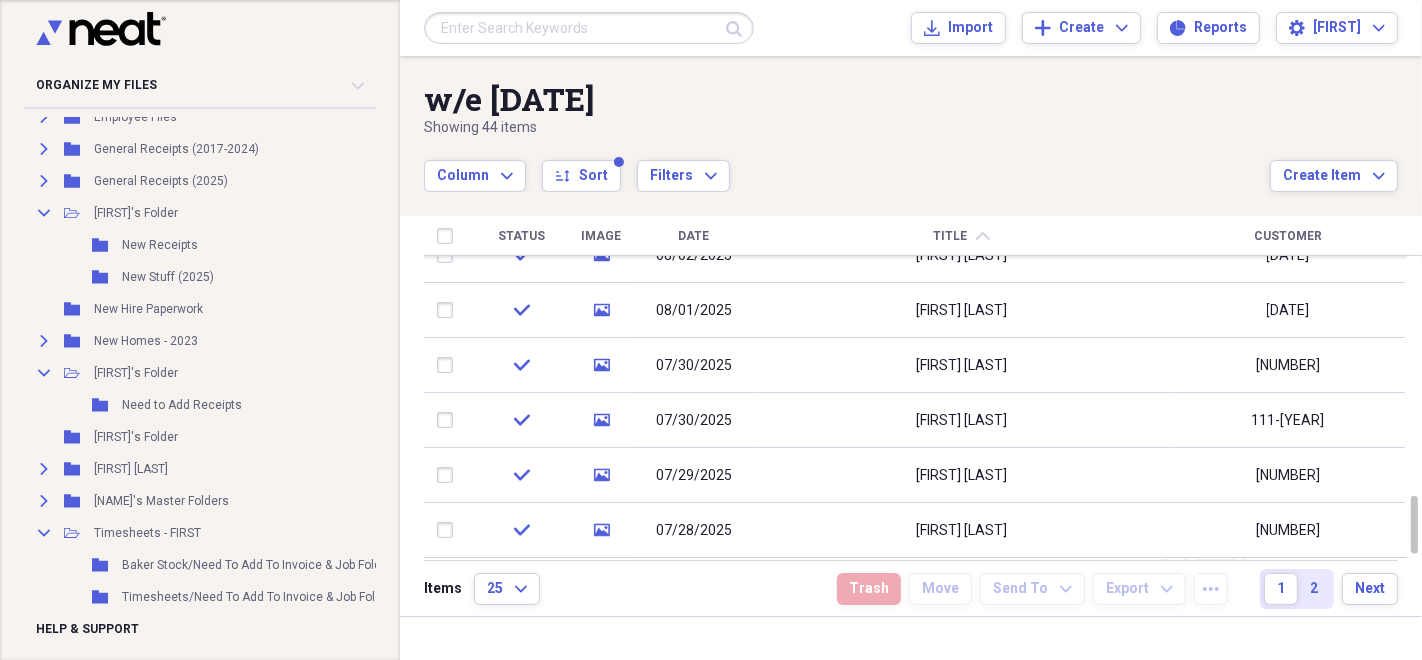 drag, startPoint x: 1325, startPoint y: 589, endPoint x: 1311, endPoint y: 577, distance: 18.439089 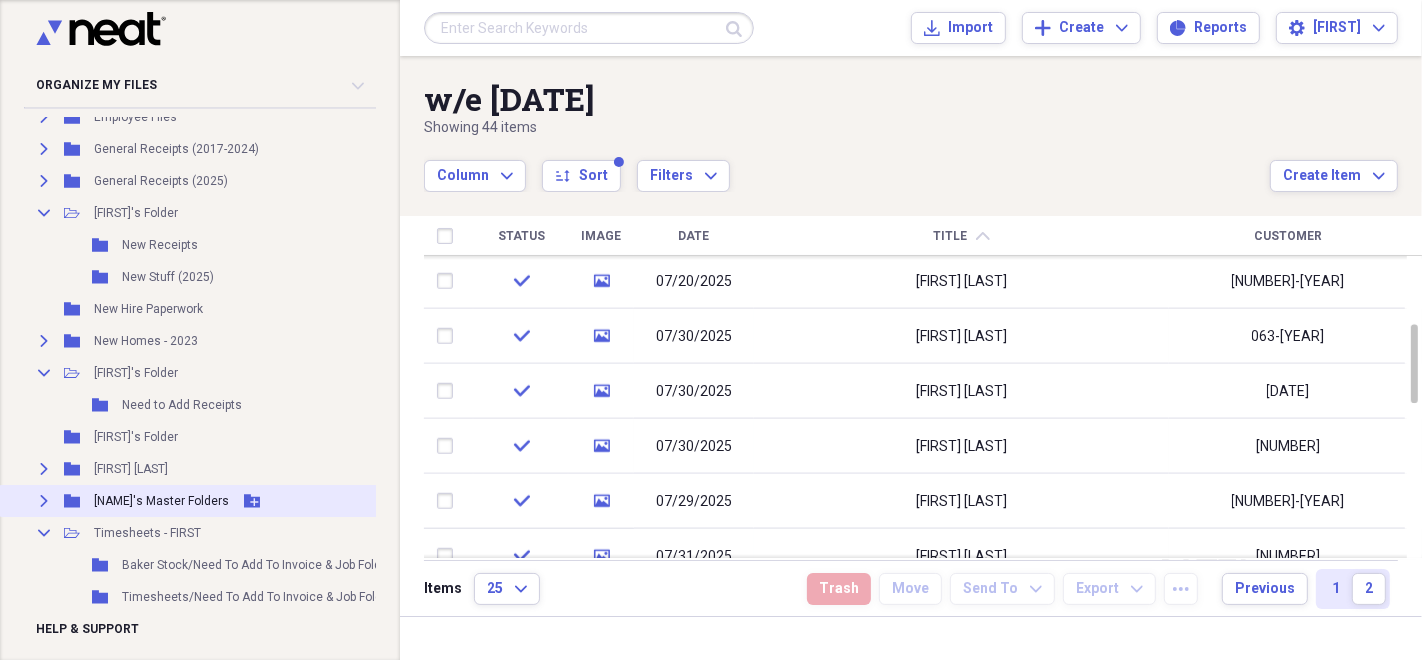 click on "[GENERAL] [GENERAL] [GENERAL] - [LAST] [GENERAL]" at bounding box center [260, 533] 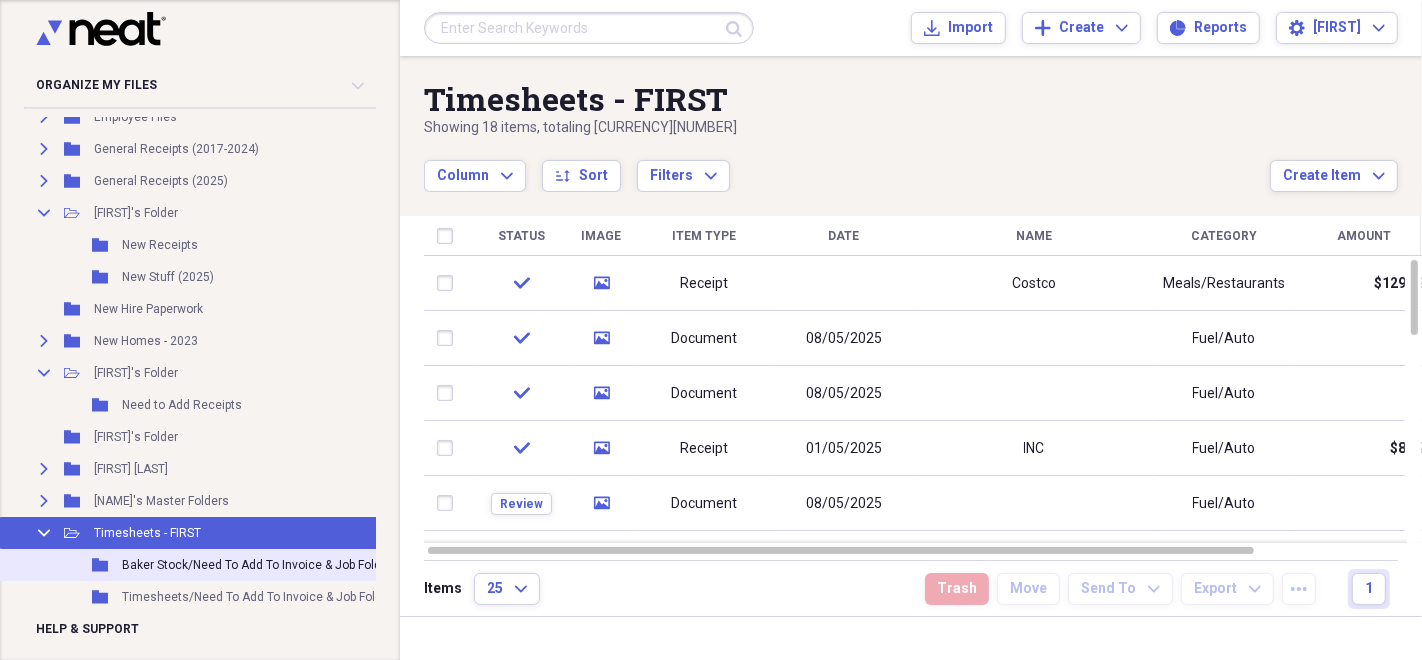 click on "Baker Stock/Need To Add To Invoice & Job Folder" at bounding box center [257, 565] 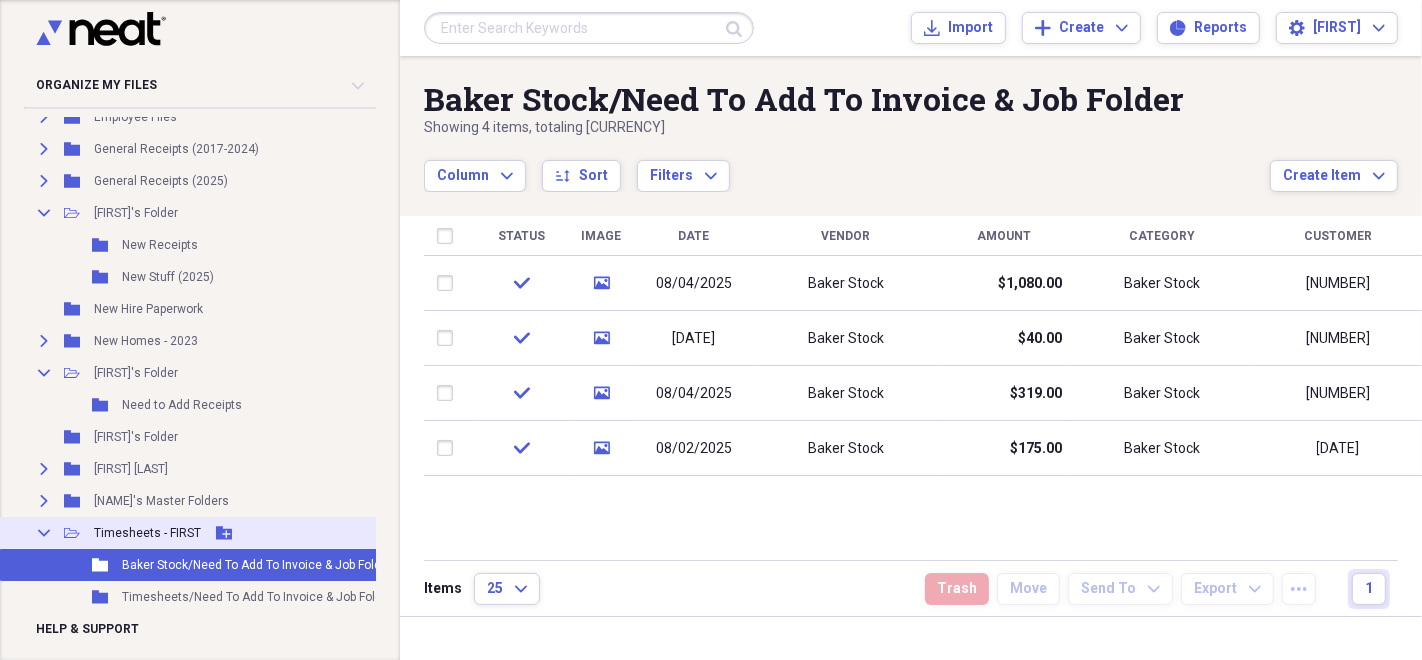 click on "Timesheets - FIRST" at bounding box center [147, 533] 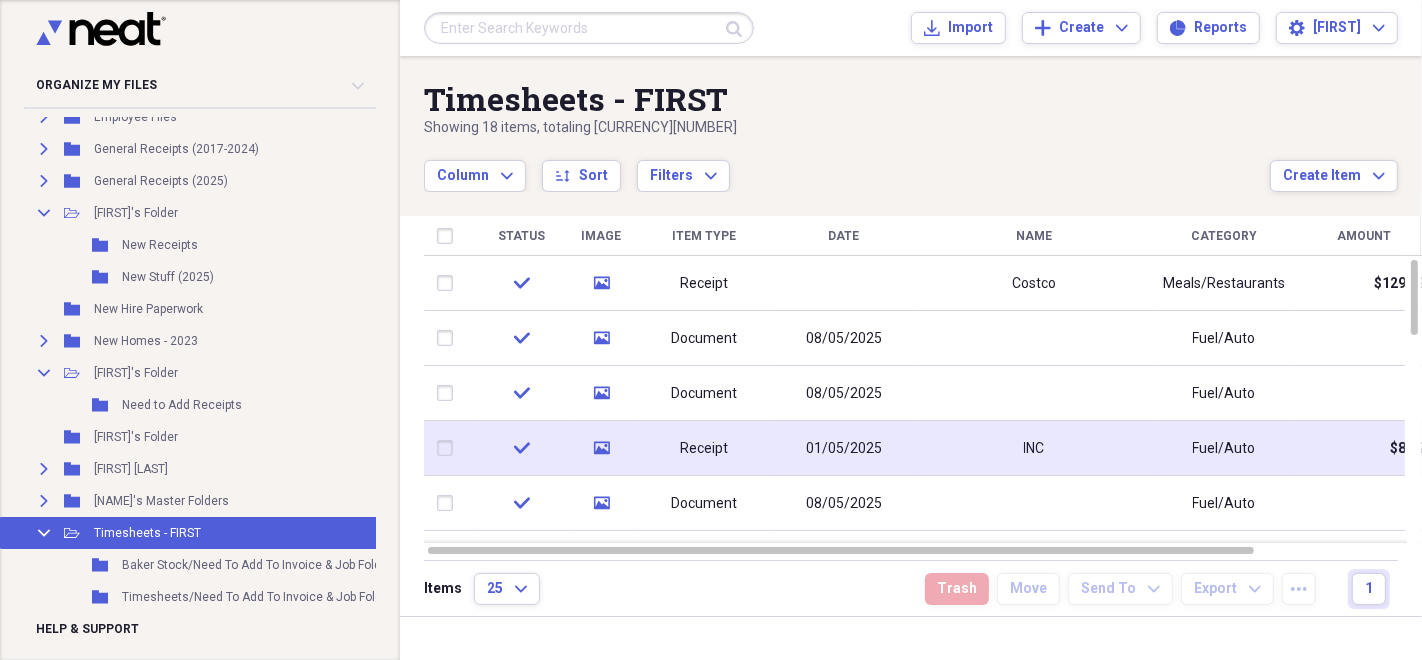 click on "Receipt" at bounding box center [704, 448] 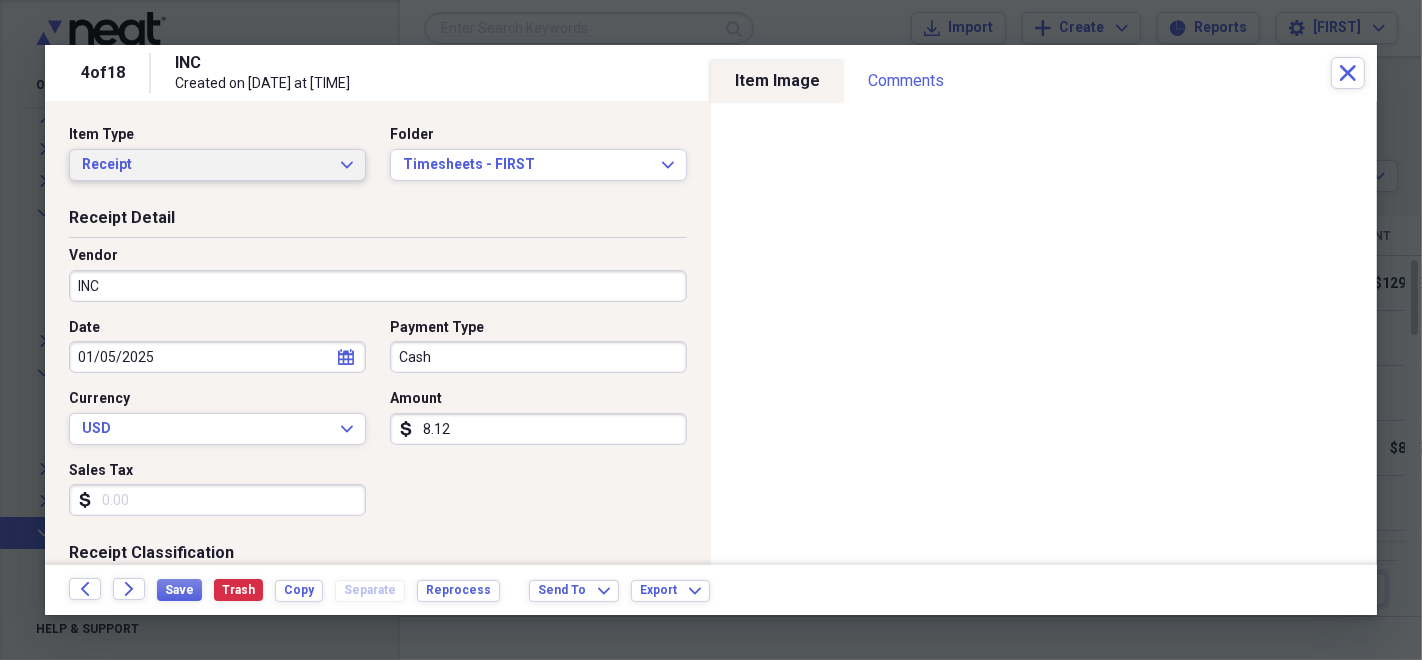 click on "Receipt Expand" at bounding box center [217, 165] 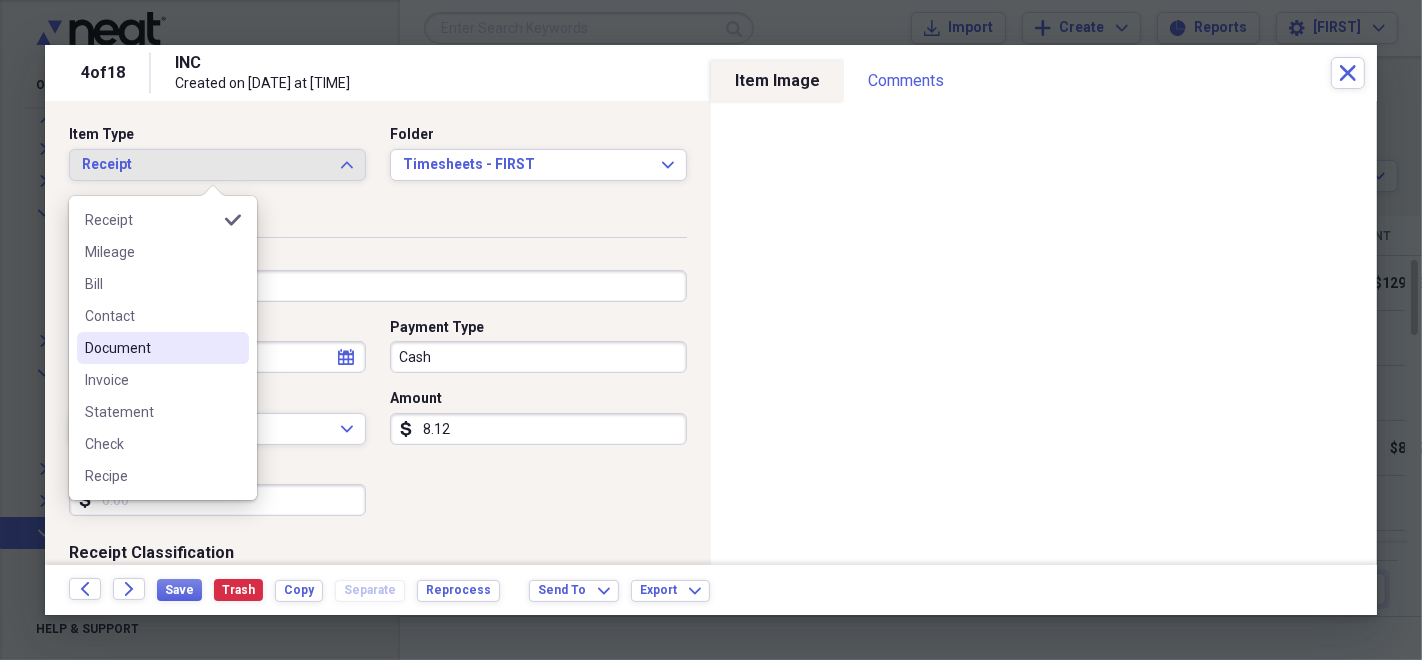 click on "Document" at bounding box center [151, 348] 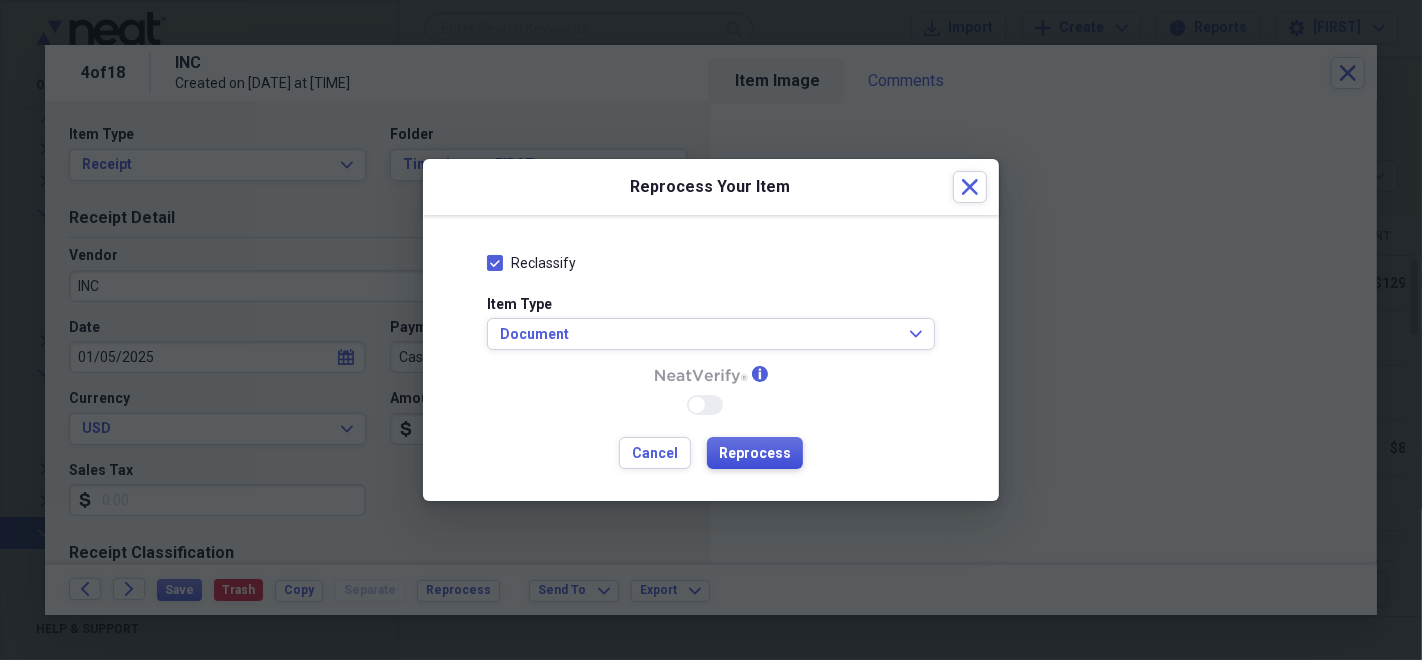 click on "Reprocess" at bounding box center [755, 454] 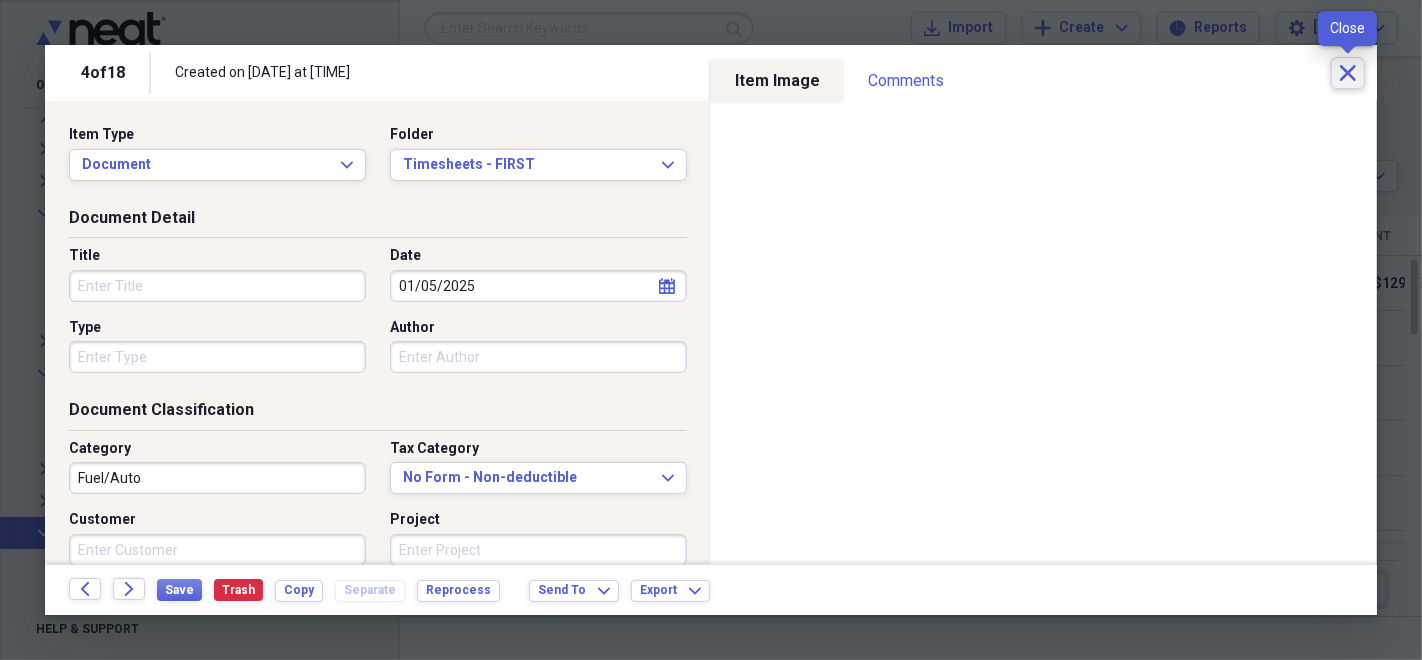 click 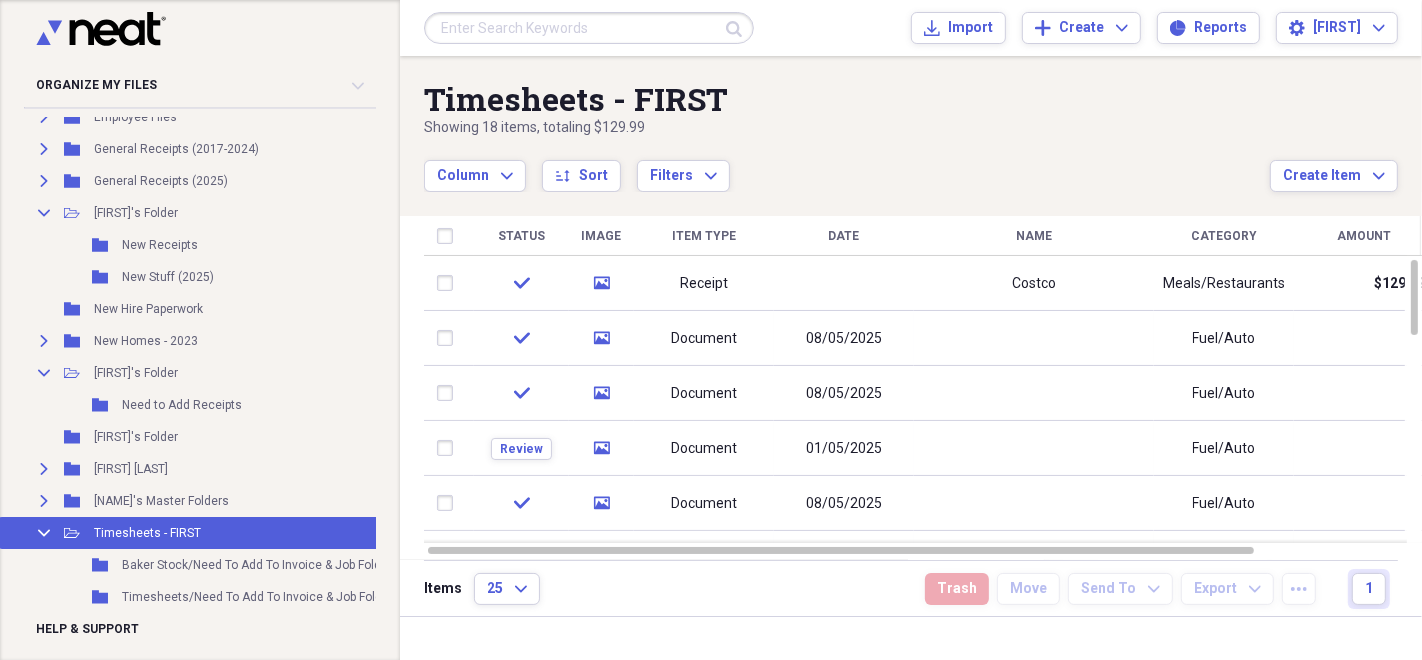 click on "Expand" 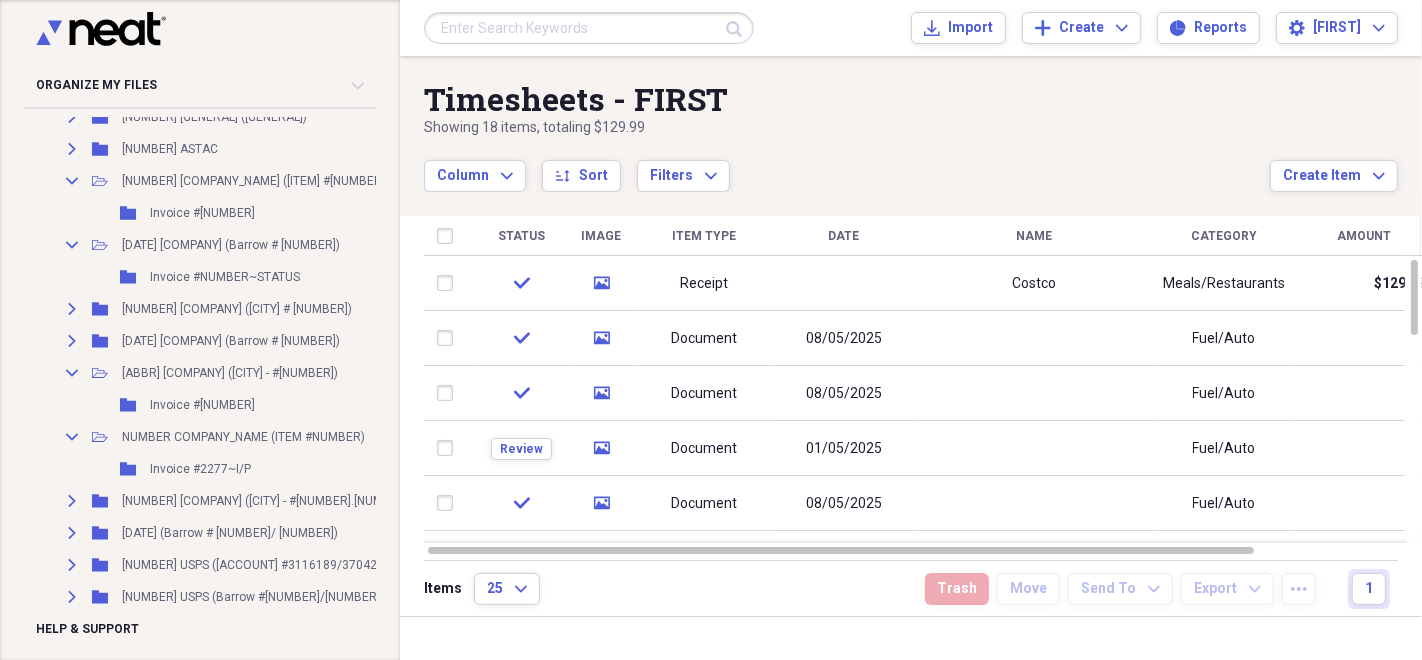 click on "Baker Stock/Need To Add To Invoice & Job Folder" at bounding box center [257, 2581] 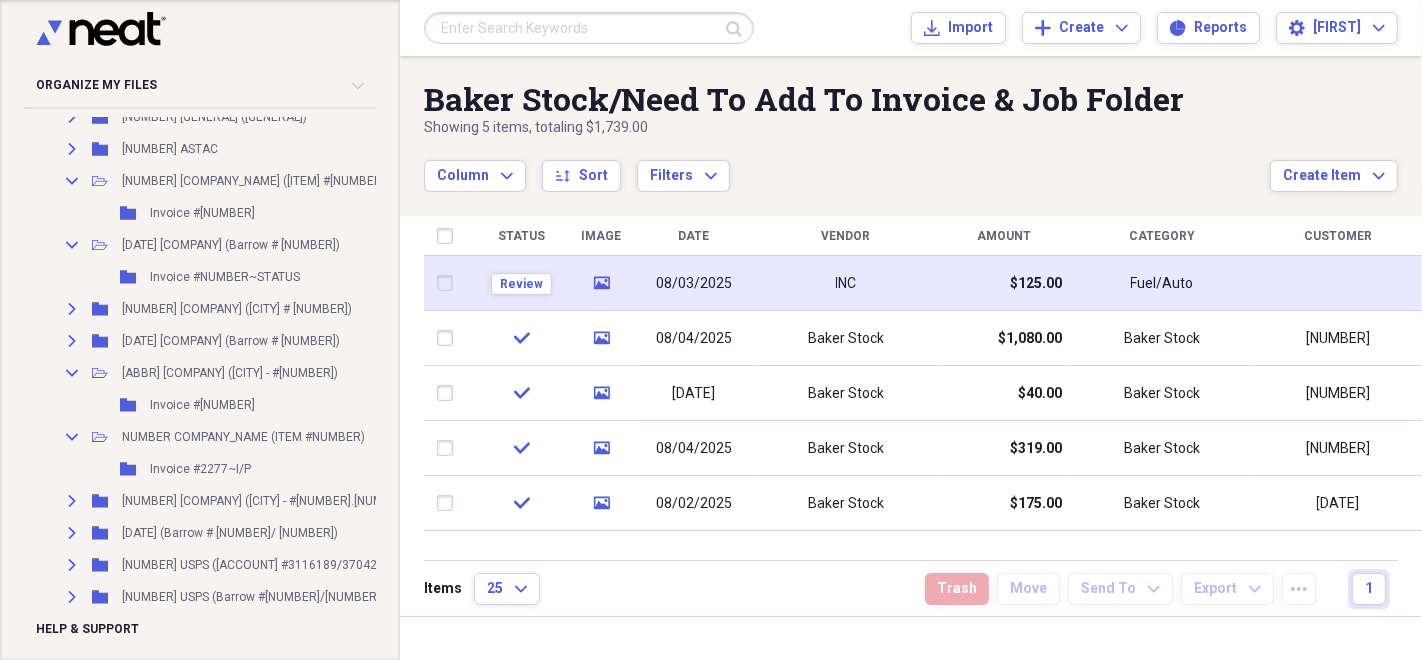 click on "INC" at bounding box center (846, 283) 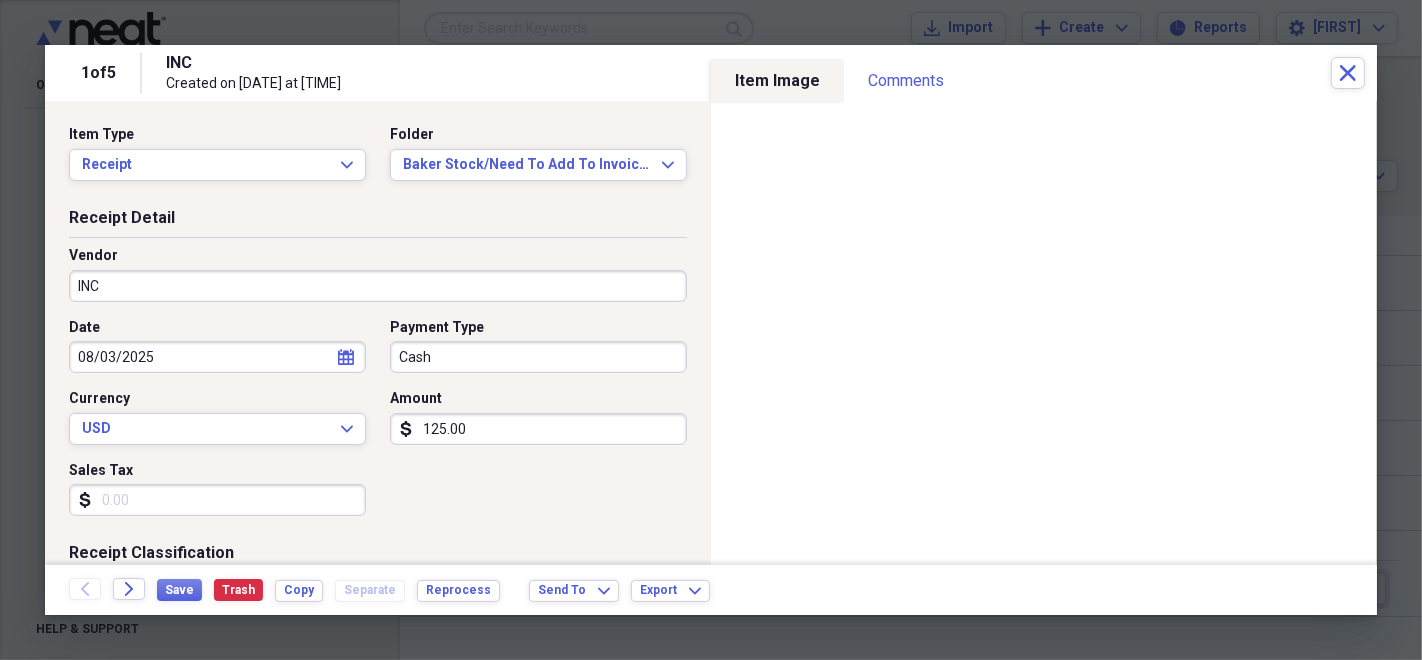 click on "INC" at bounding box center [378, 286] 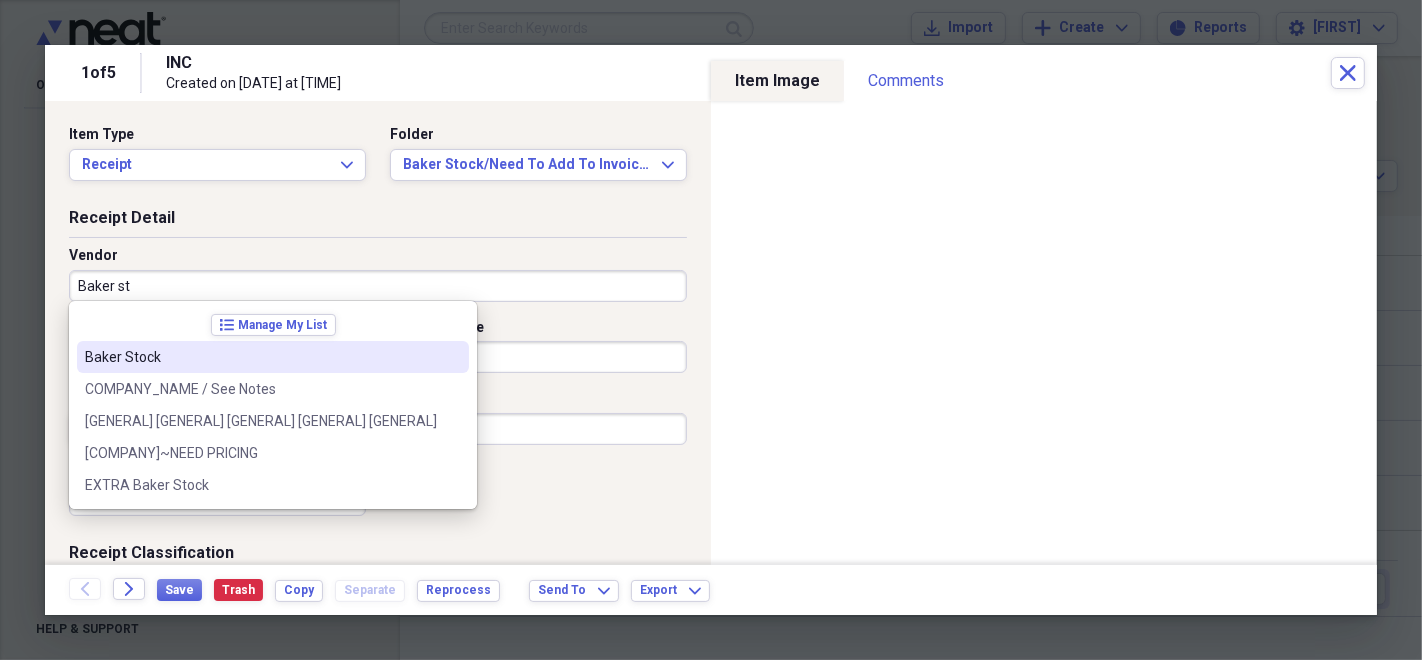 click on "Baker Stock" at bounding box center [261, 357] 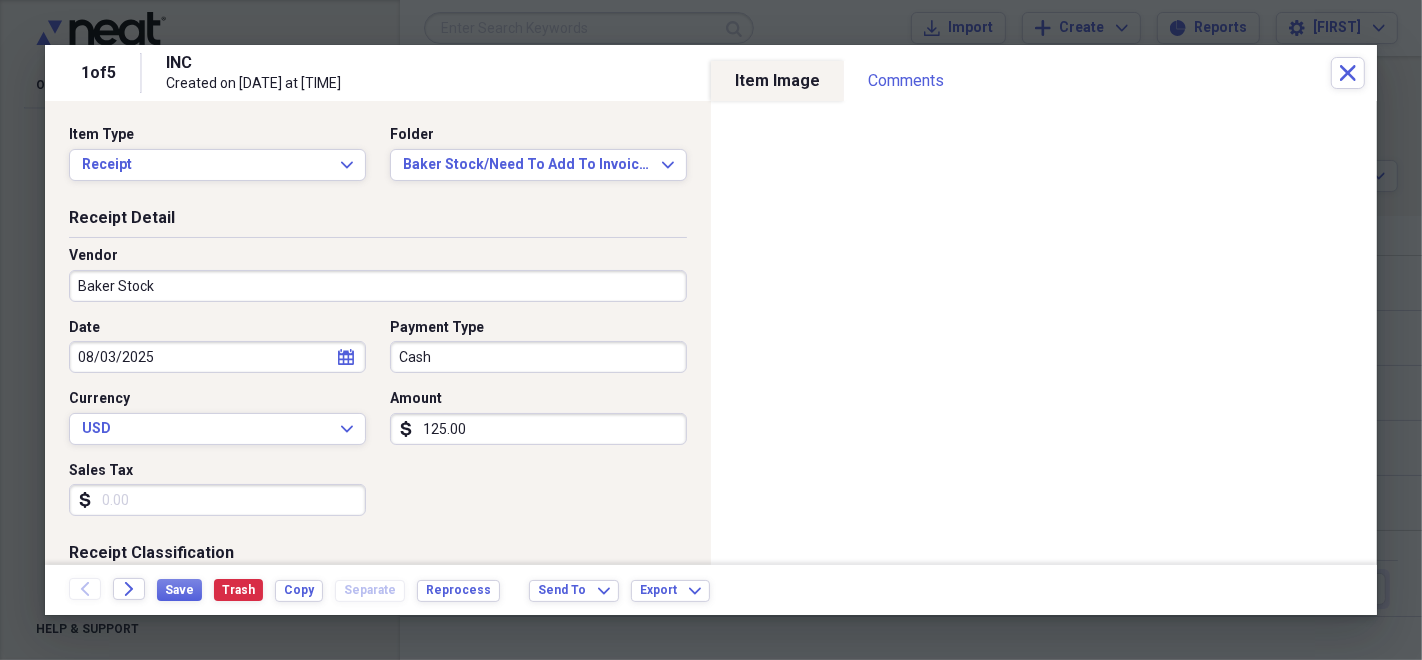 type on "Baker Stock" 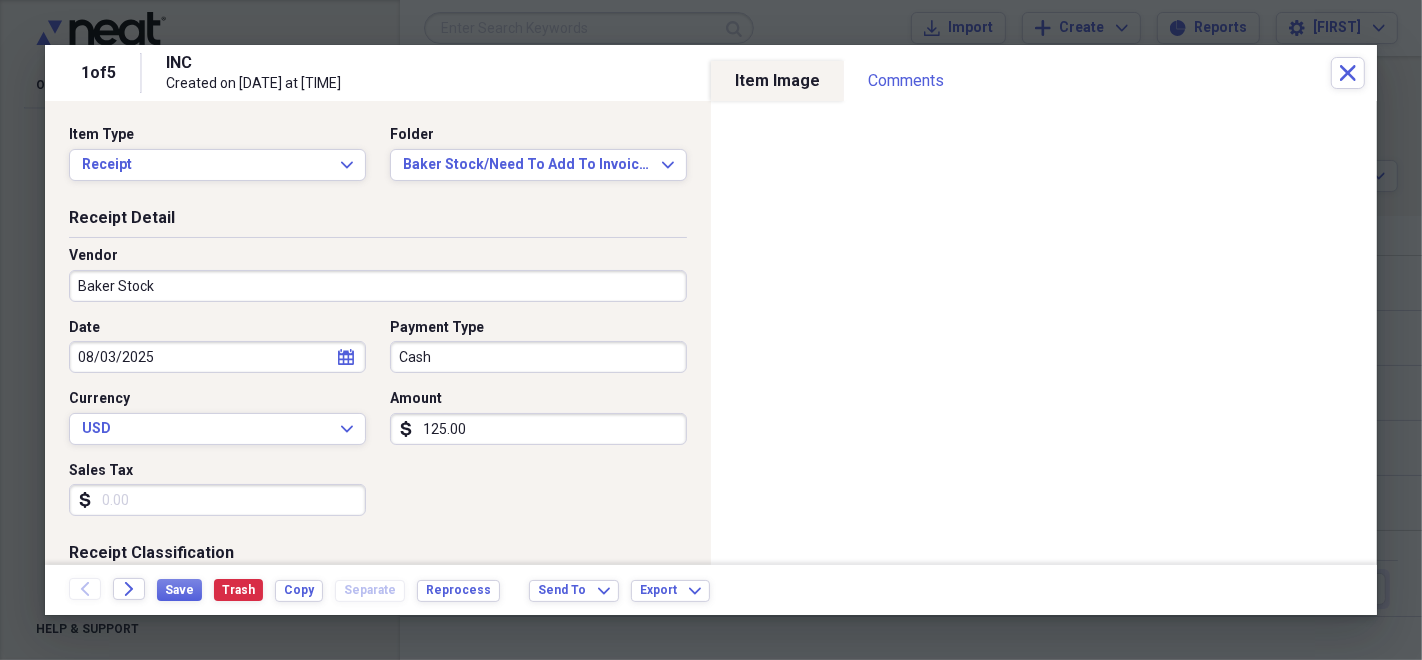 select on "7" 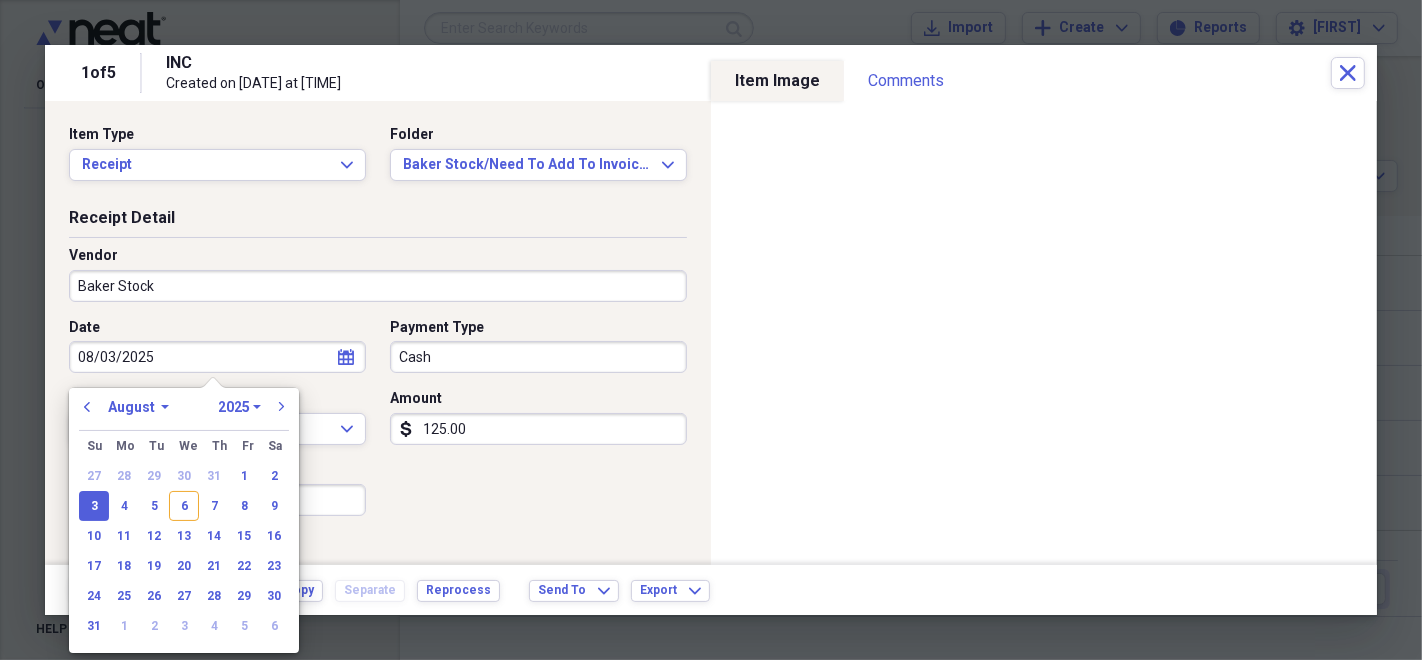 click on "08/03/2025" at bounding box center (217, 357) 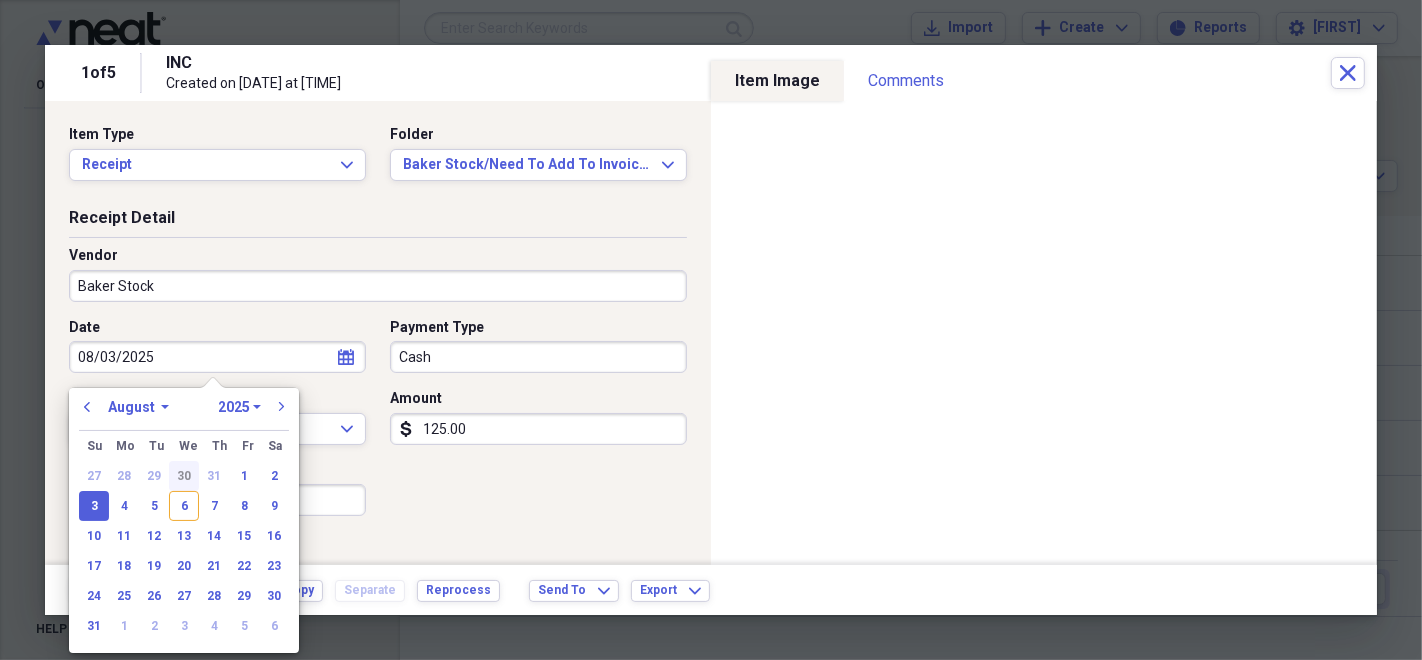click on "5" at bounding box center (154, 506) 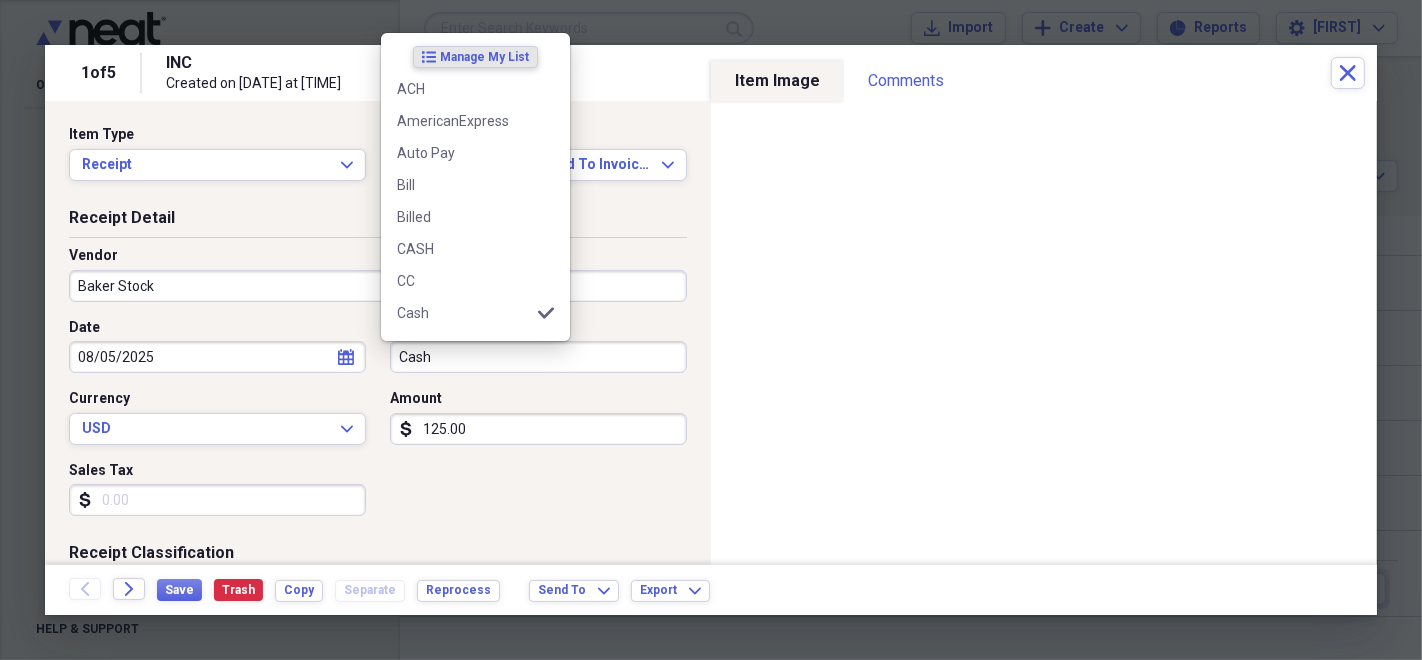 click on "Cash" at bounding box center [538, 357] 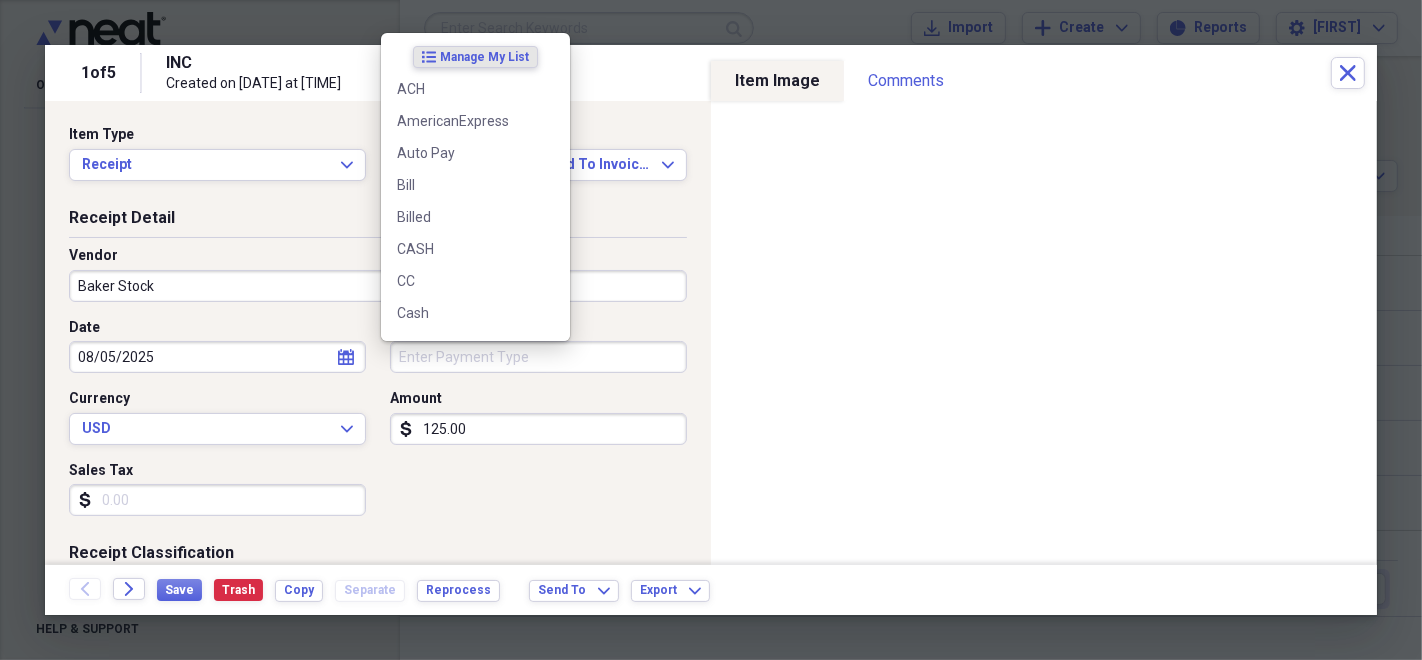 type 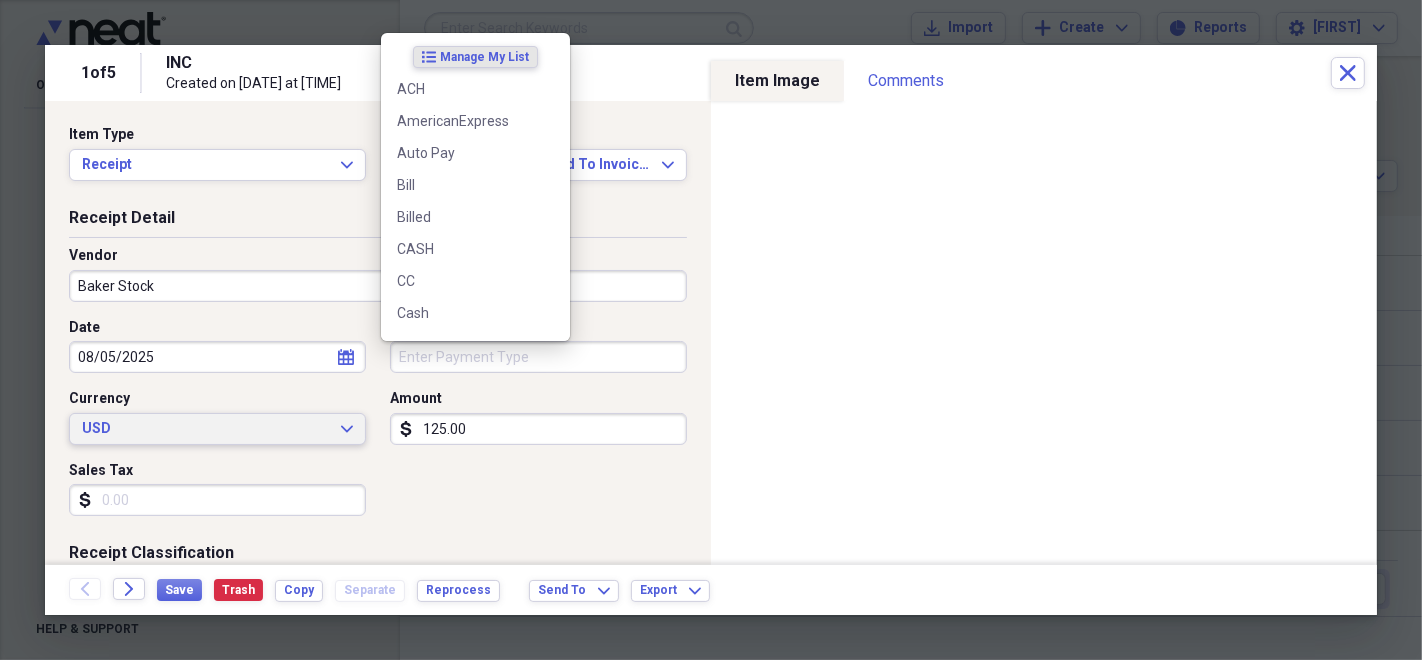 type 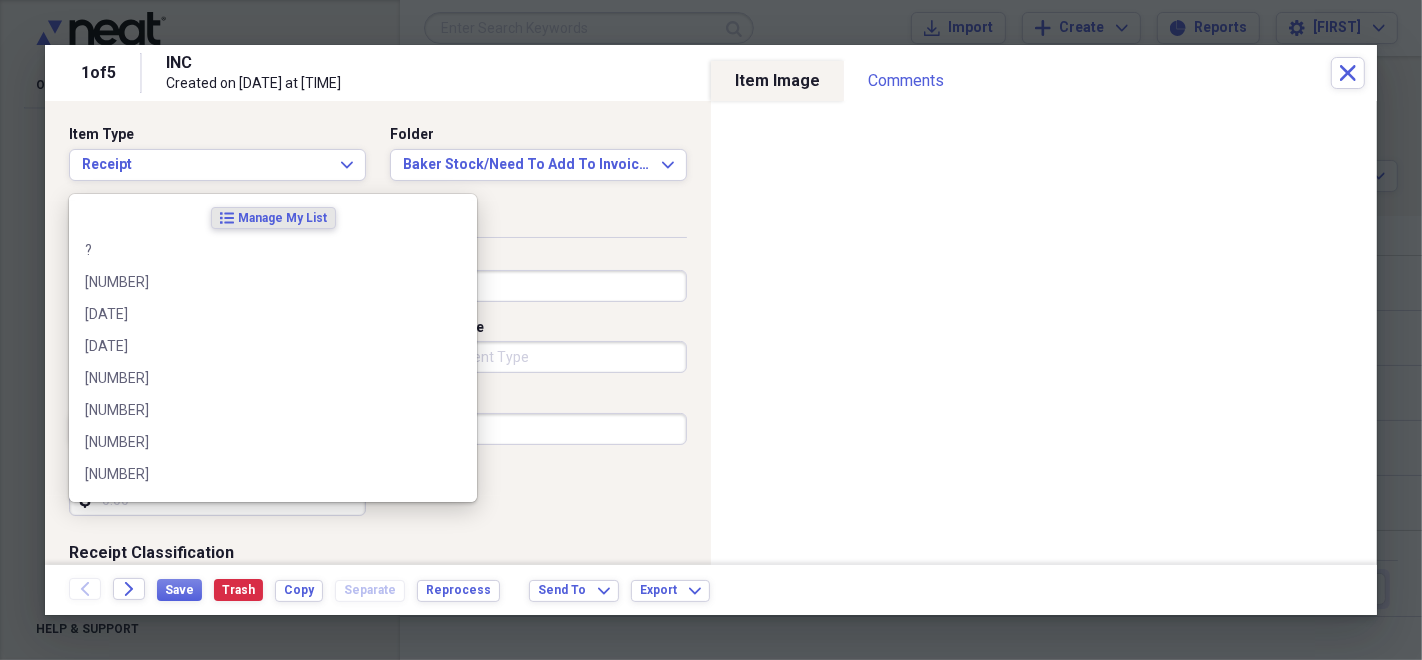 click on "Customer" at bounding box center [217, 741] 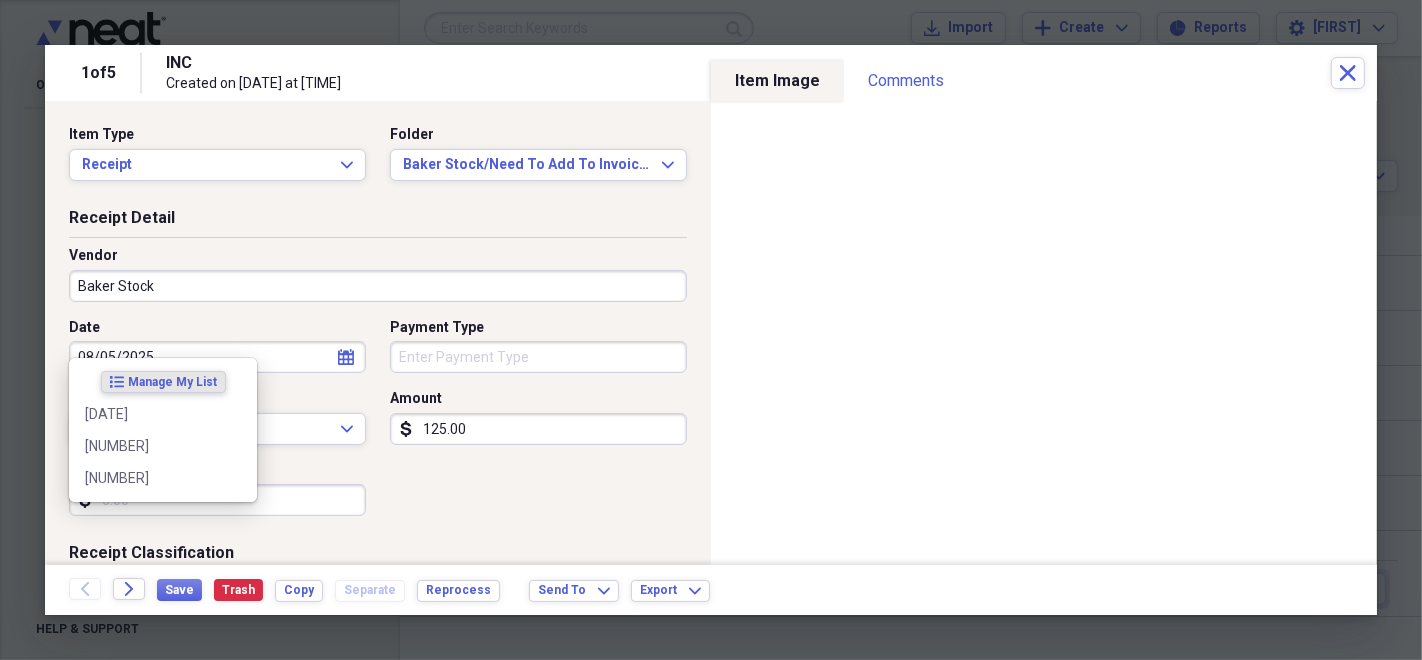 type on "[NUMBER]" 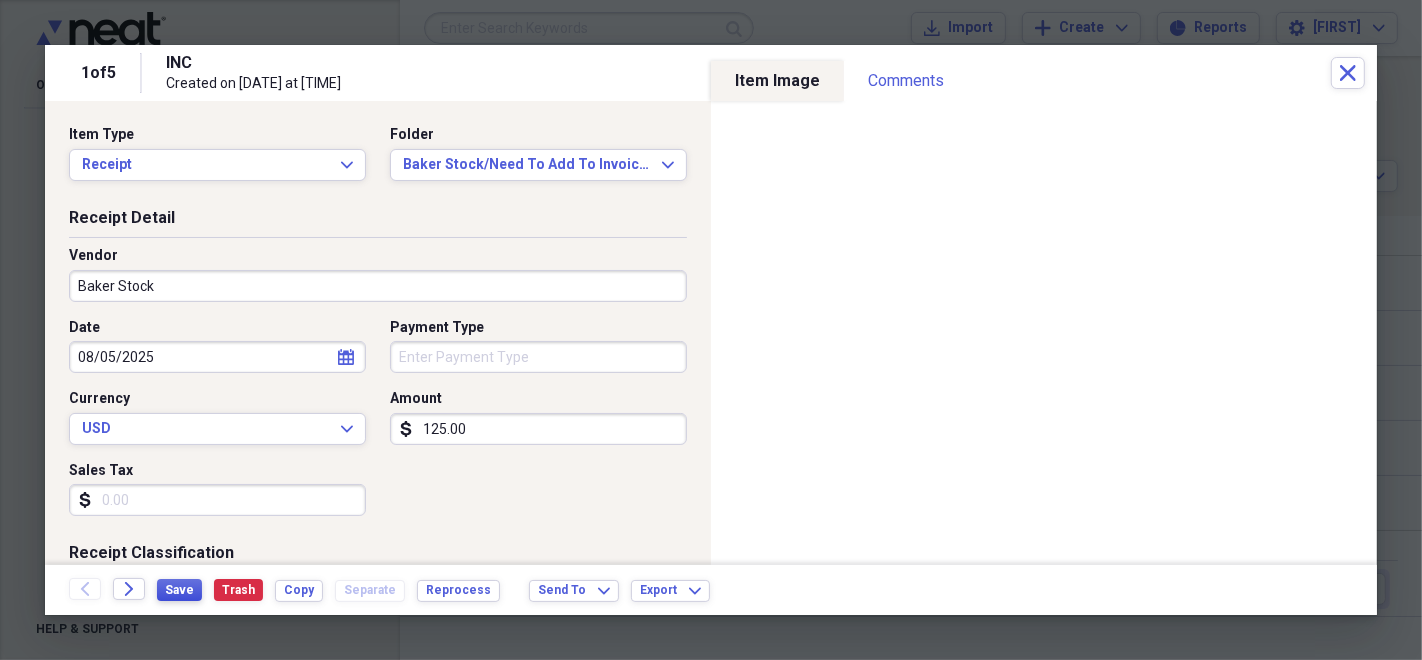 click on "Save" at bounding box center [179, 590] 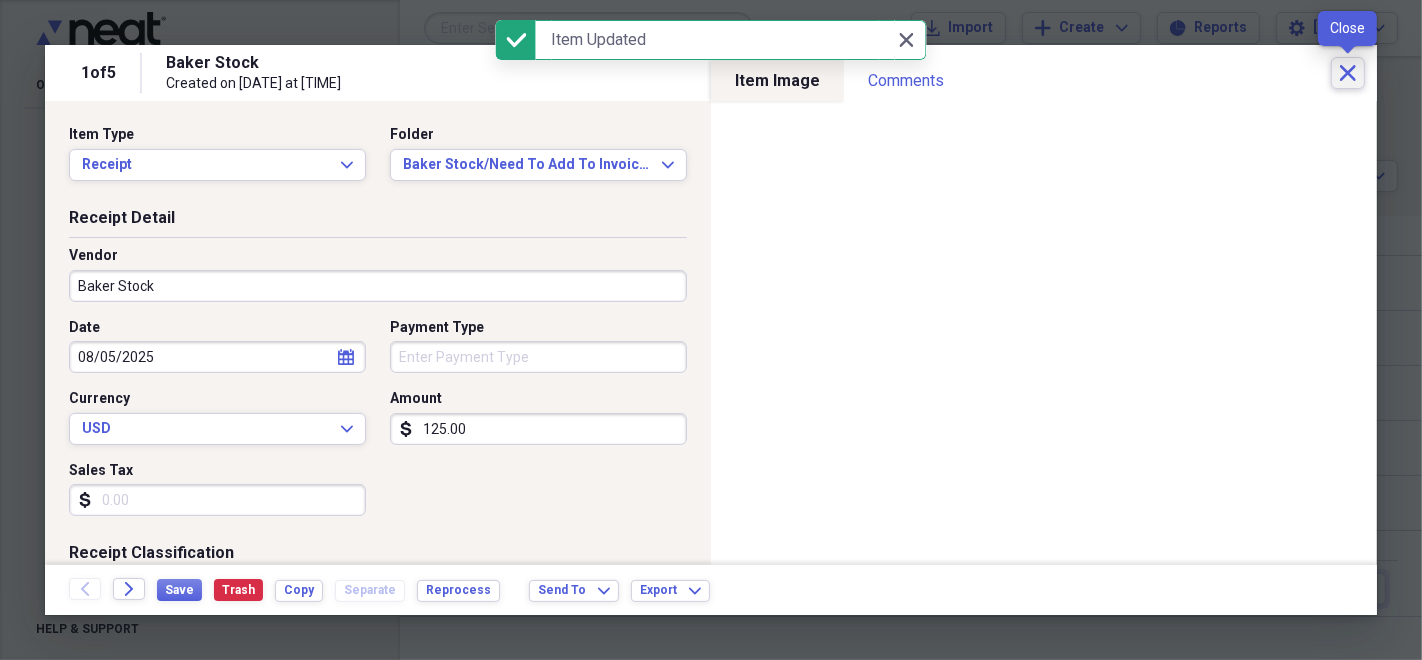 click on "Close" 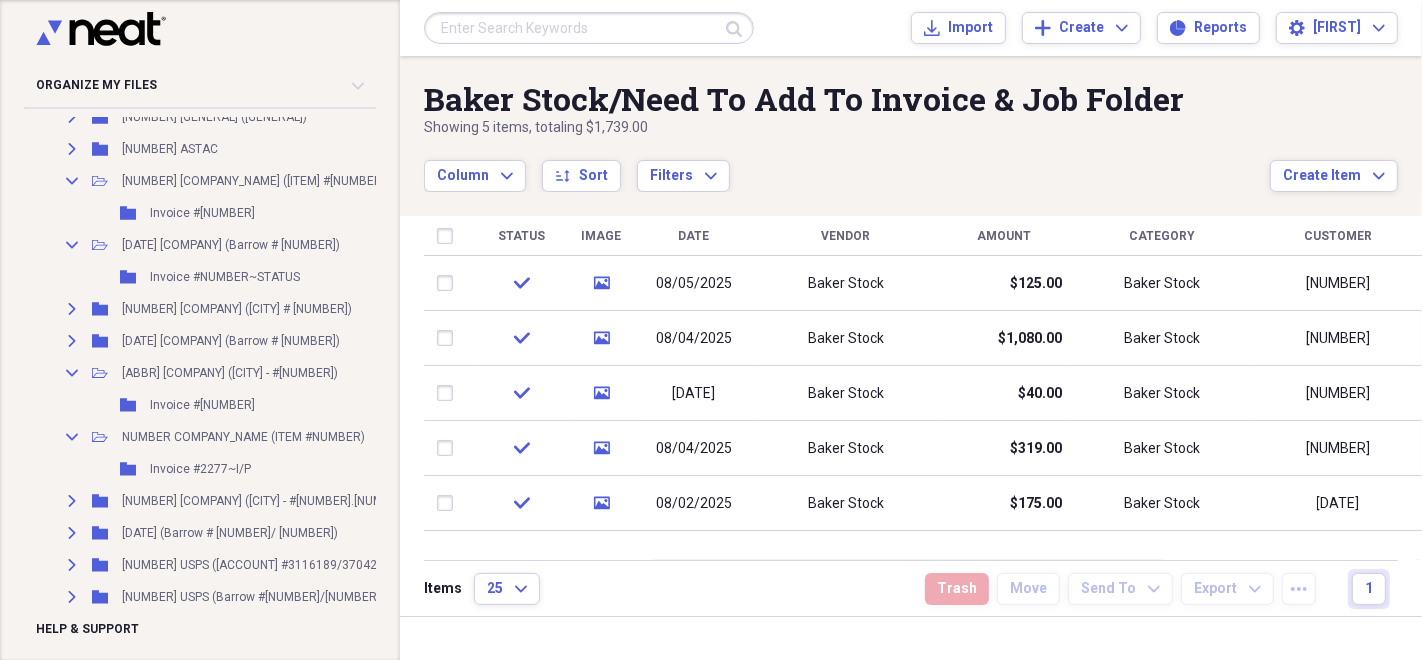 click on "Timesheets/Need To Add To Invoice & Job Folder" at bounding box center (257, 2613) 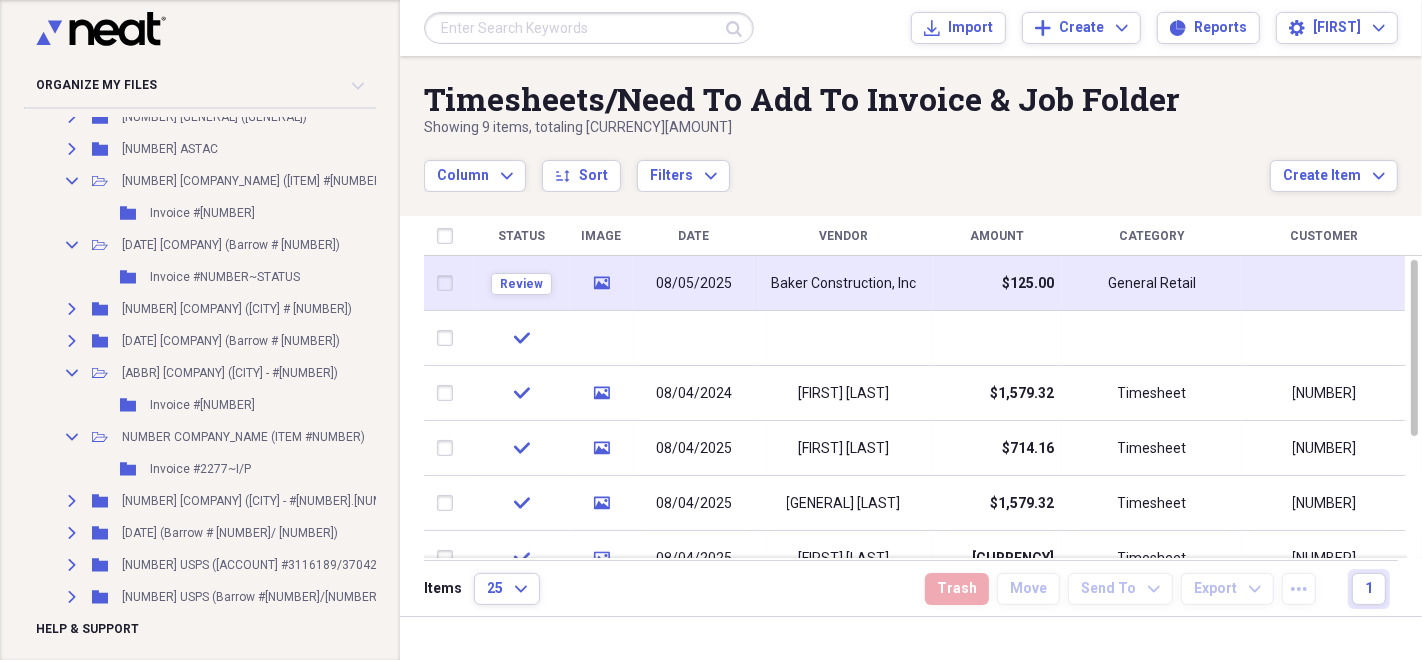 click on "08/05/2025" at bounding box center (694, 283) 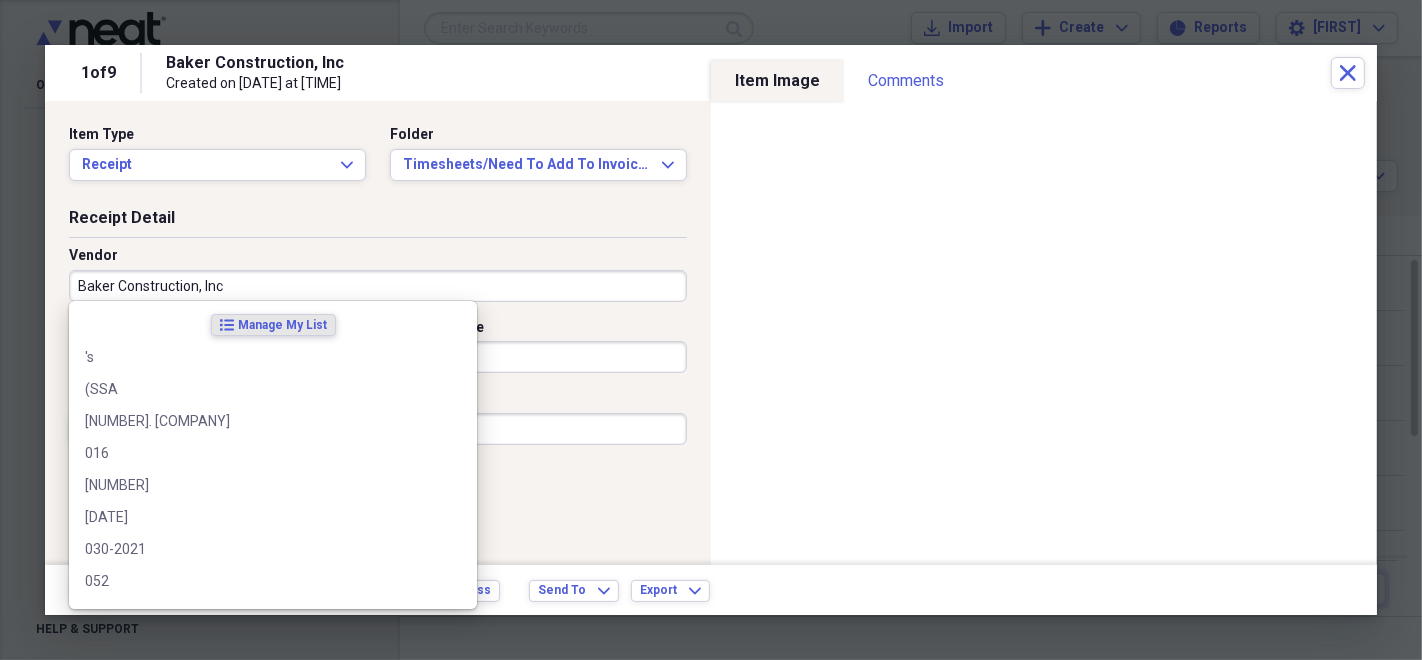 click on "Baker Construction, Inc" at bounding box center [378, 286] 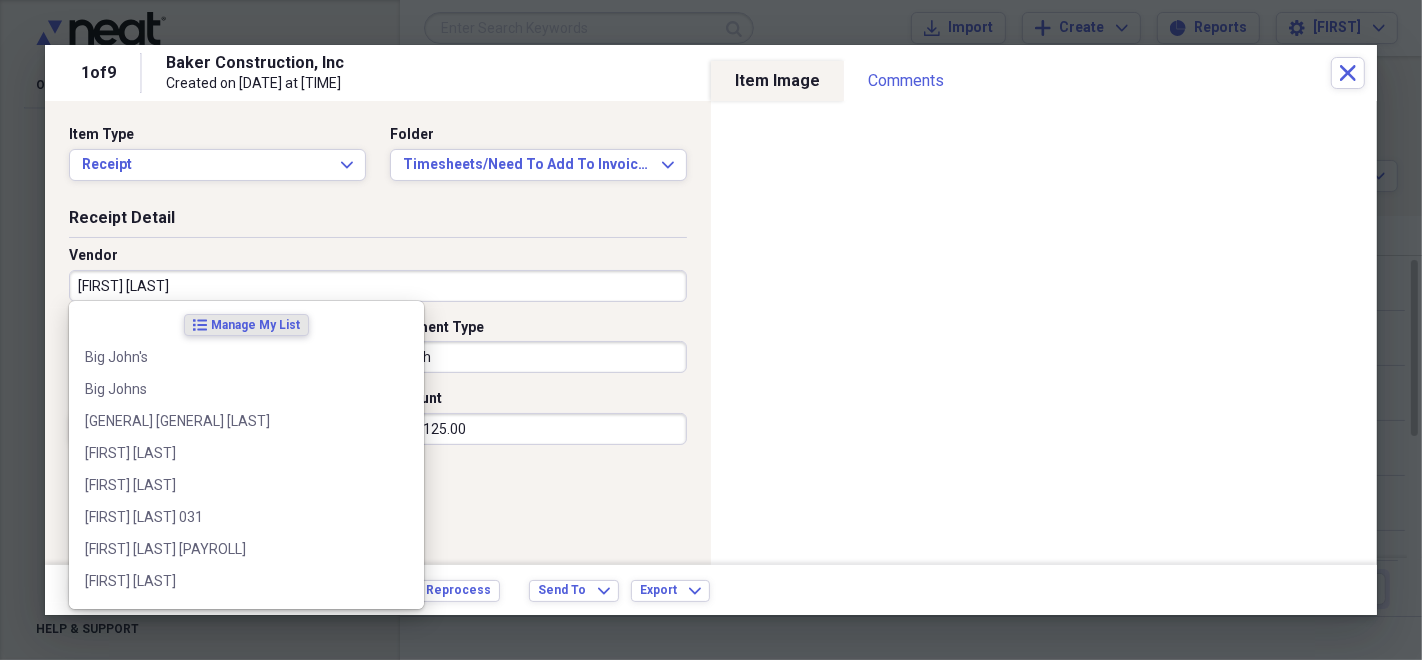 type on "[FIRST] [LAST]" 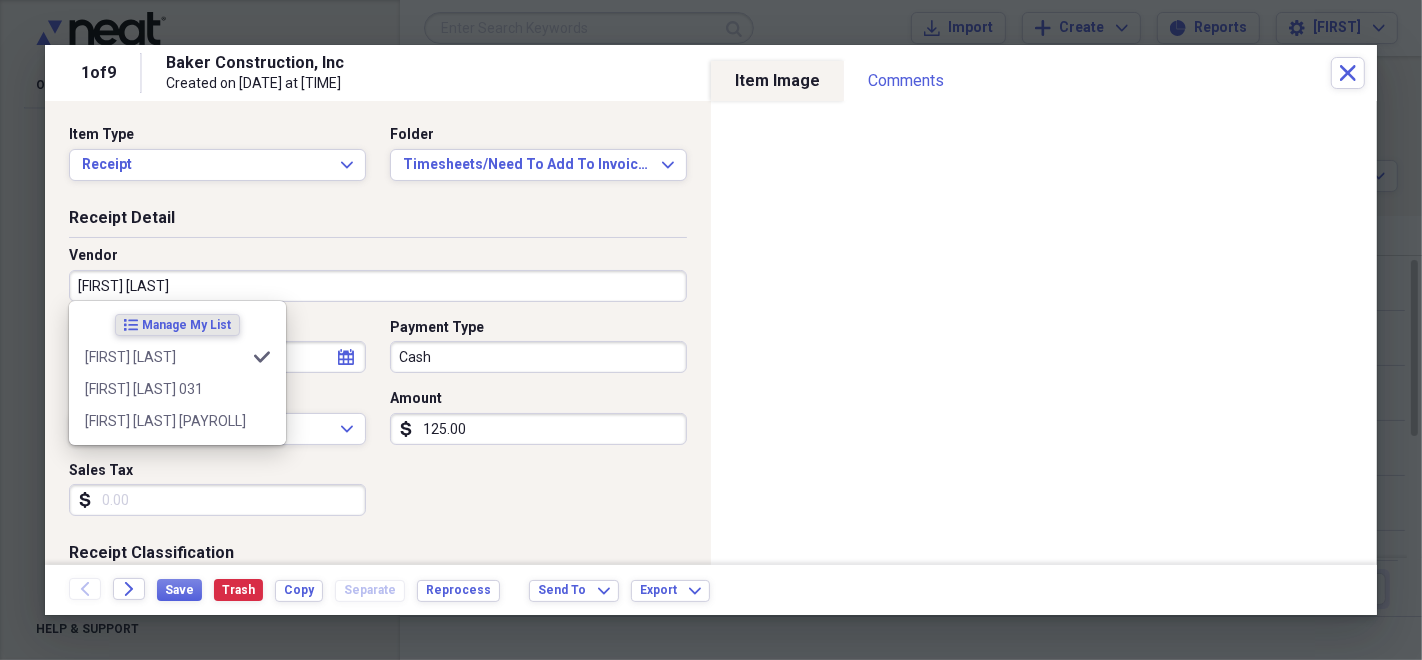 type on "Timesheet" 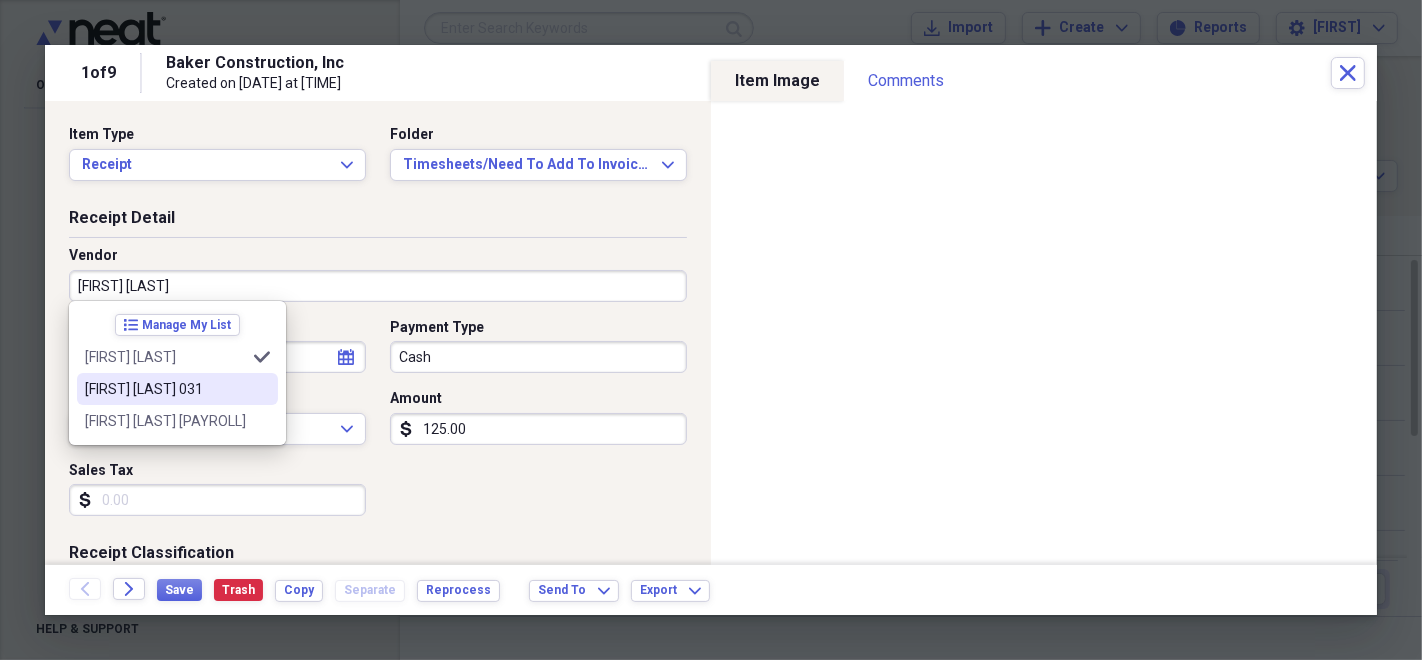 type on "[FIRST] [LAST]" 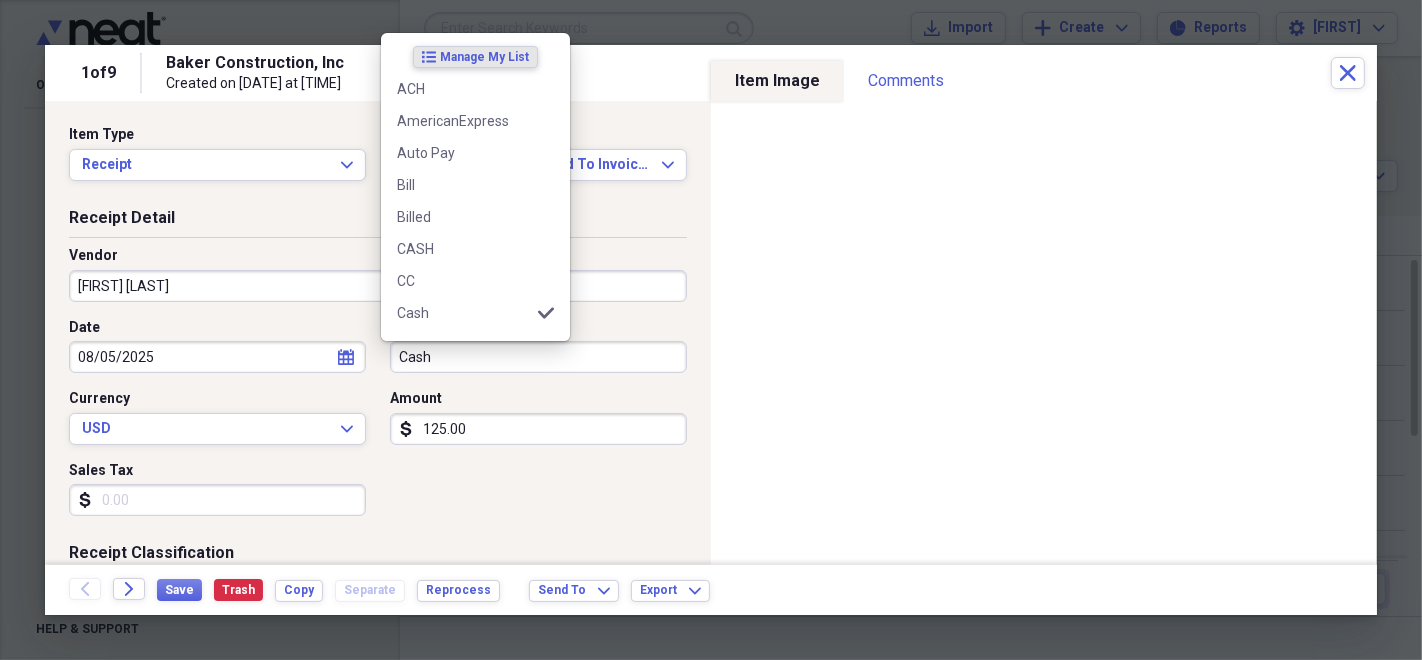click on "Cash" at bounding box center (538, 357) 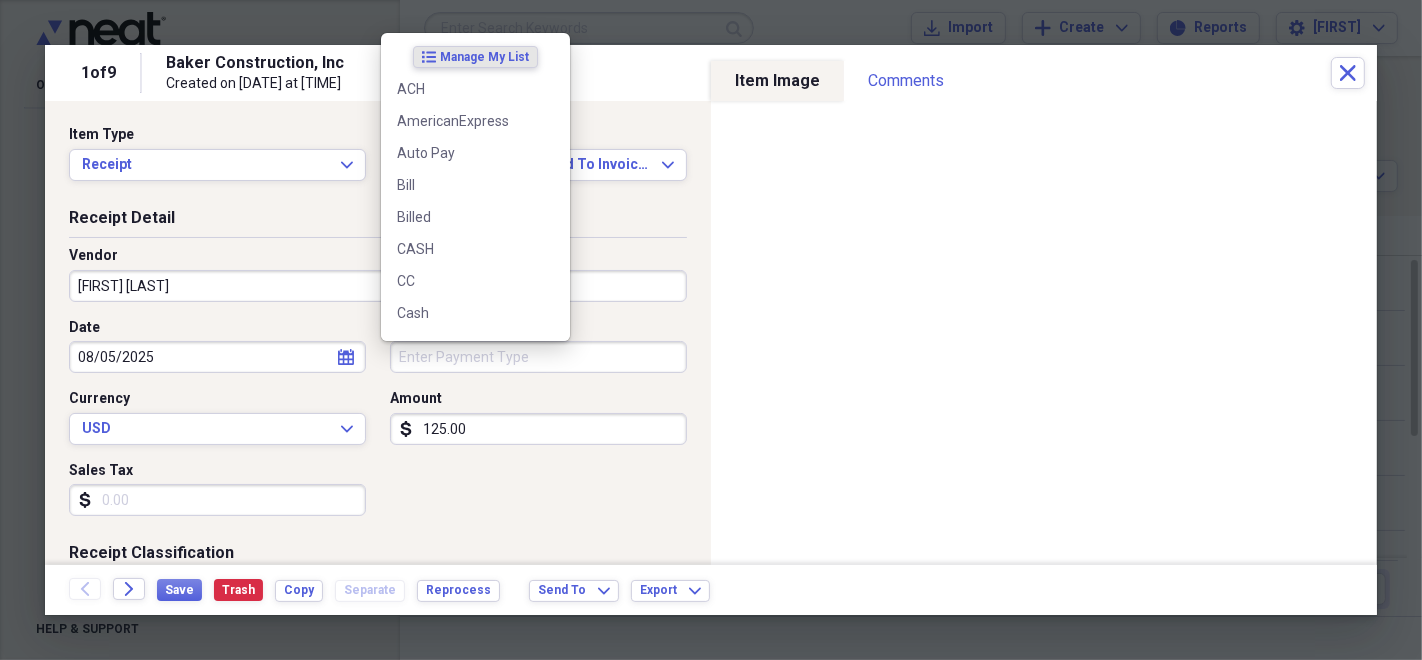 type 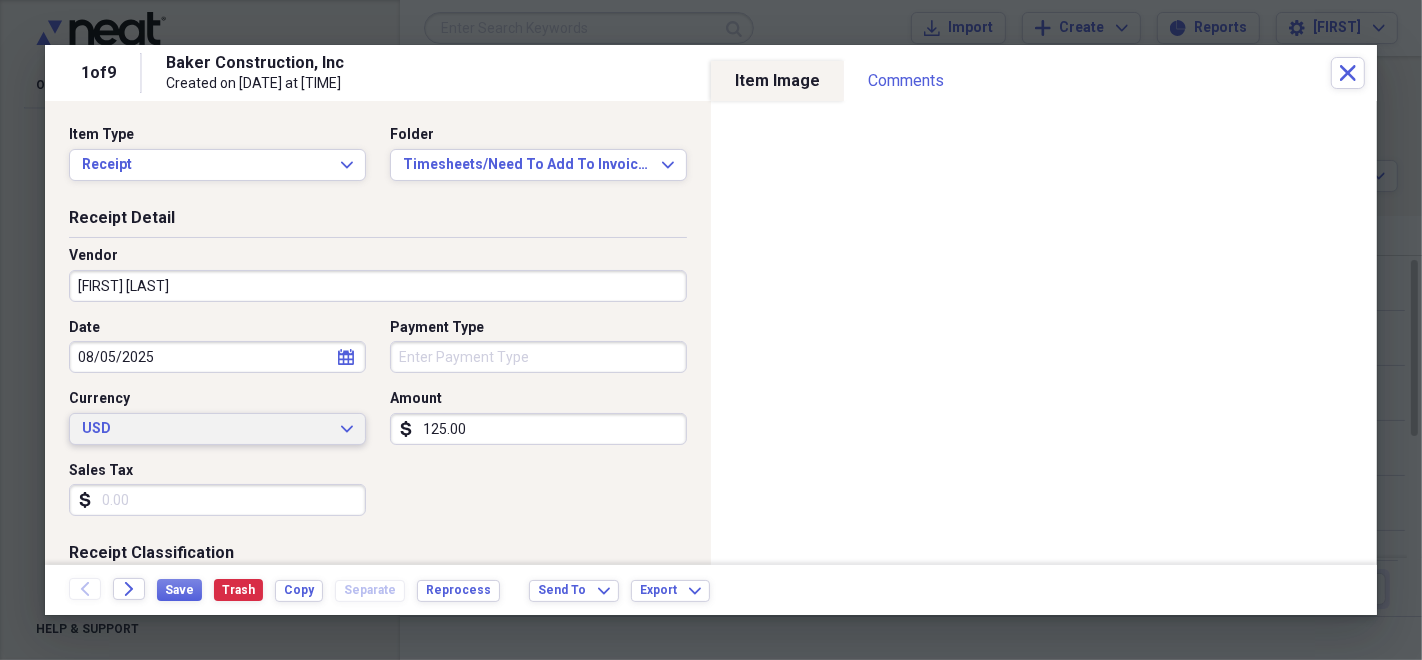 type 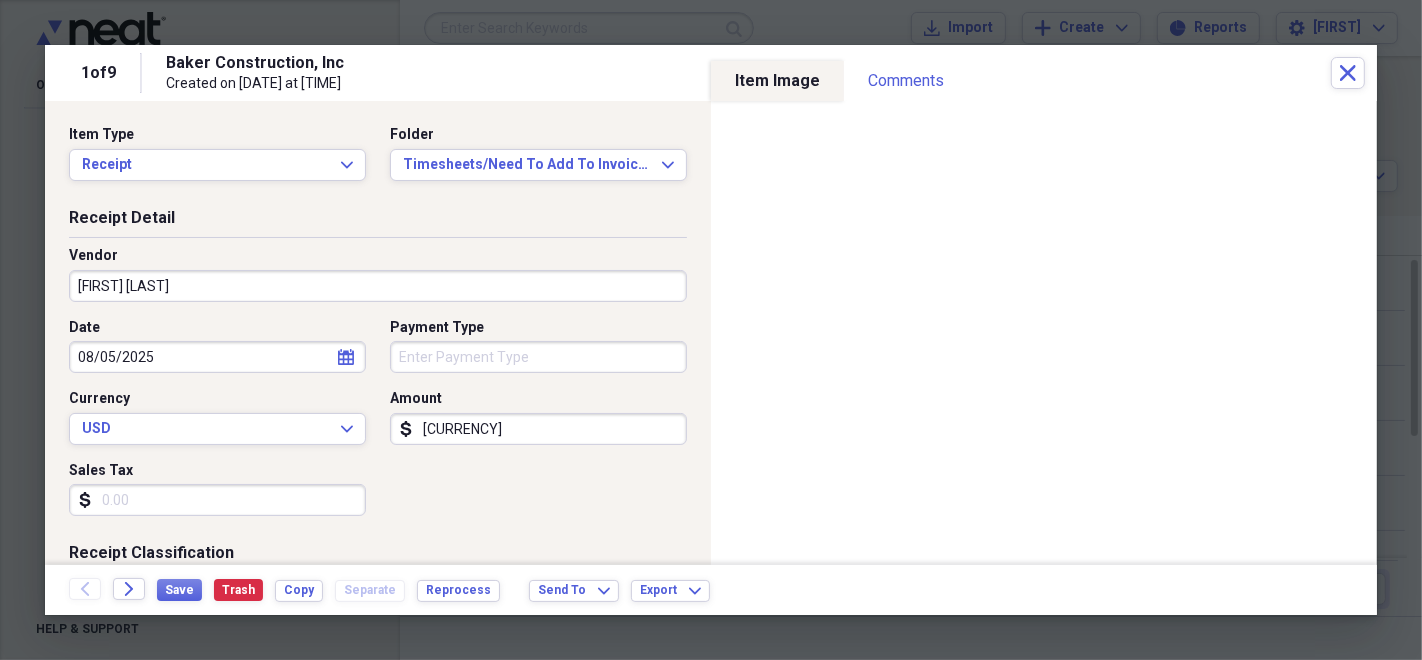 click on "[CURRENCY]" at bounding box center [538, 429] 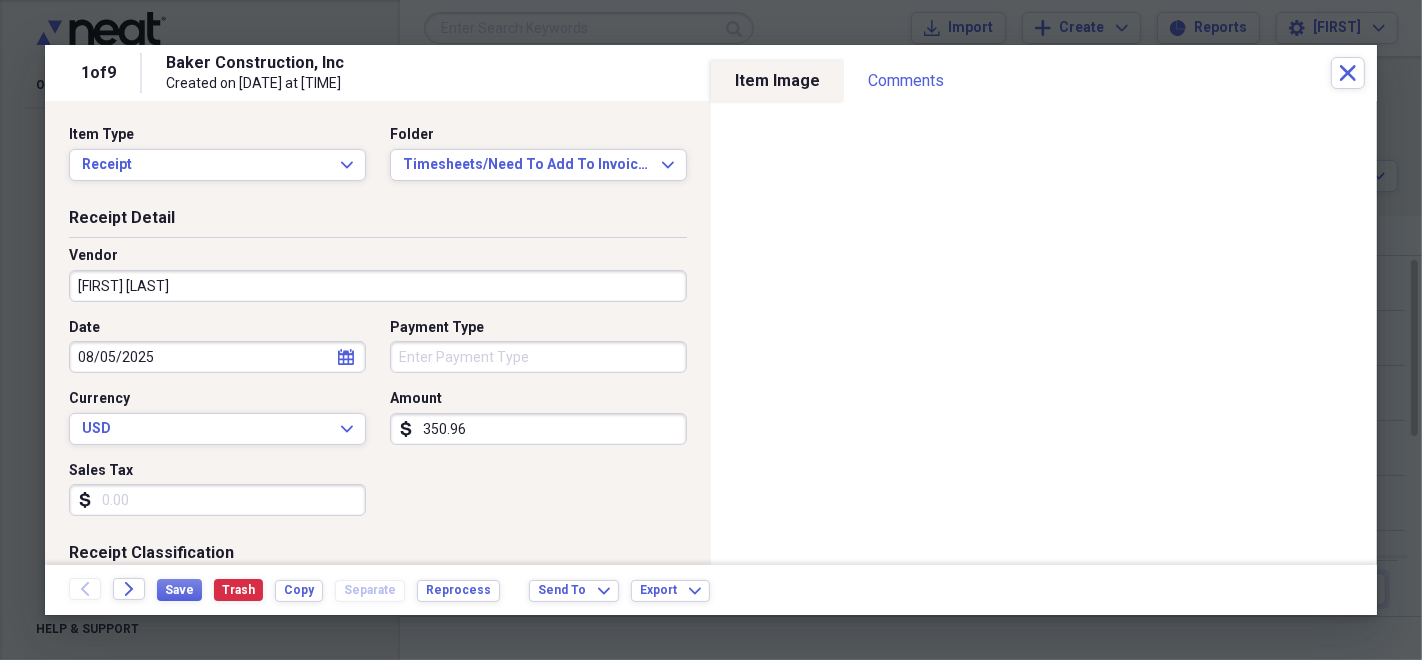 type on "350.96" 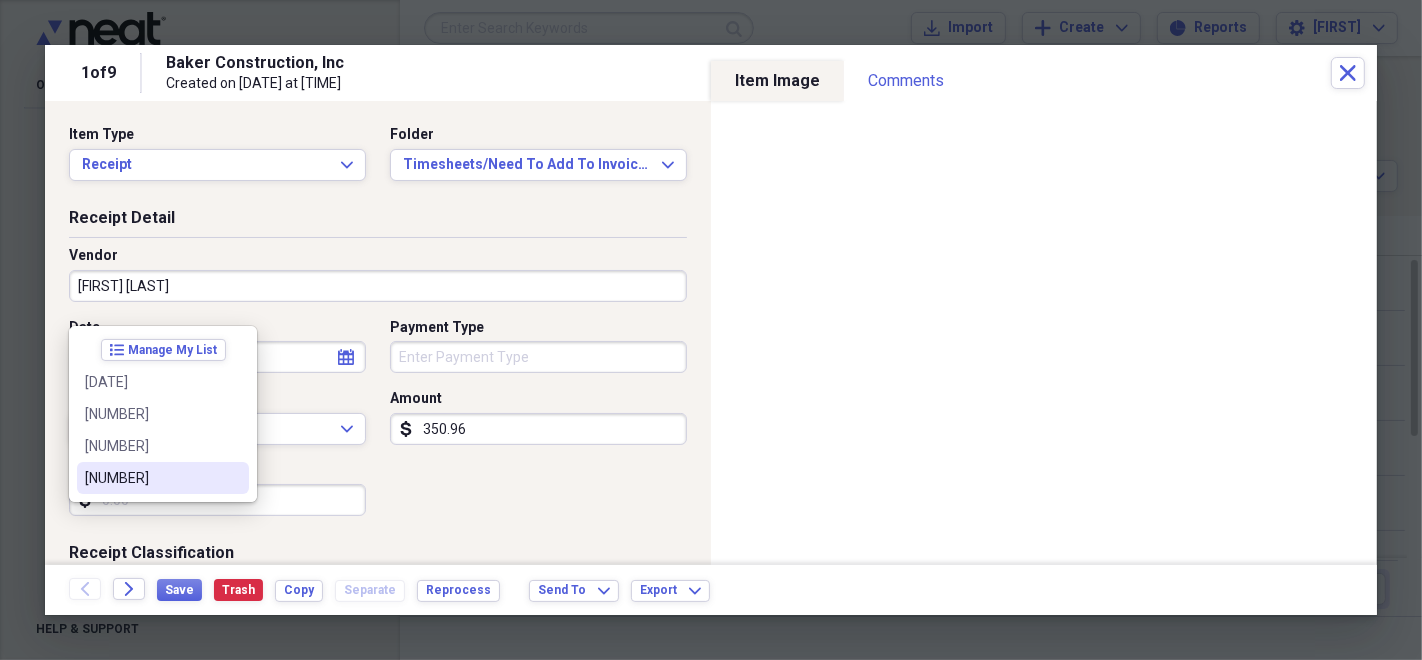 click on "[NUMBER]" at bounding box center (151, 478) 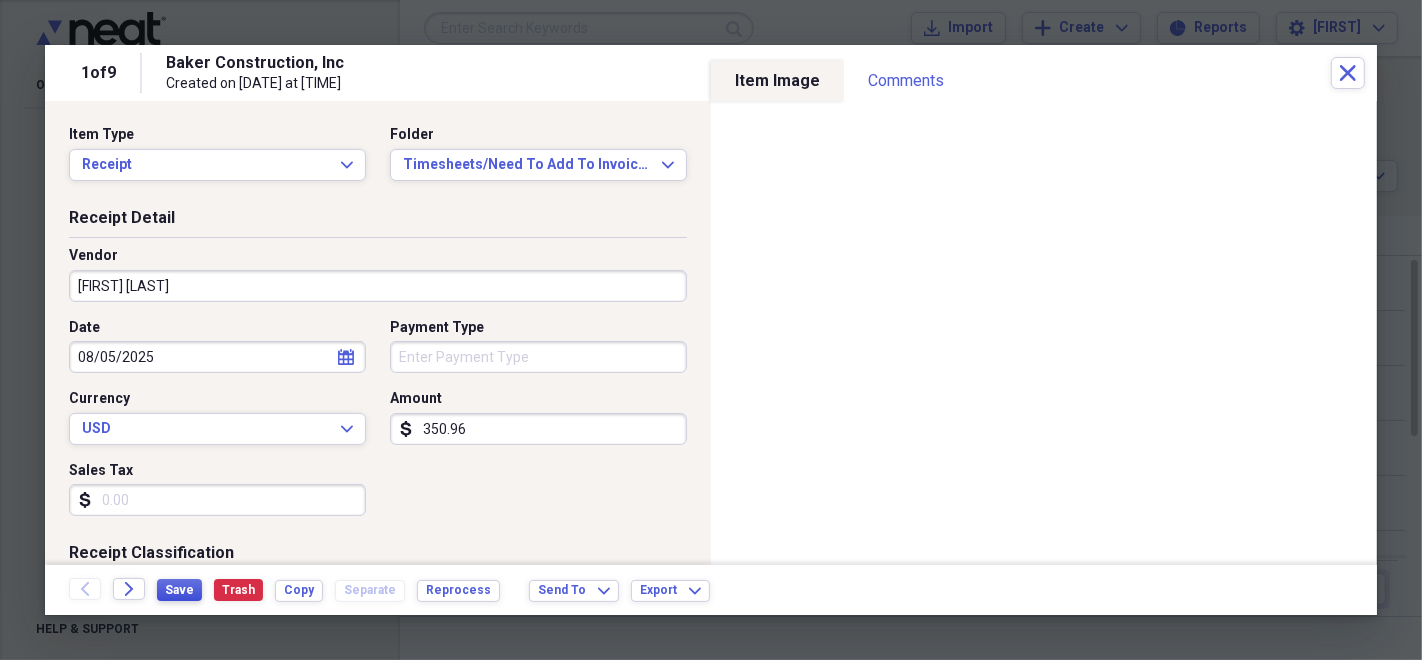 click on "Save" at bounding box center [179, 590] 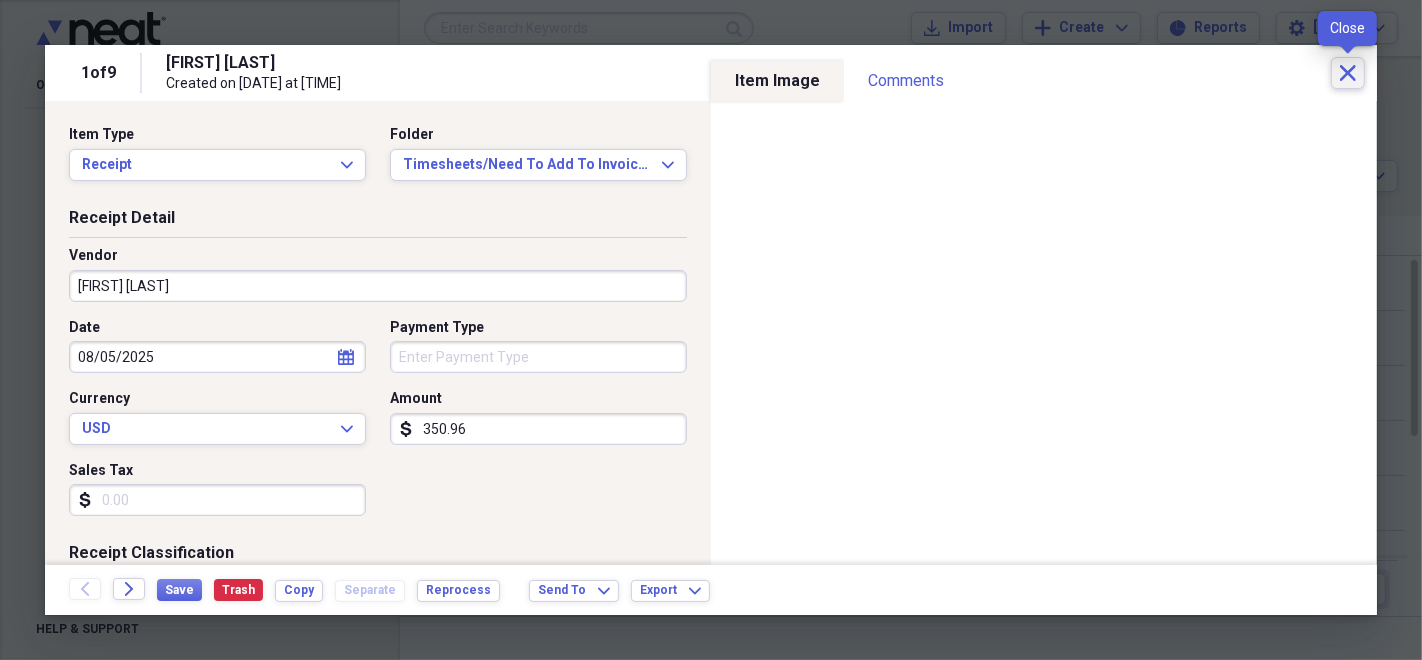 click 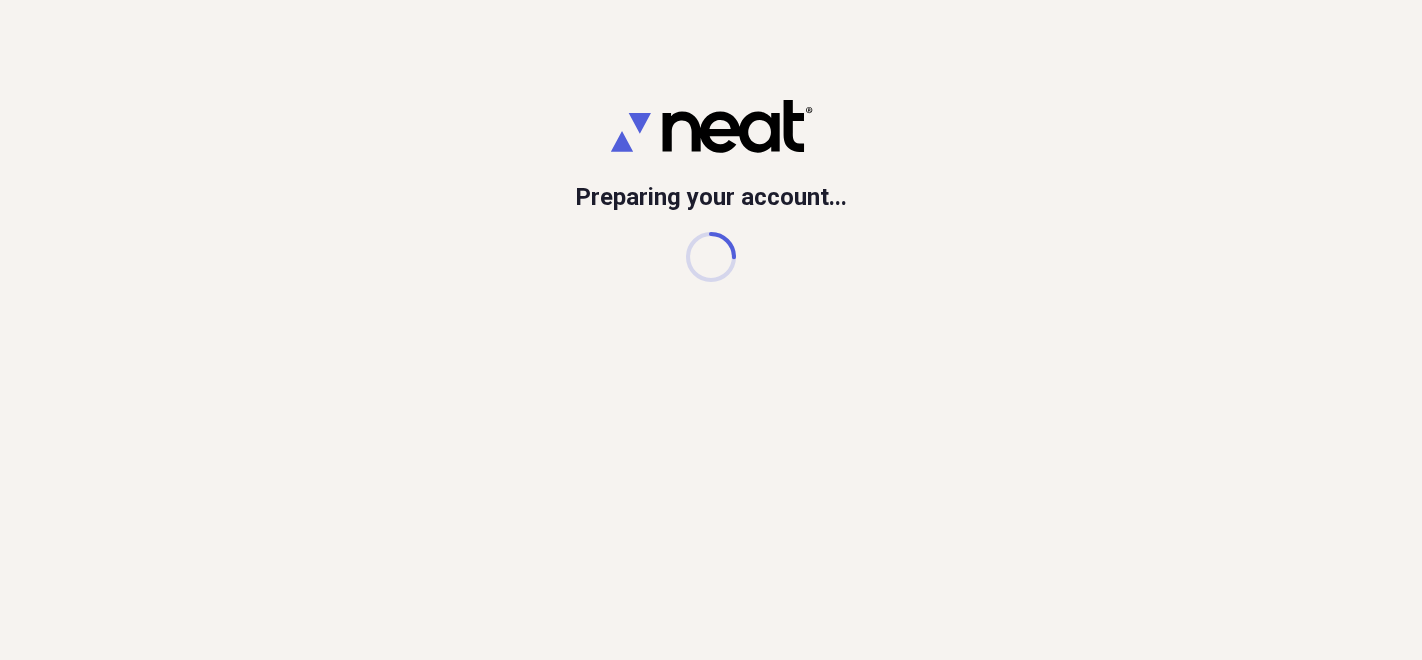 scroll, scrollTop: 0, scrollLeft: 0, axis: both 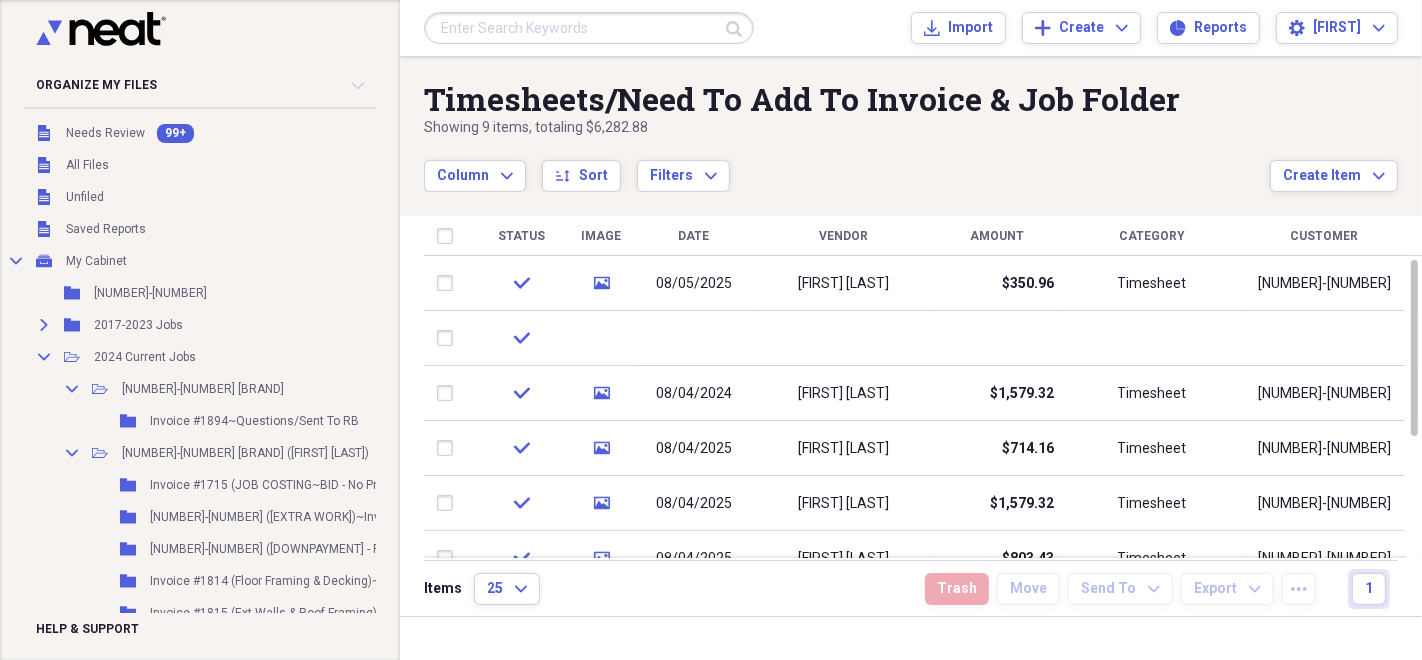 click on "Column Expand sort Sort Filters  Expand" at bounding box center [847, 165] 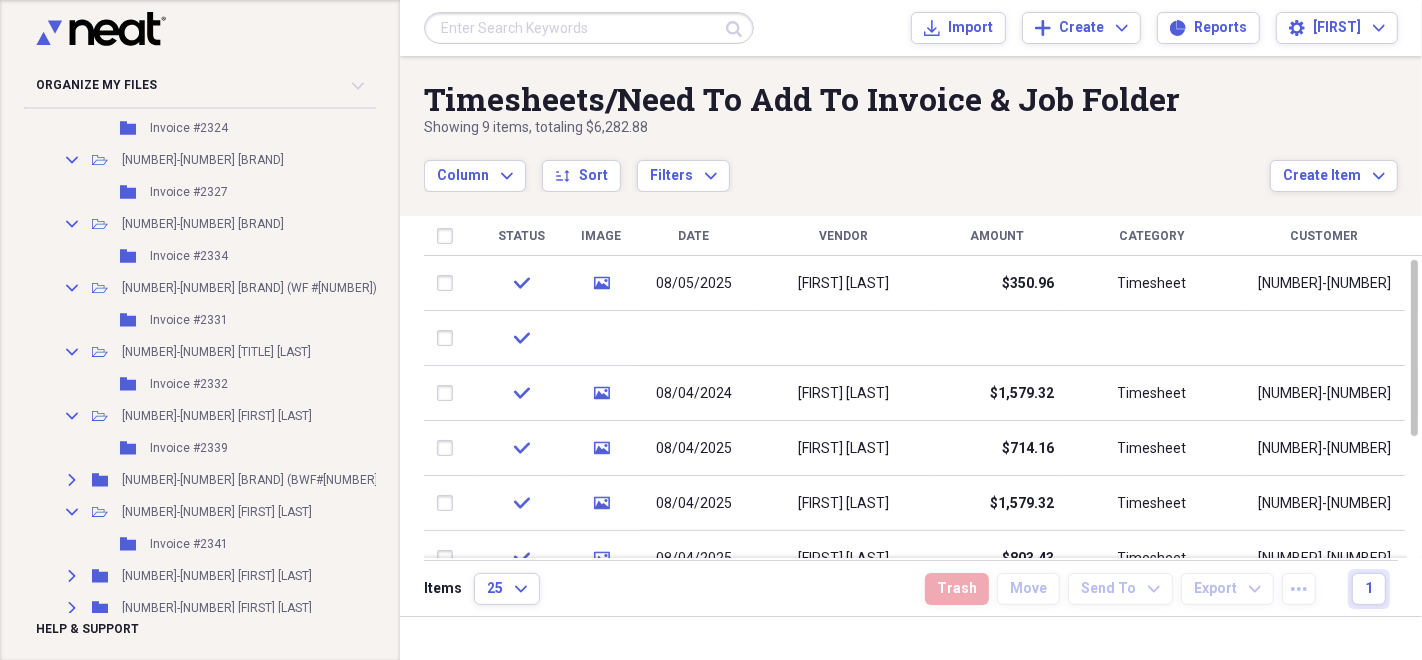 scroll, scrollTop: 3777, scrollLeft: 0, axis: vertical 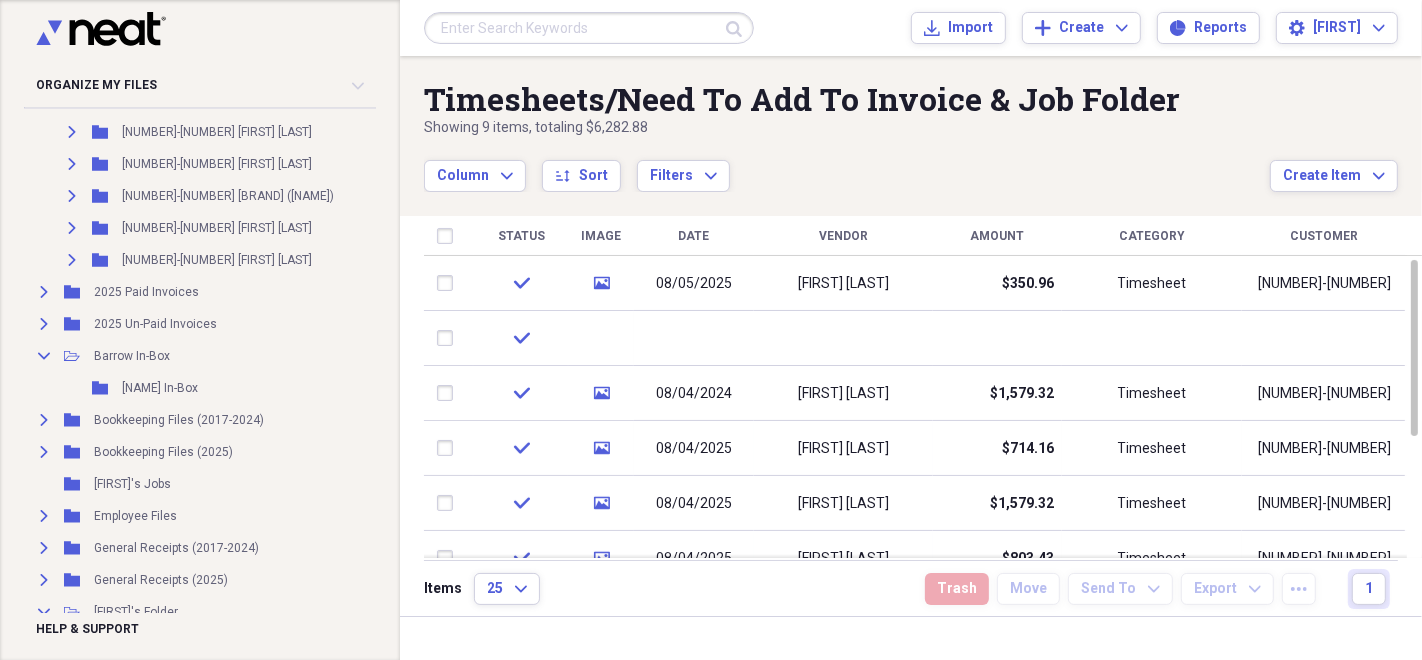 click at bounding box center (449, 283) 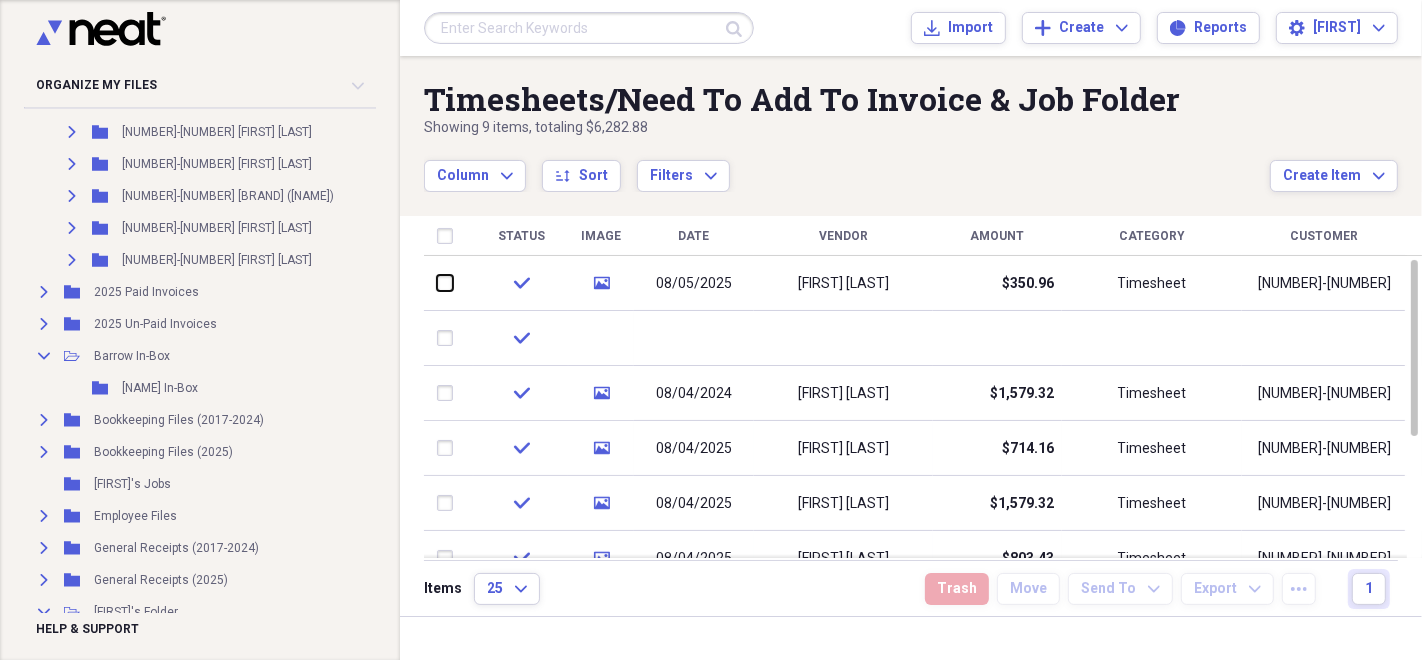 click at bounding box center [437, 283] 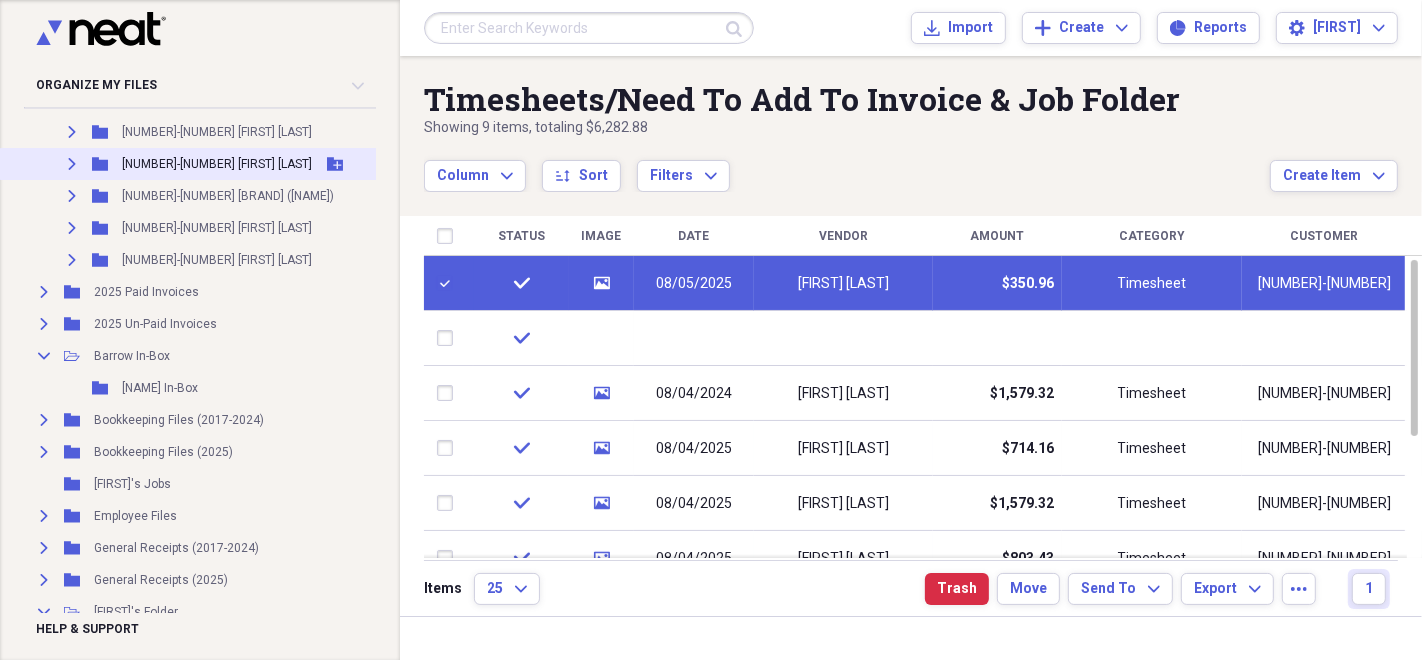 click 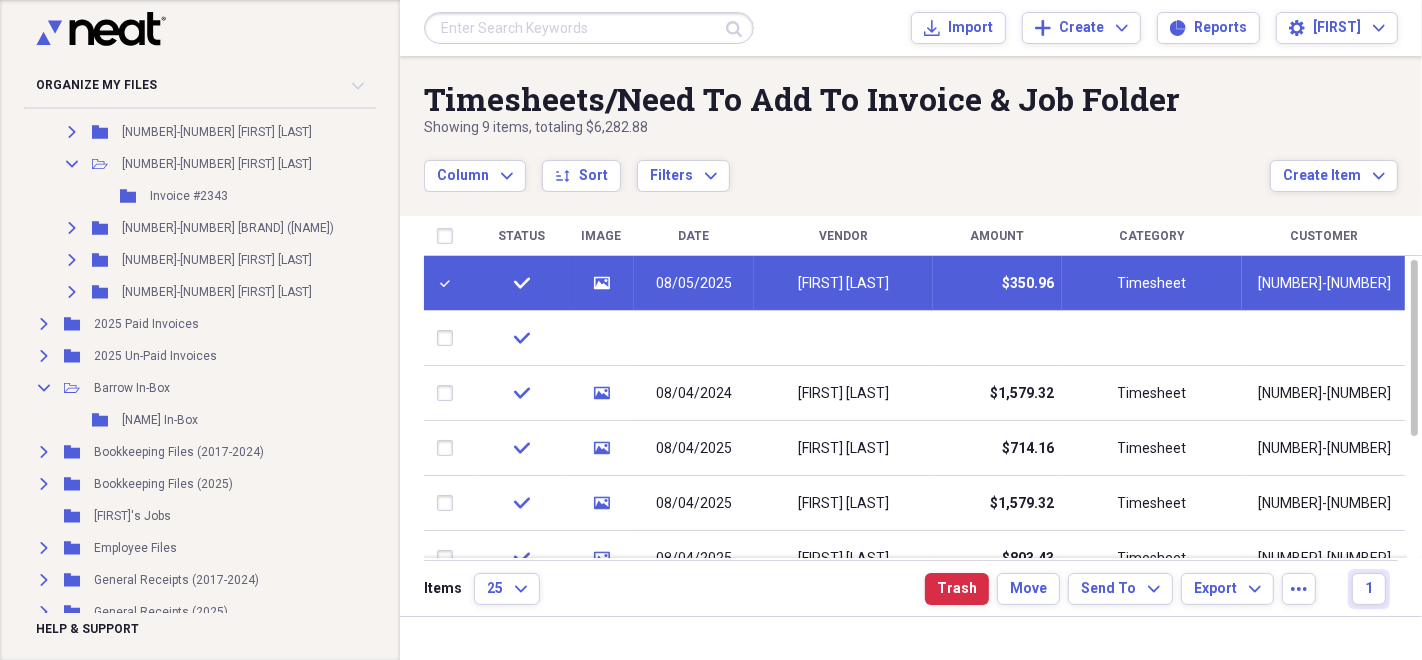click on "Column Expand sort Sort Filters  Expand" at bounding box center (847, 165) 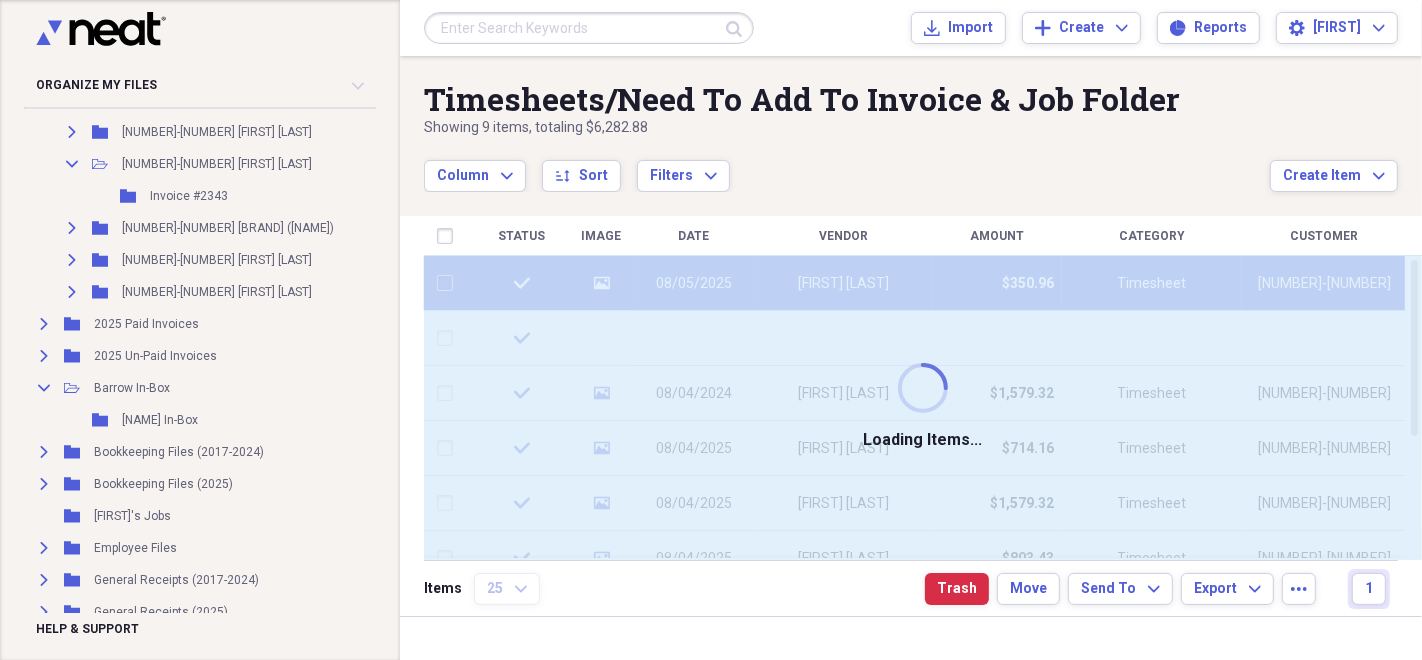checkbox on "false" 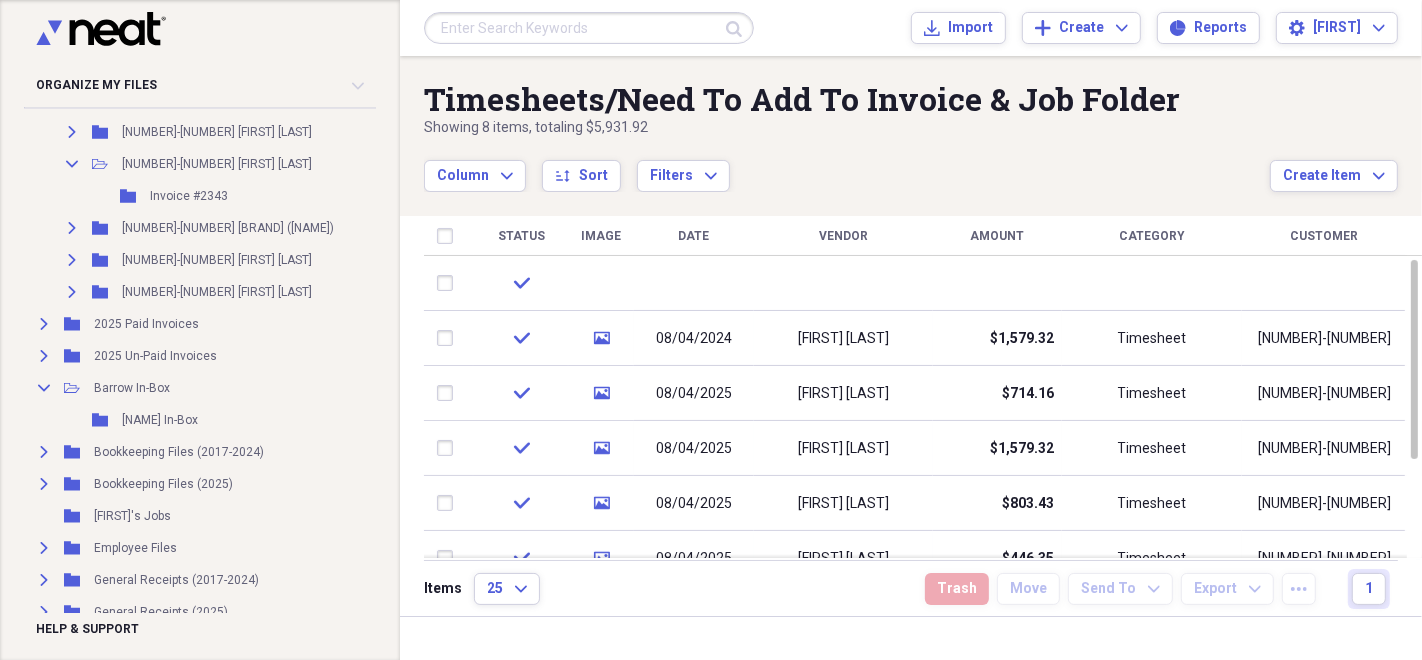 click on "Column Expand sort Sort Filters  Expand" at bounding box center [847, 165] 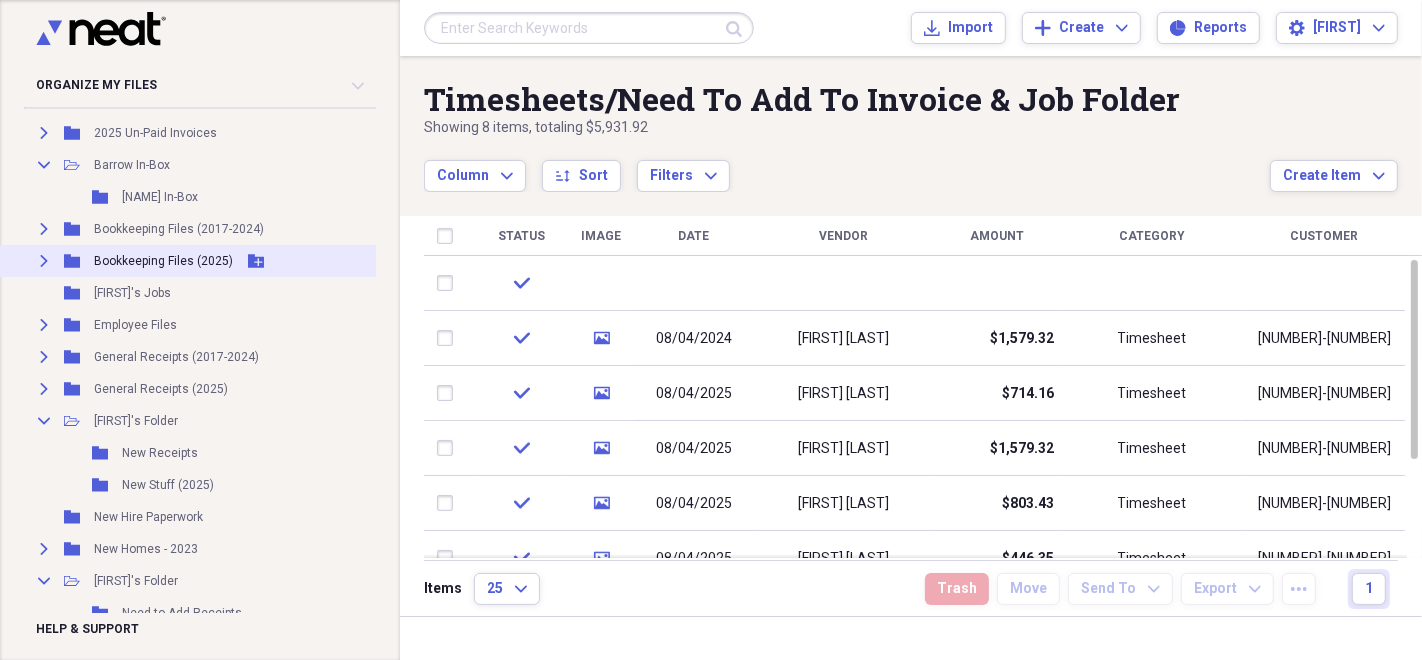 scroll, scrollTop: 4222, scrollLeft: 0, axis: vertical 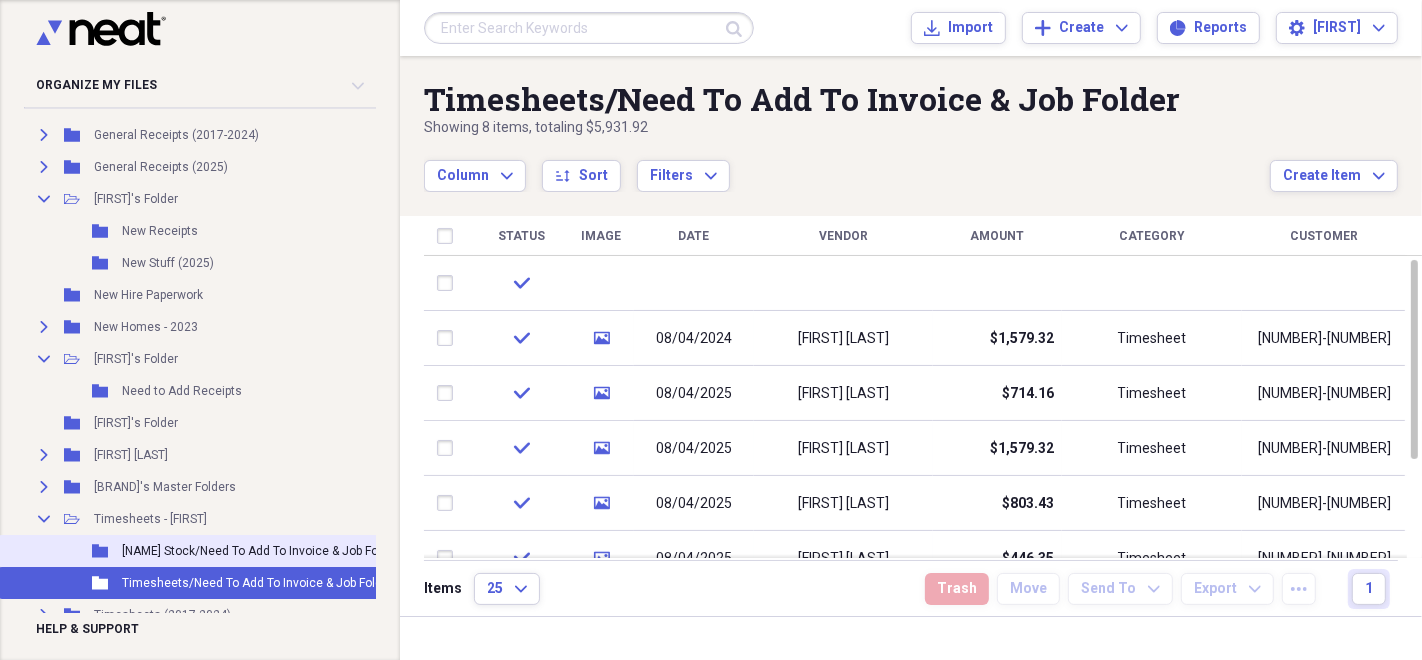 click on "Baker Stock/Need To Add To Invoice & Job Folder" at bounding box center (260, 551) 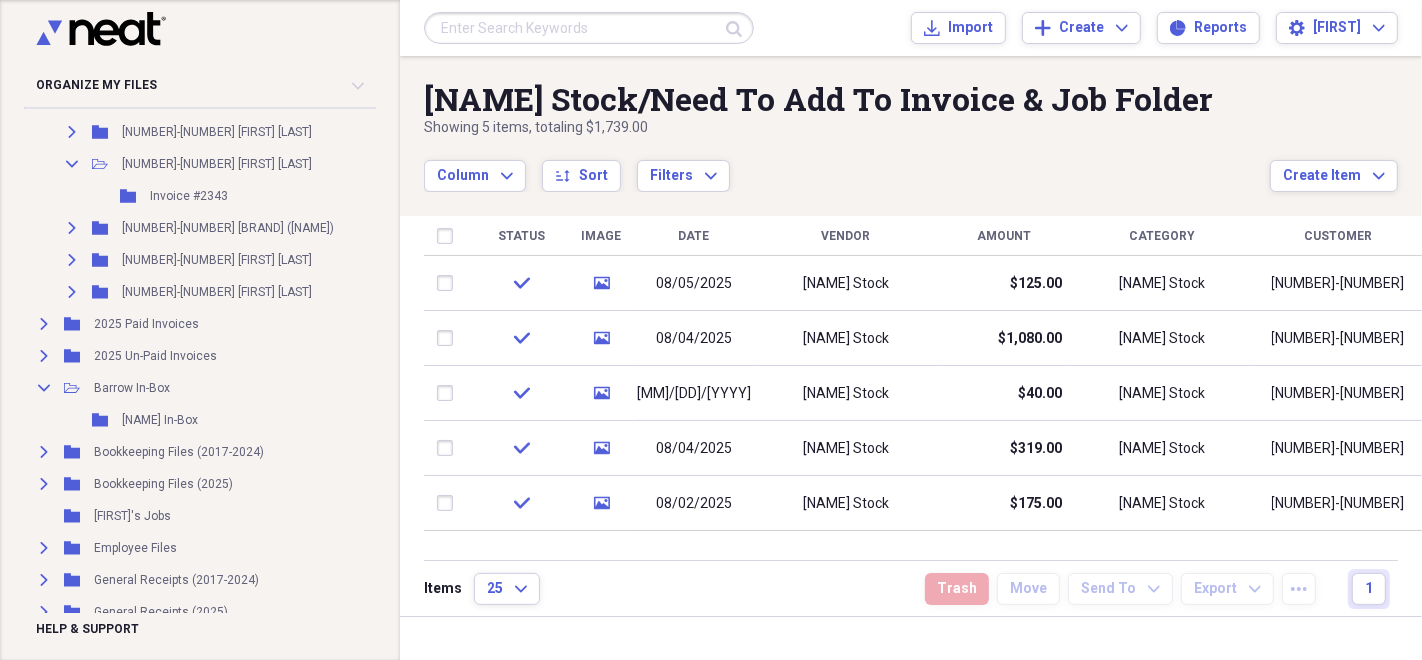 scroll, scrollTop: 3666, scrollLeft: 0, axis: vertical 